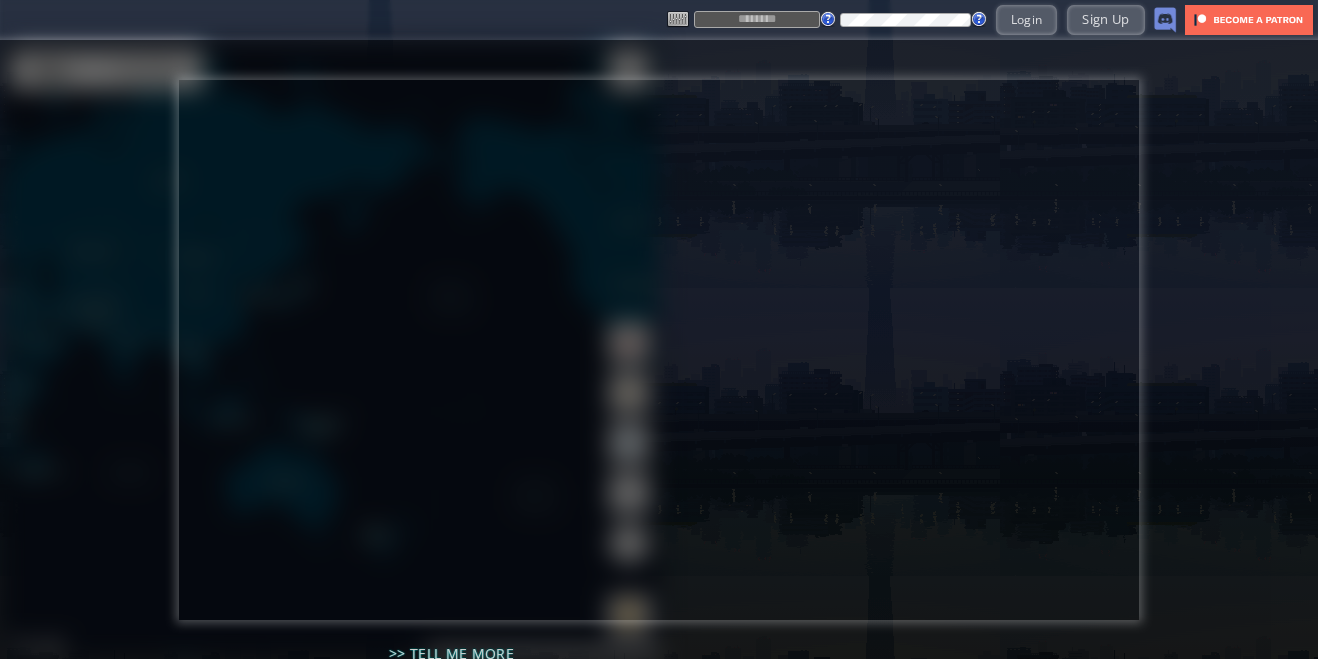 scroll, scrollTop: 0, scrollLeft: 0, axis: both 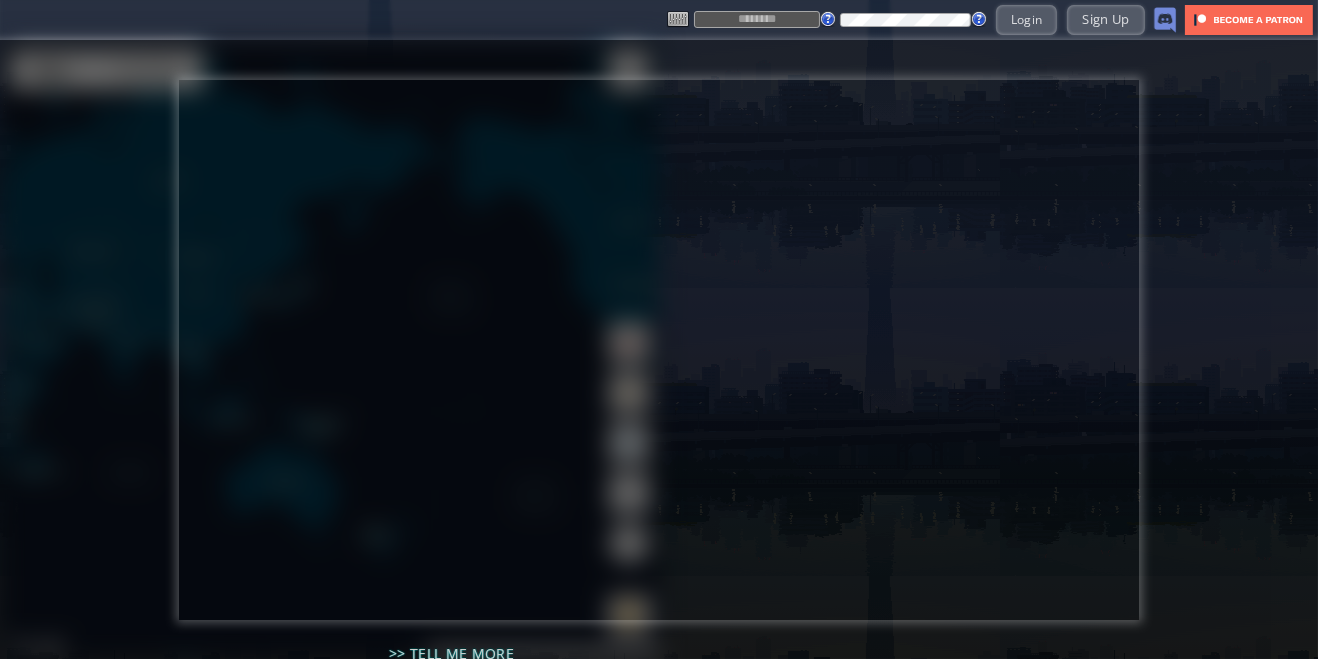 type on "********" 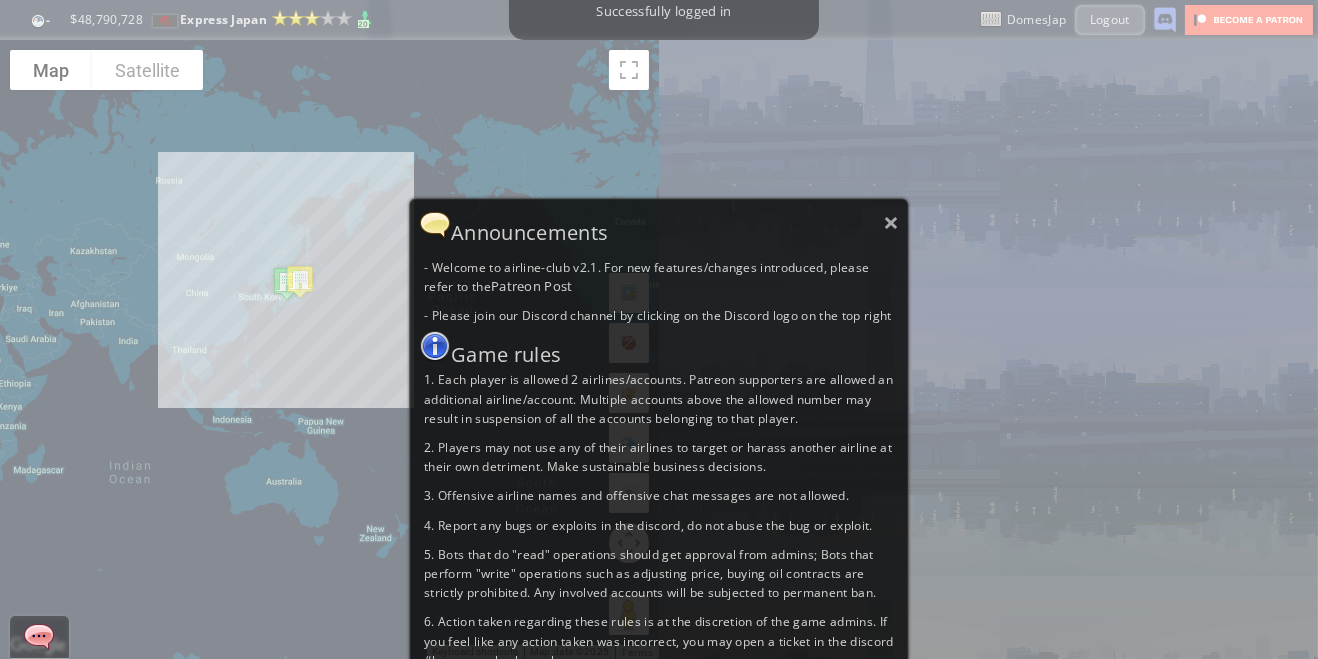 click on "**********" at bounding box center (659, 329) 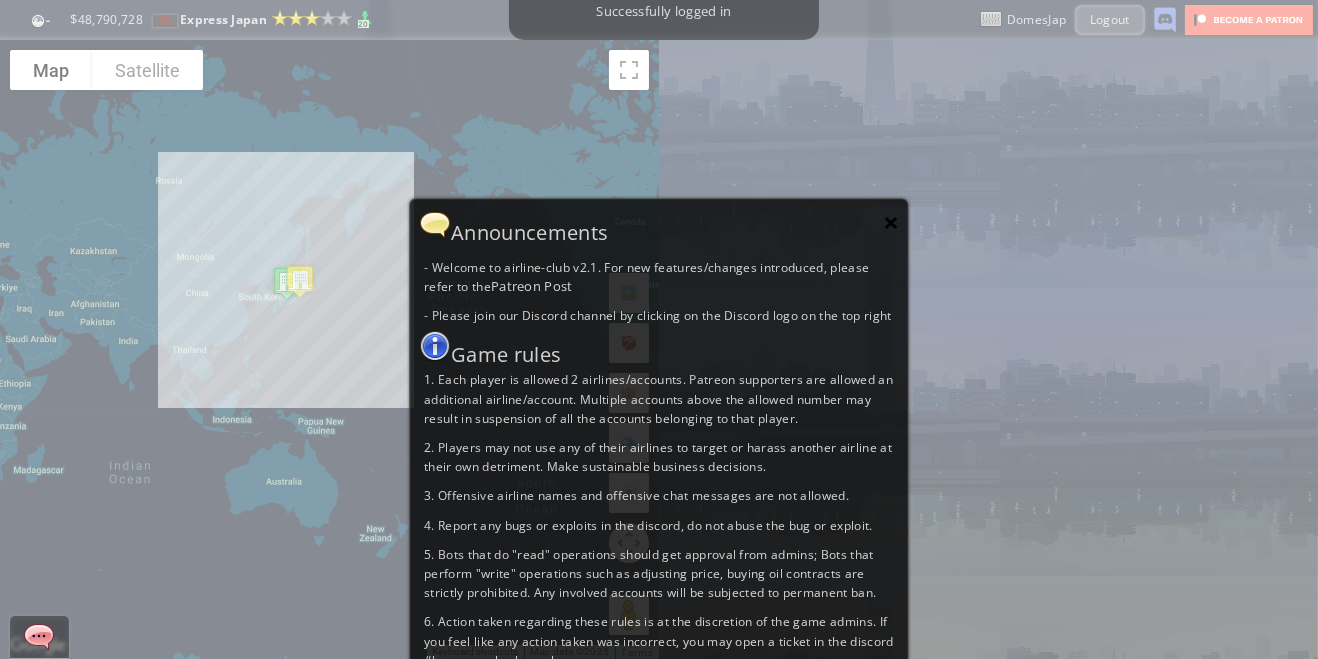 click on "×" at bounding box center [891, 222] 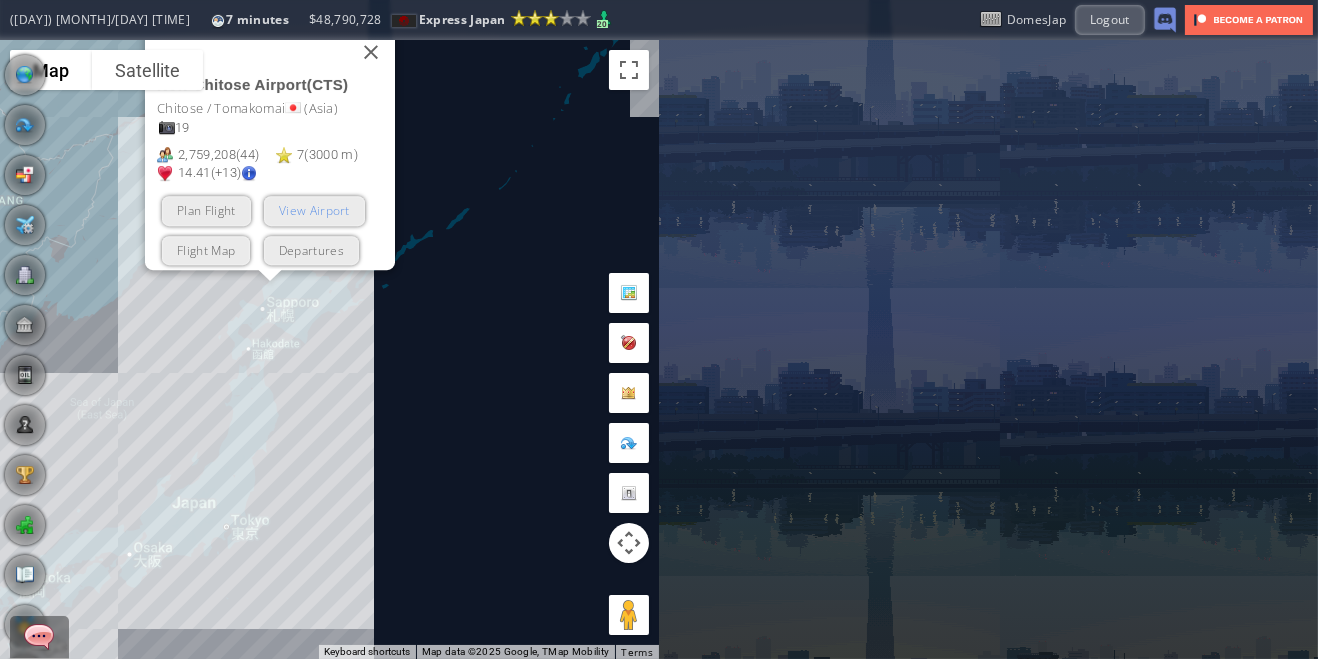 click on "View Airport" at bounding box center [313, 210] 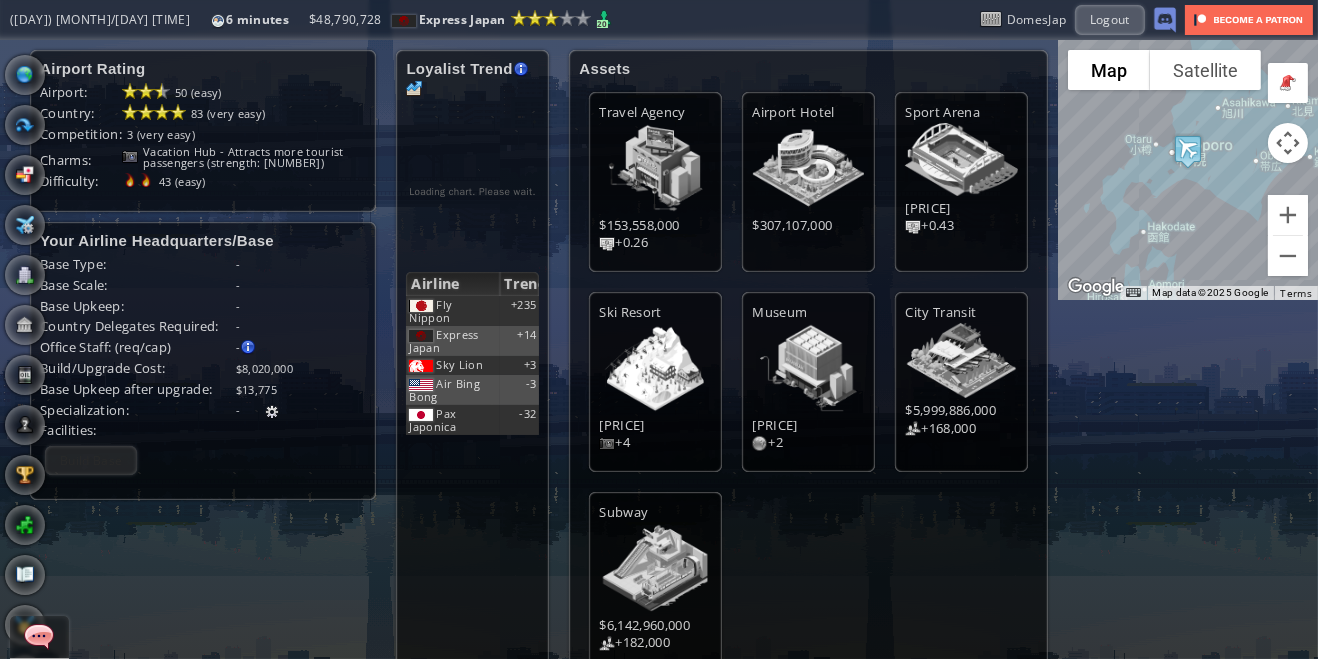 click on "Build Base Cannot build/upgrade this base. Require 4 delegate(s) assigned to [COUNTRY] but only 3 assigned" at bounding box center (91, 460) 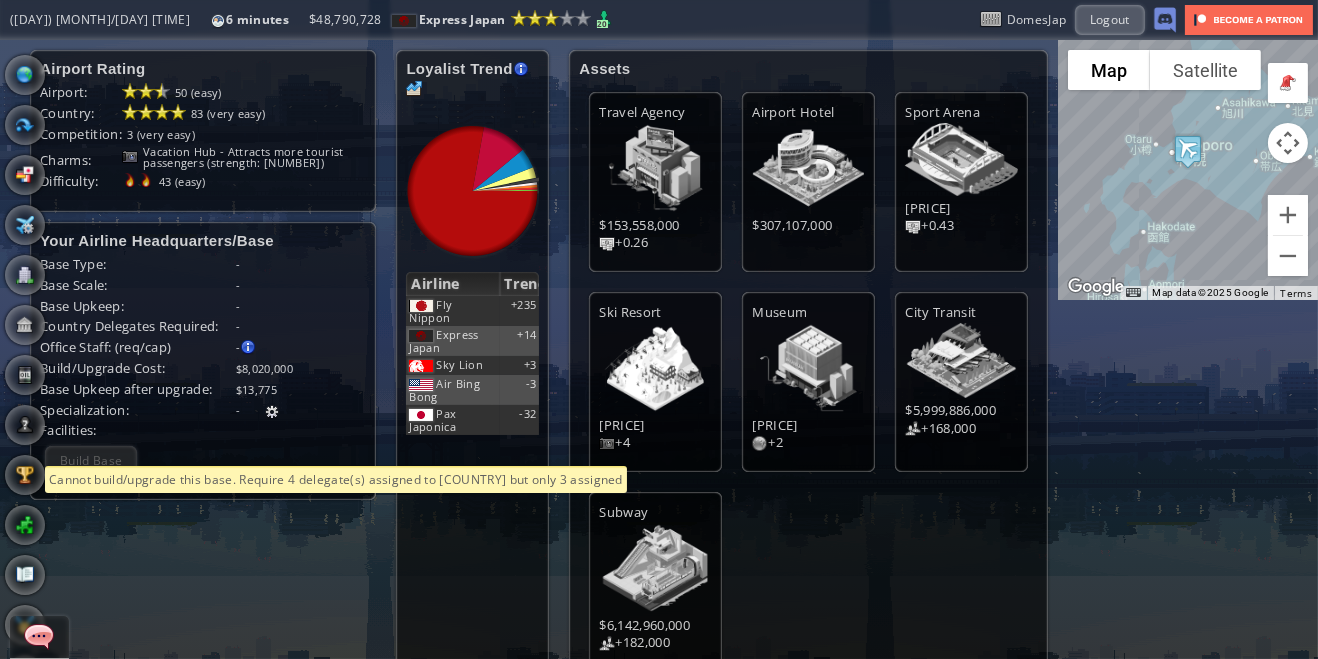 click on "Travel Agency [PRICE] +[PERCENT] Airport Hotel [PRICE] Sport Arena [PRICE] +[PERCENT] Ski Resort [PRICE] +[PERCENT] Museum [PRICE] +[NUMBER] City Transit [PRICE] +[NUMBER] Subway [PRICE] +[NUMBER]" at bounding box center [808, 382] 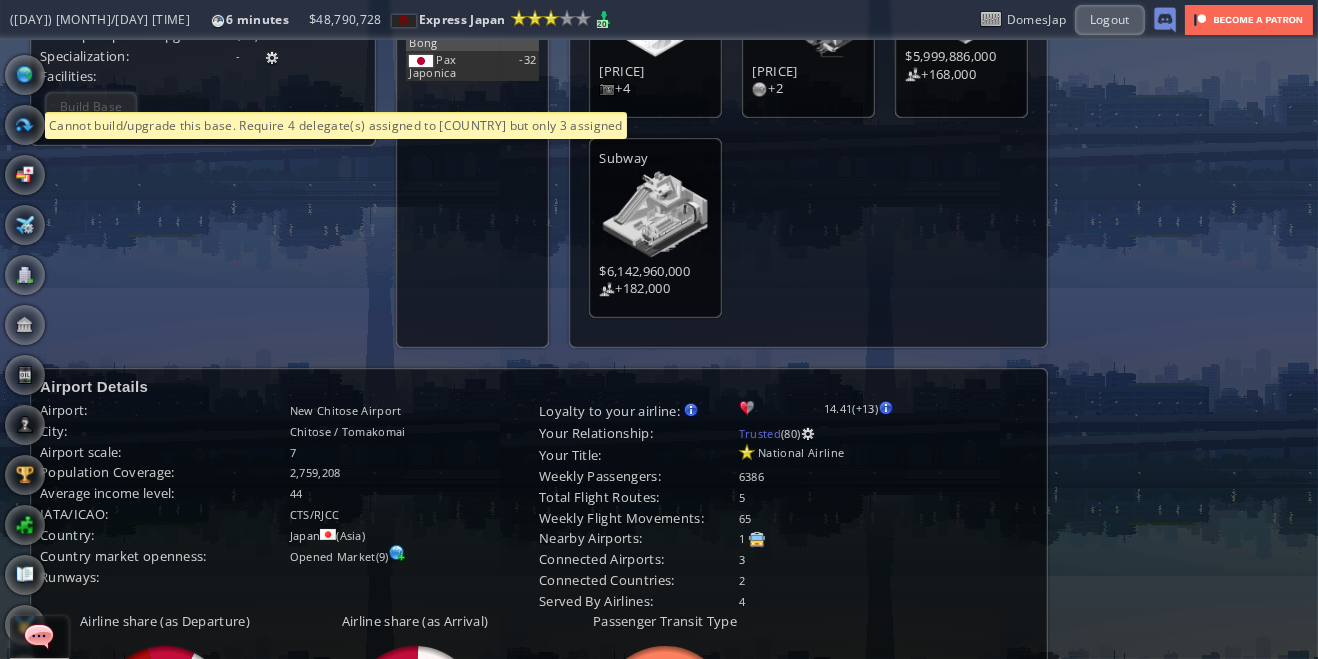 scroll, scrollTop: 392, scrollLeft: 0, axis: vertical 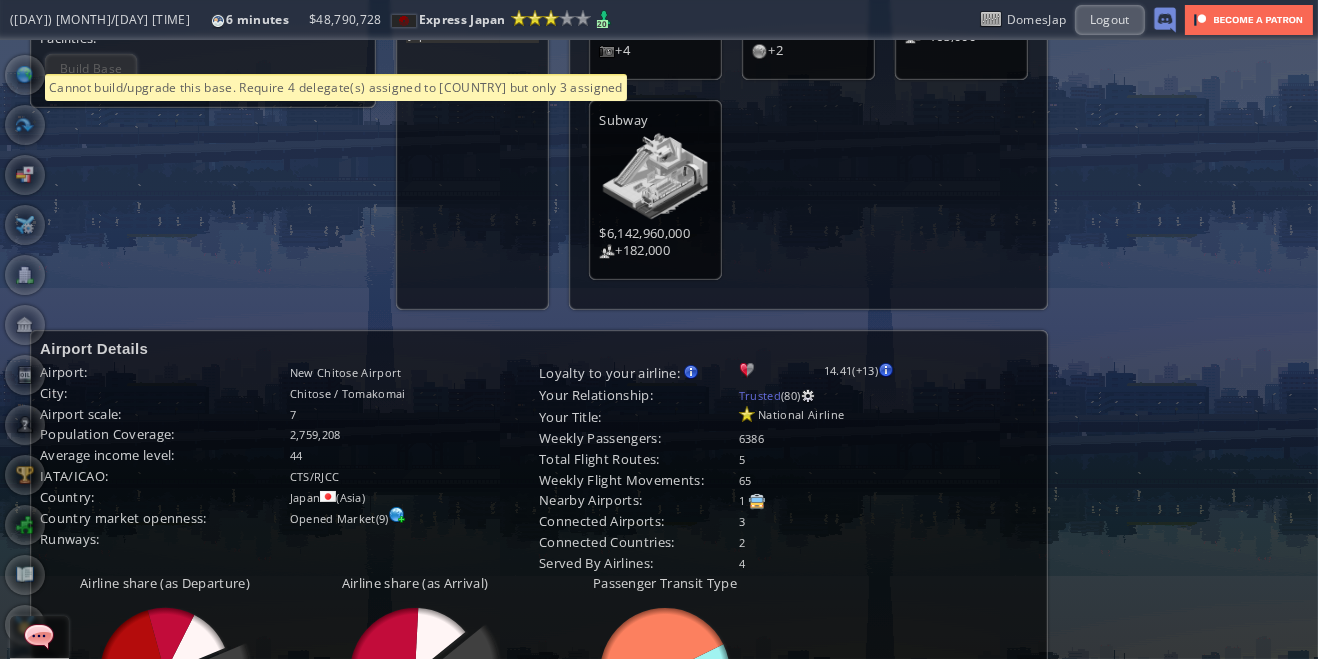 click at bounding box center [808, 396] 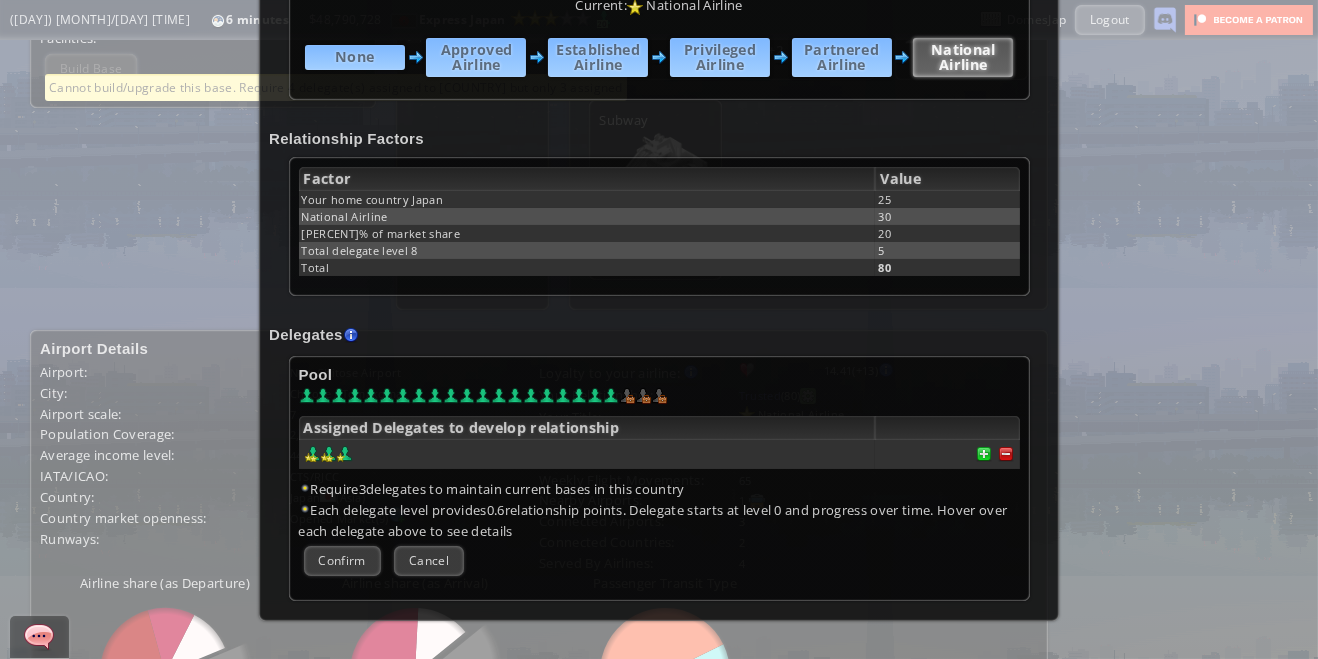 scroll, scrollTop: 336, scrollLeft: 0, axis: vertical 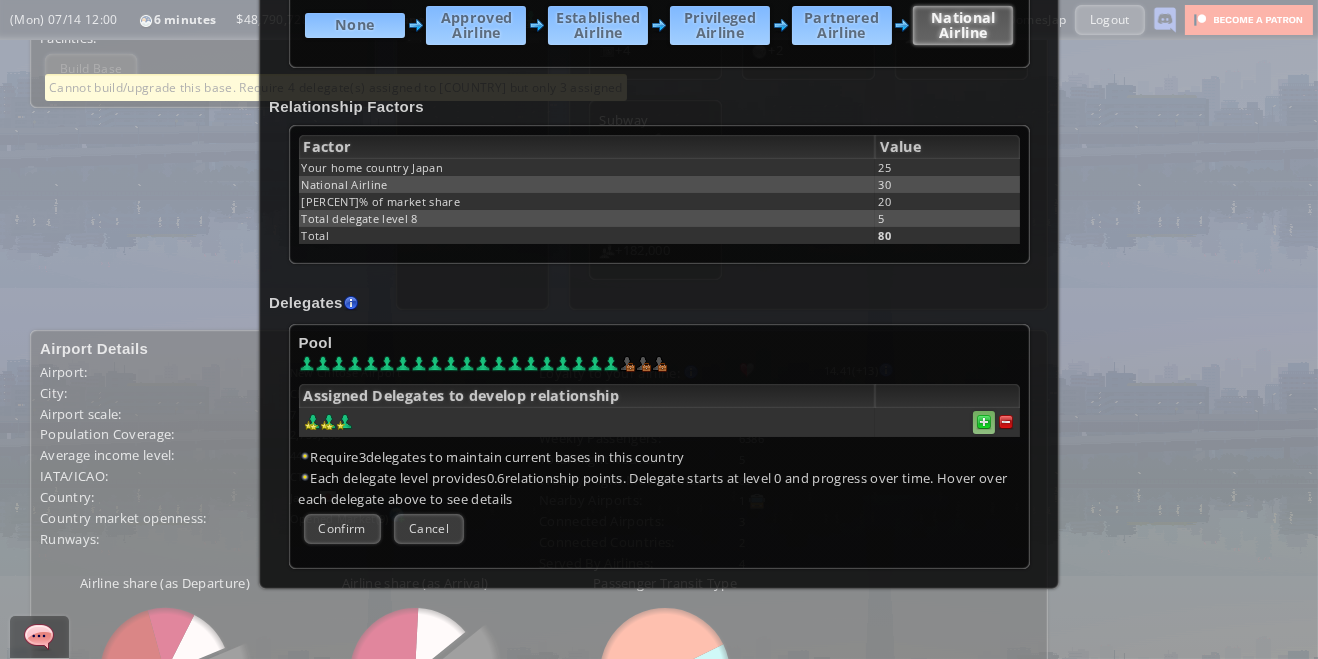 click at bounding box center [984, 422] 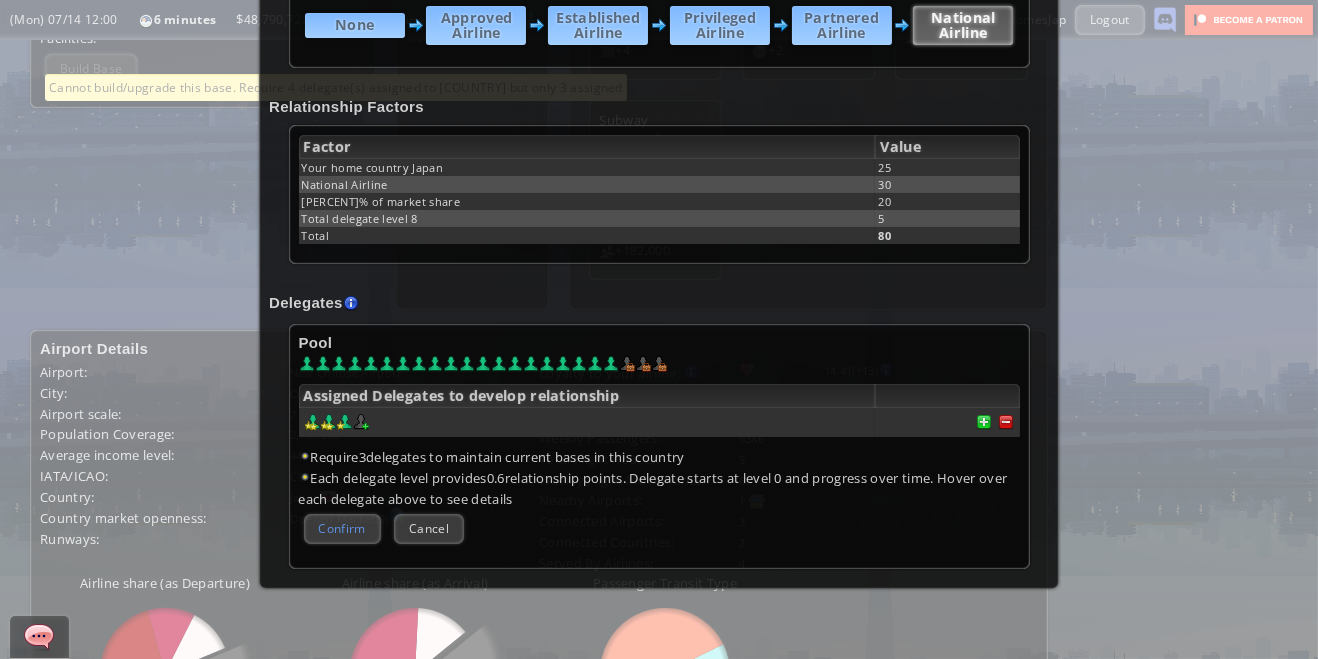 click on "Confirm" at bounding box center (342, 528) 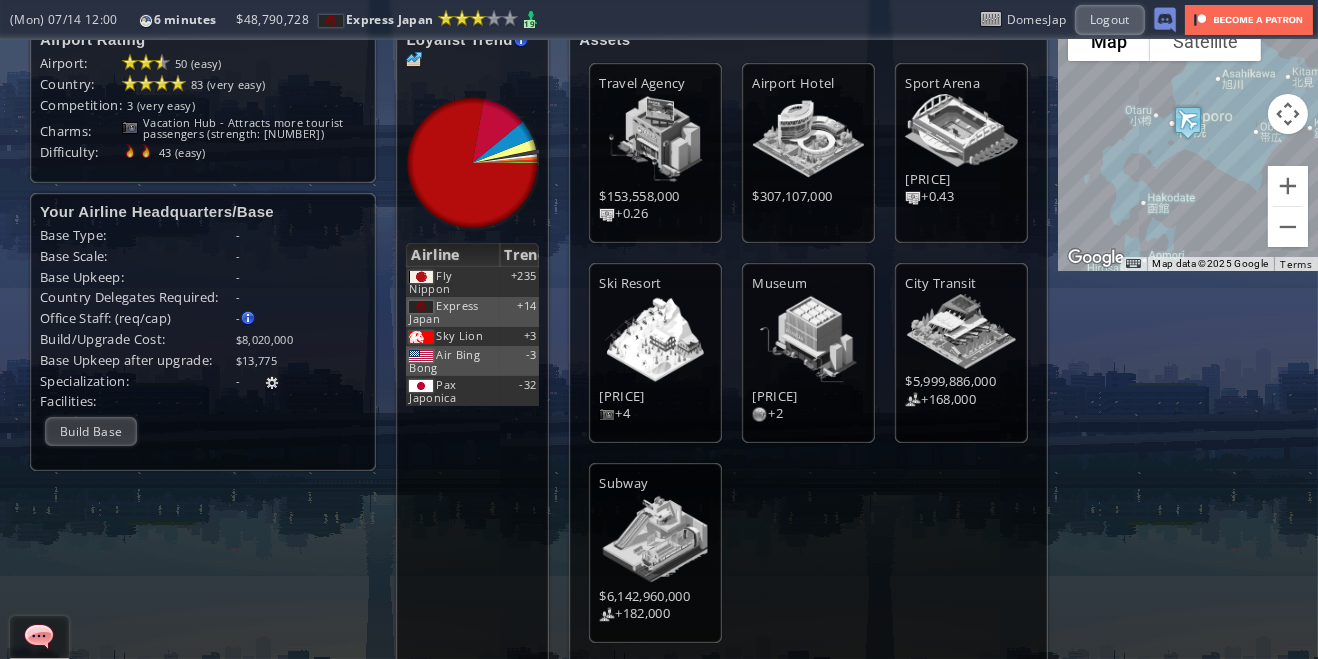 scroll, scrollTop: 0, scrollLeft: 0, axis: both 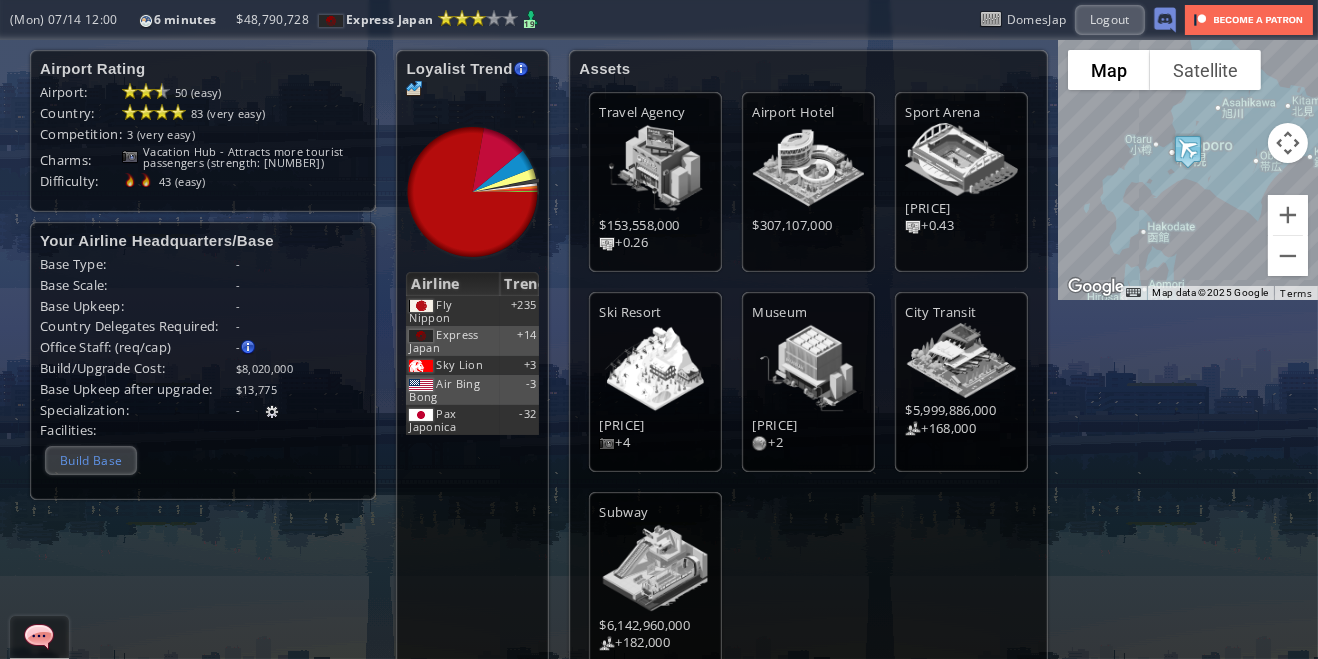 click on "Build Base" at bounding box center (91, 460) 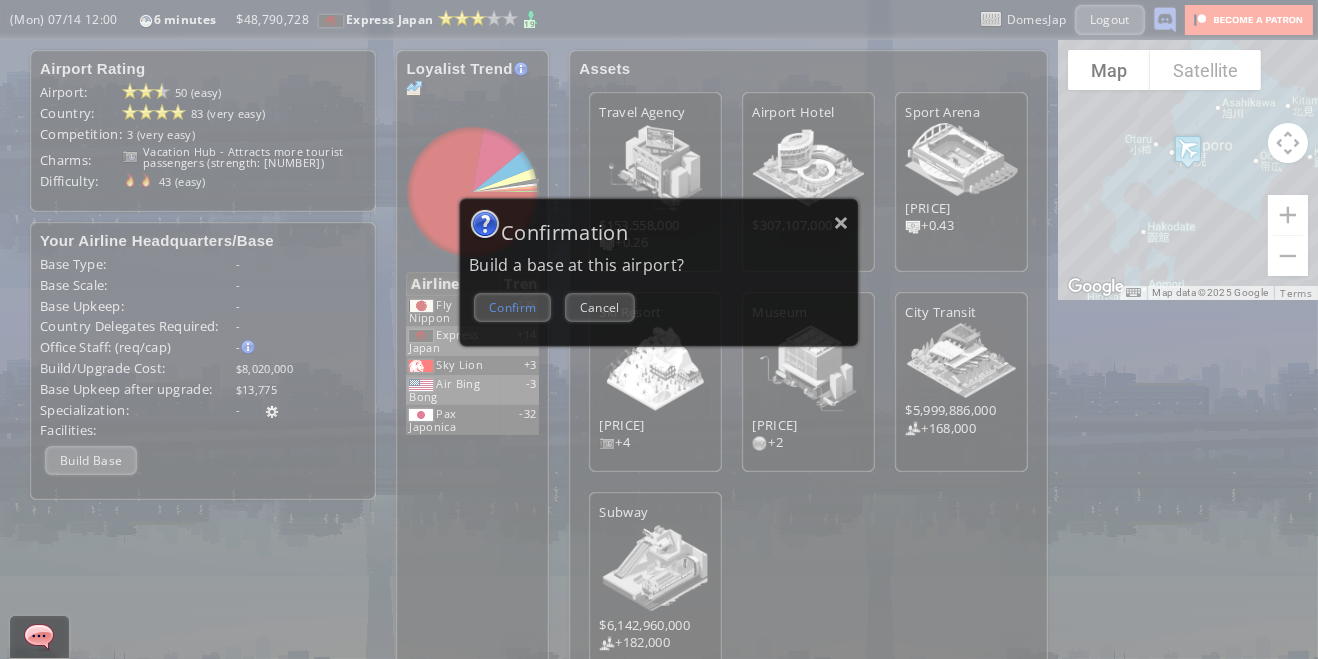 click on "Confirm" at bounding box center [512, 307] 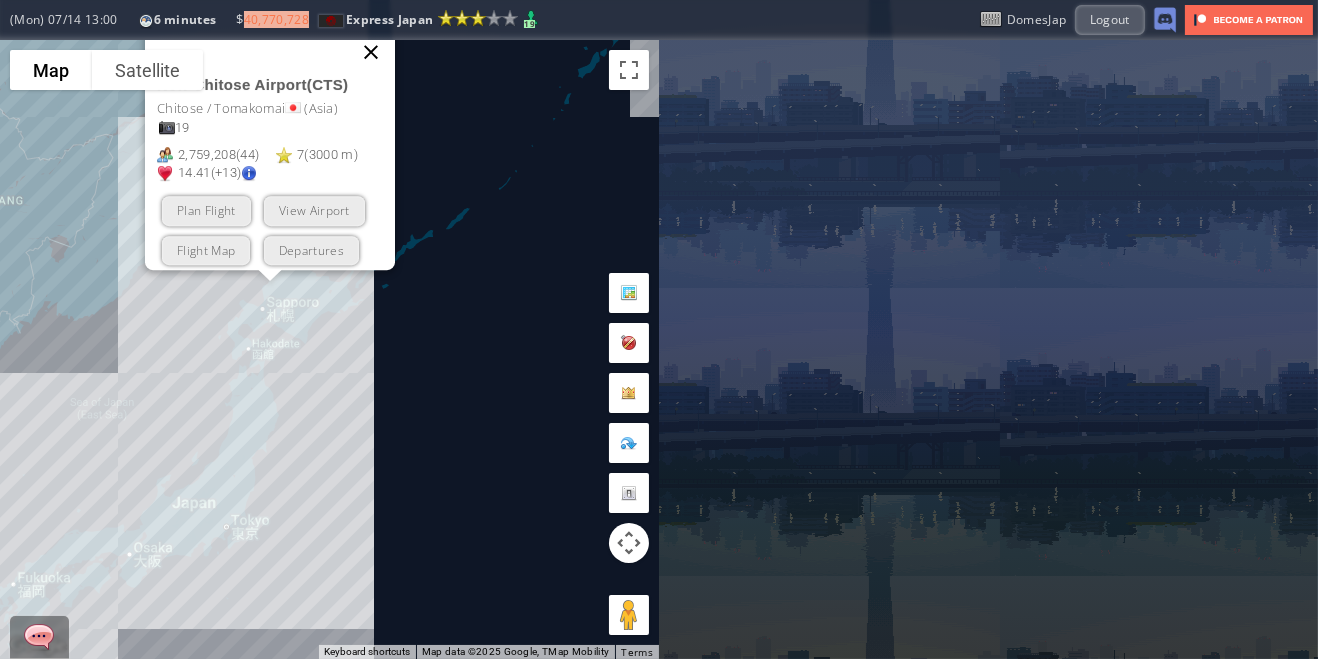 click at bounding box center (371, 52) 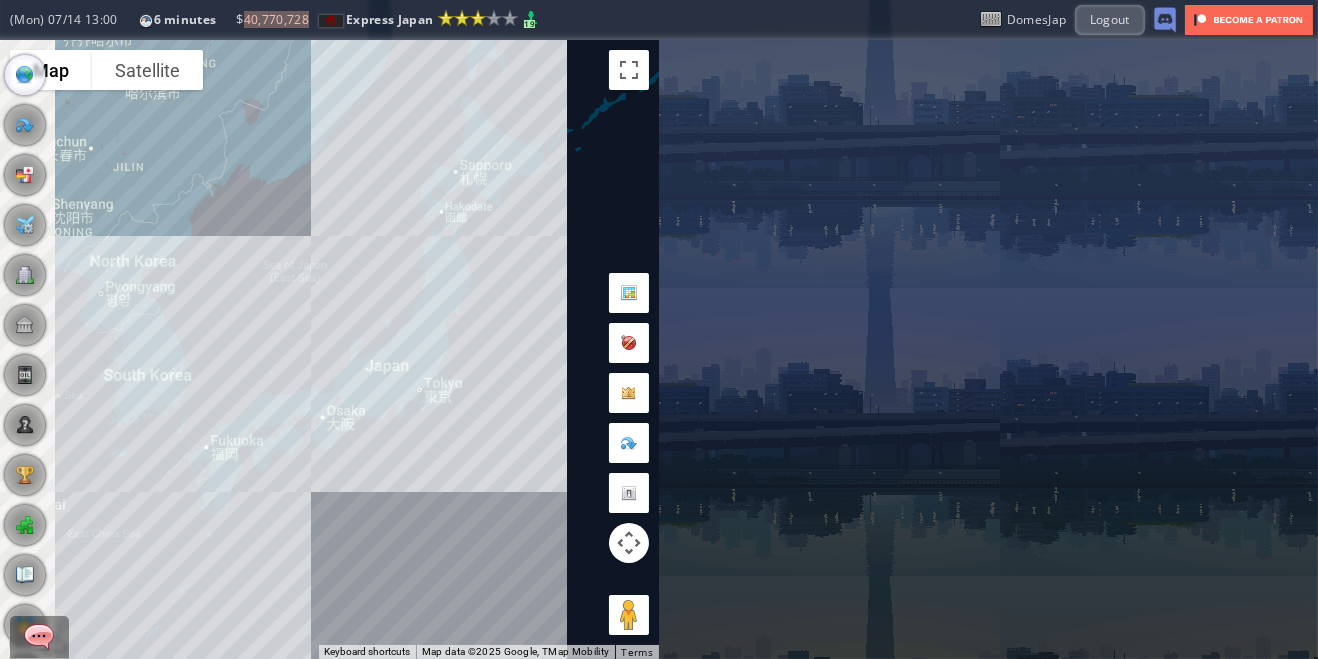 click at bounding box center [7, 329] 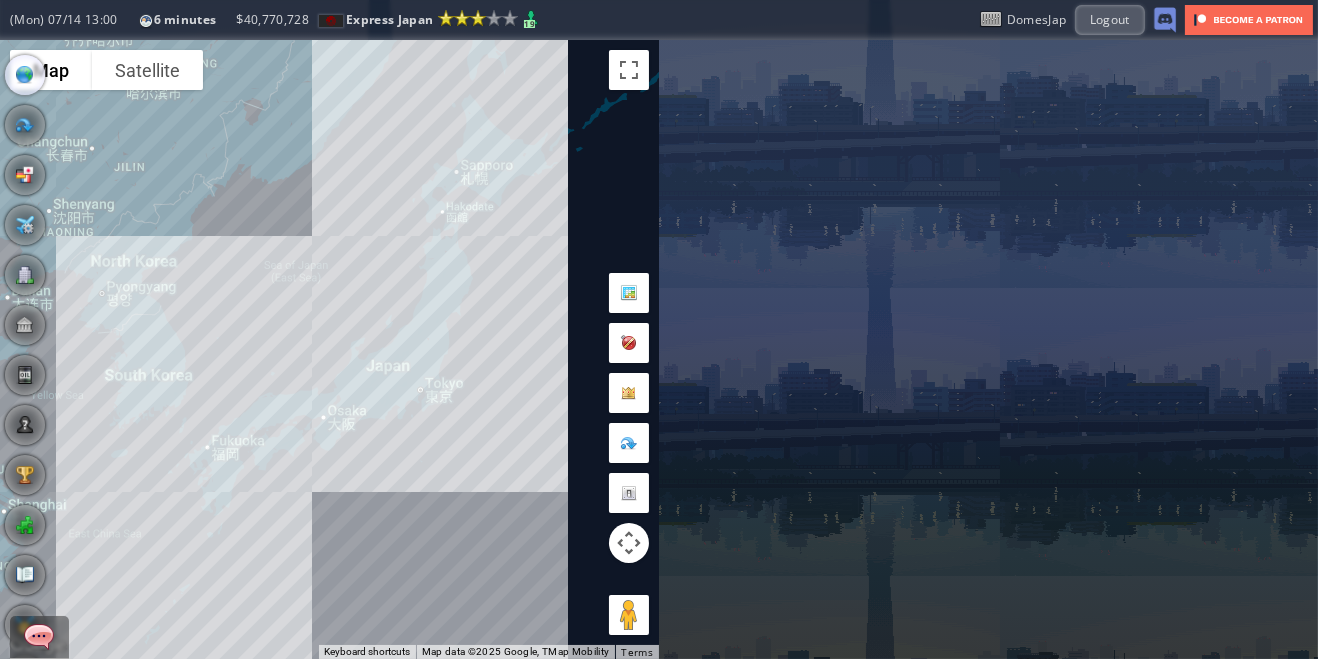 click at bounding box center [7, 329] 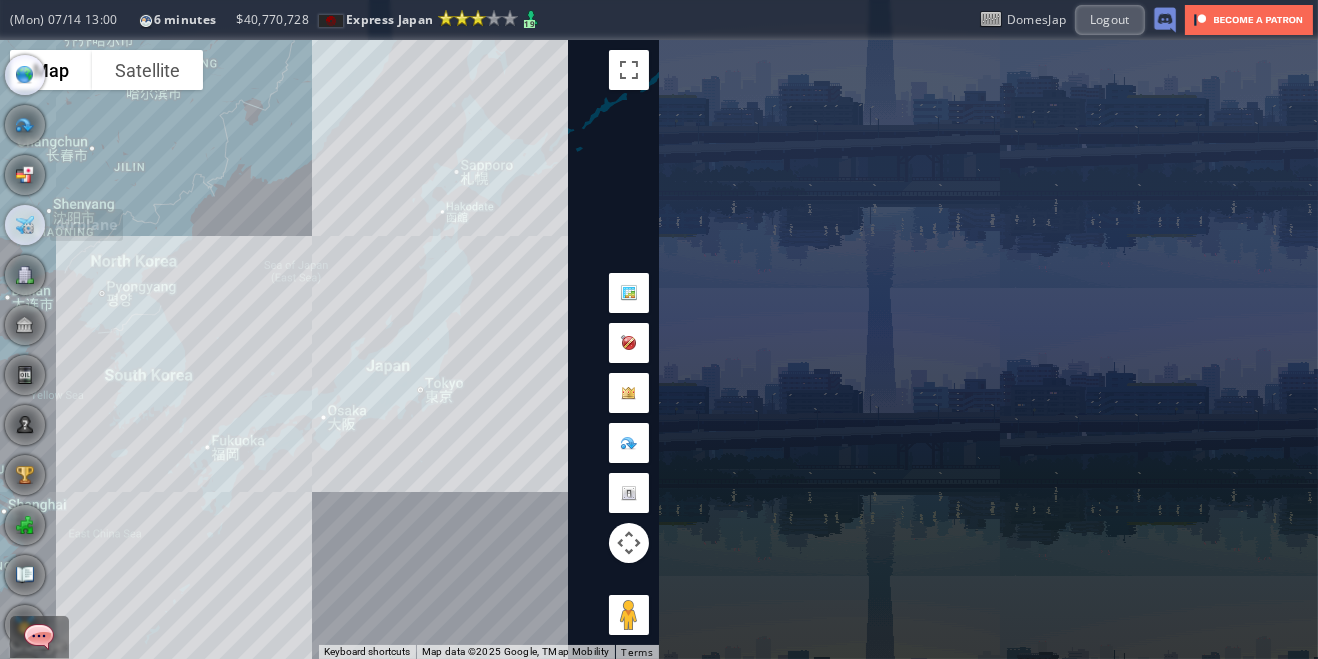 click at bounding box center (25, 225) 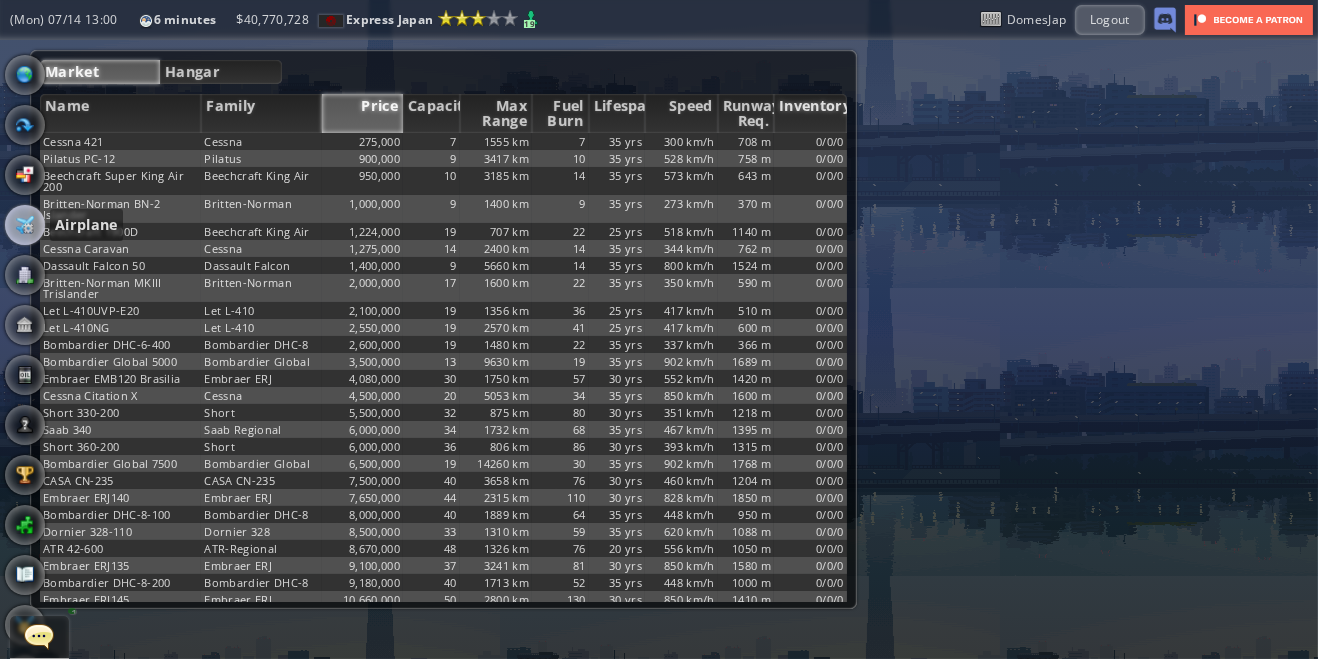 click on "Inventory" at bounding box center [810, 113] 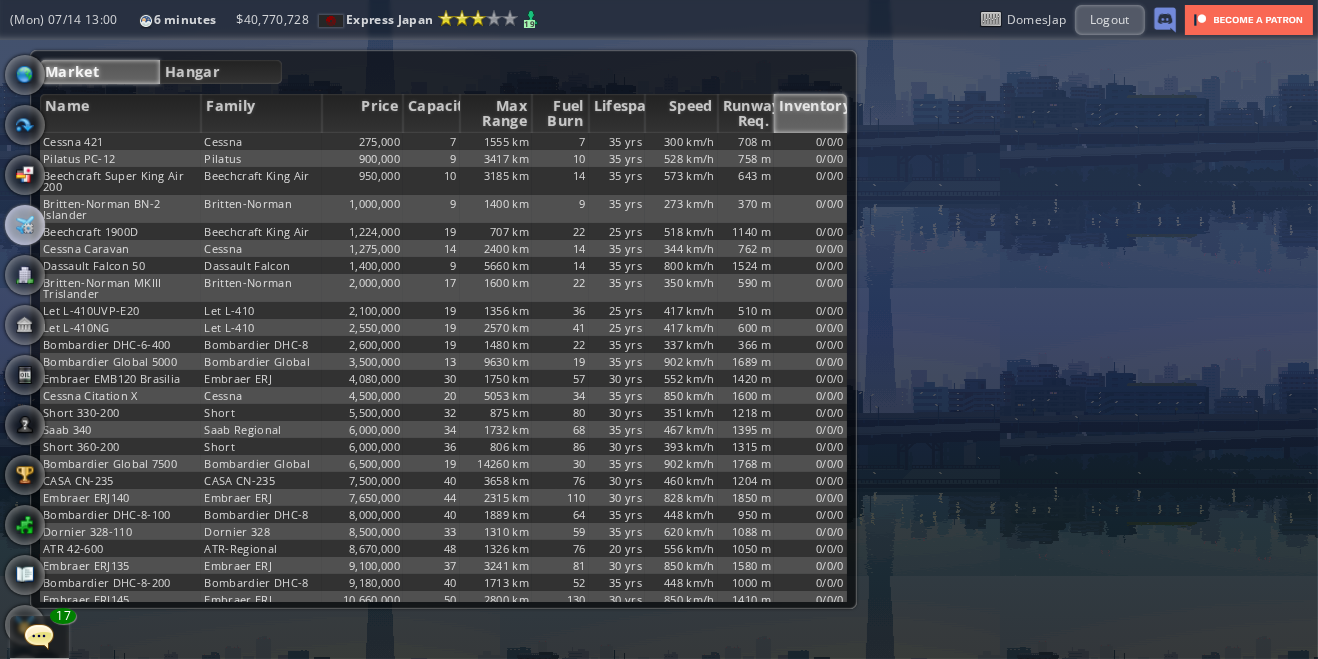 click on "Inventory" at bounding box center (810, 113) 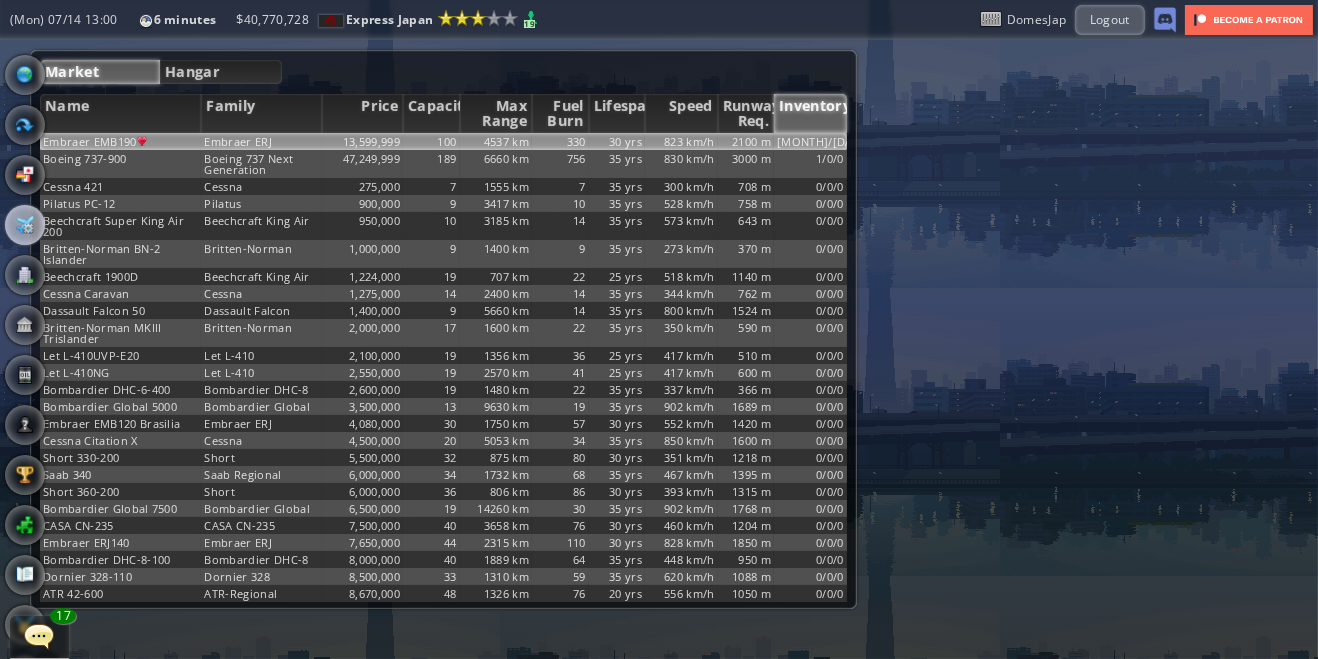 click on "Embraer EMB190" at bounding box center (120, 141) 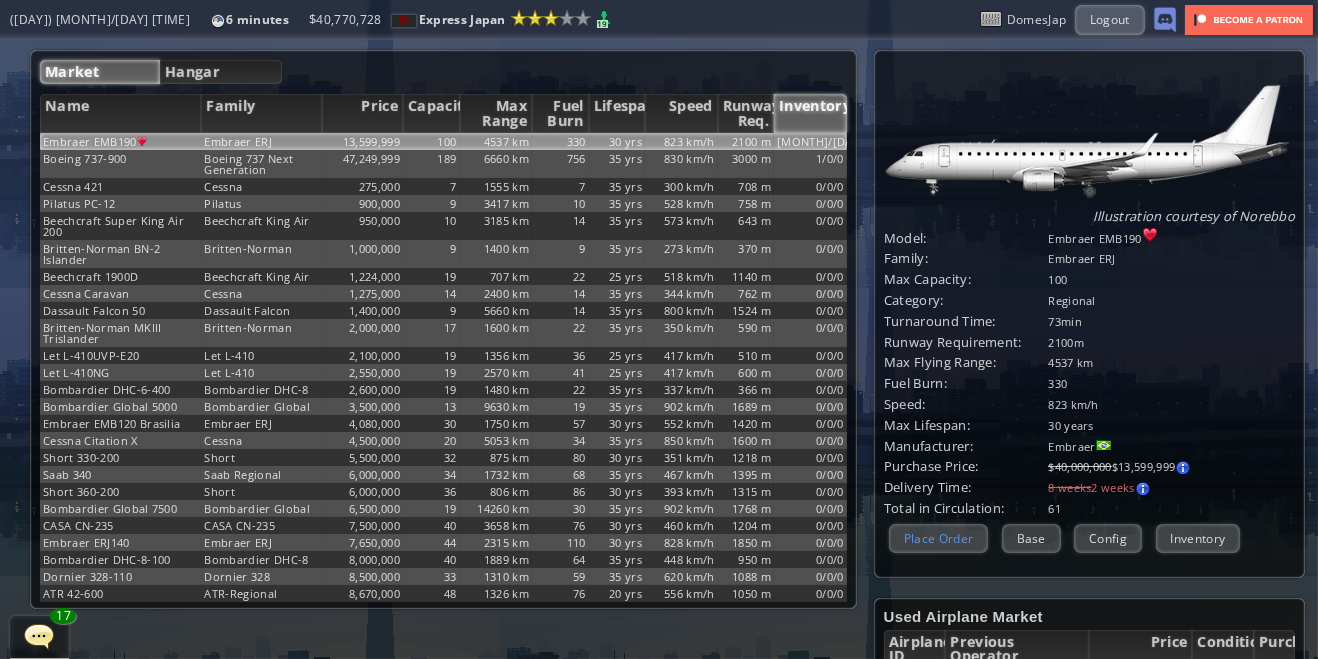 click on "Place Order" at bounding box center (939, 538) 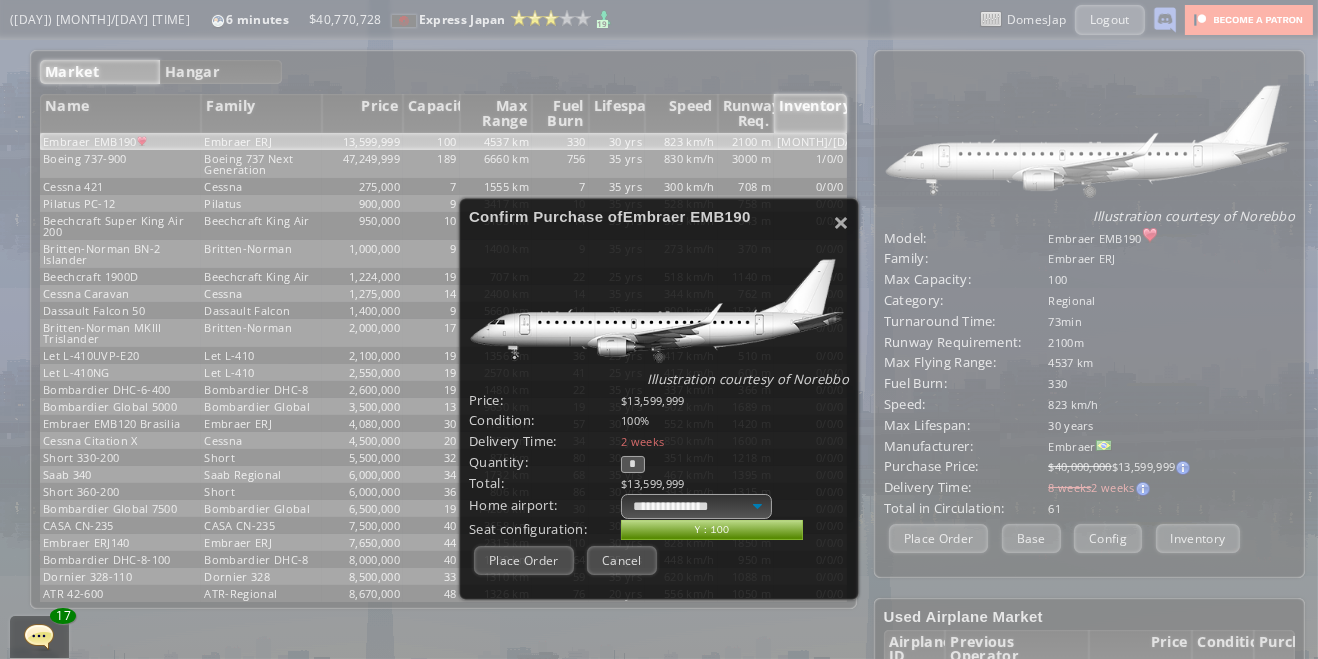 click on "*" at bounding box center (633, 464) 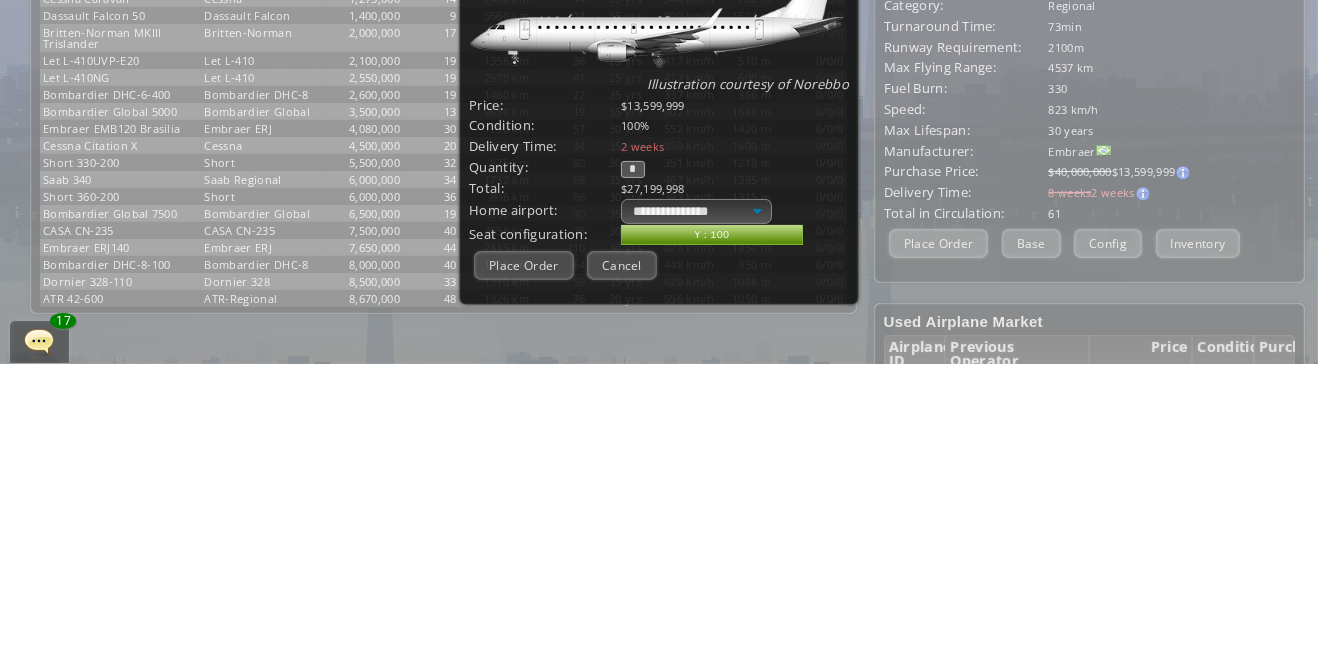 type on "*" 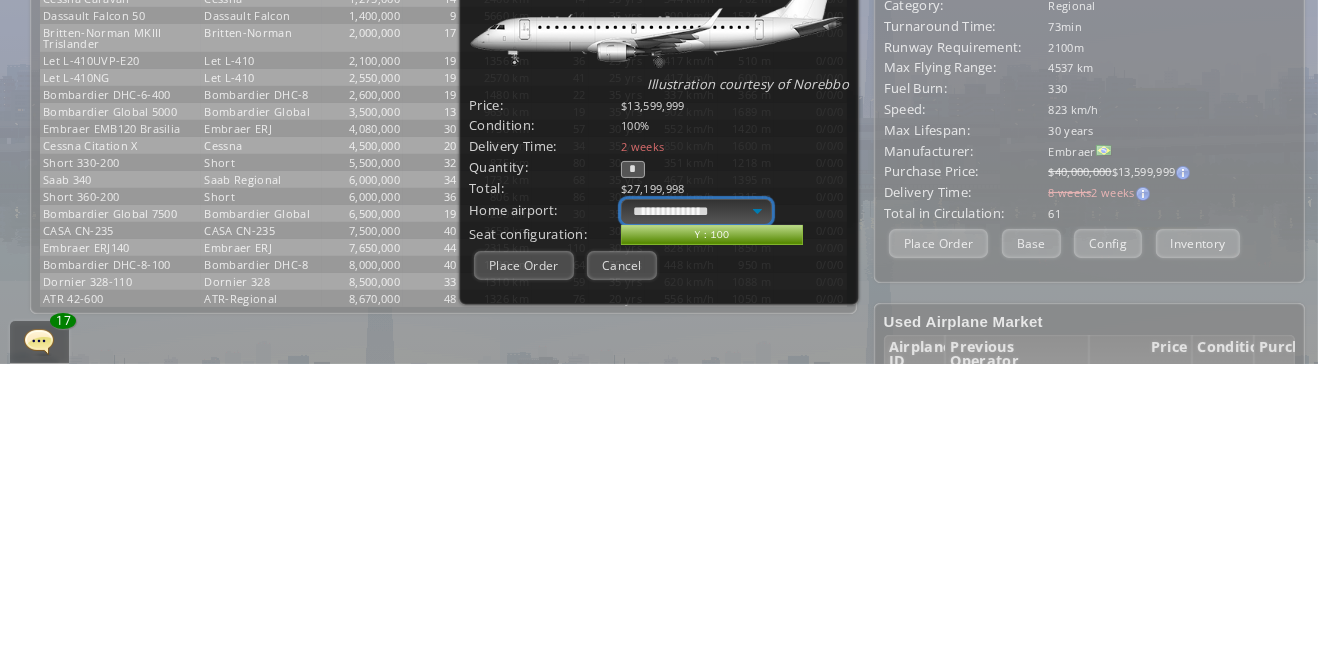 click on "**********" at bounding box center (696, 506) 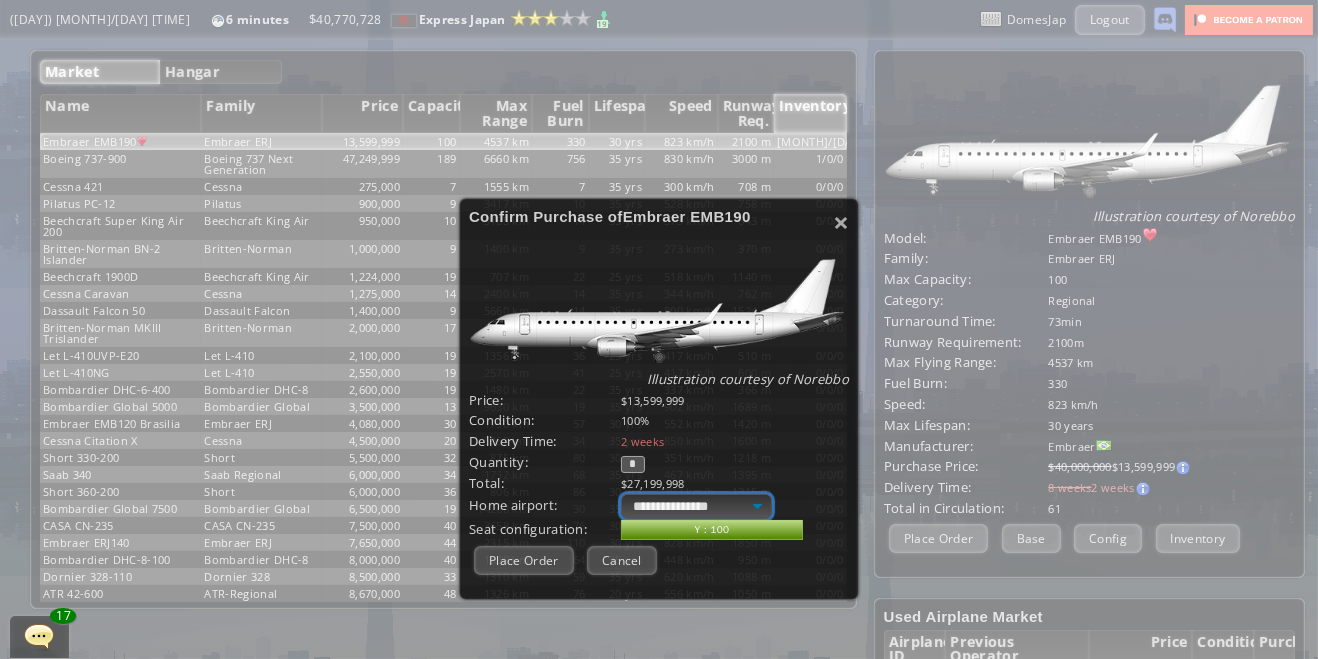 select on "****" 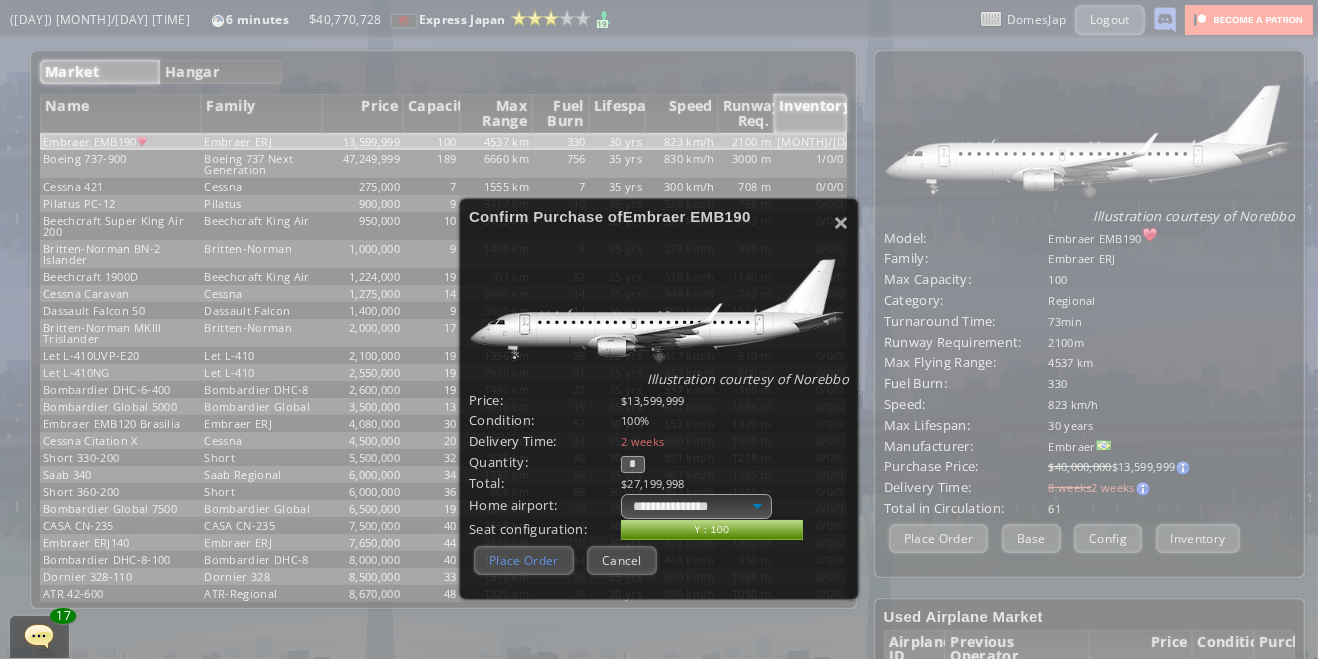 click on "Place Order" at bounding box center [524, 560] 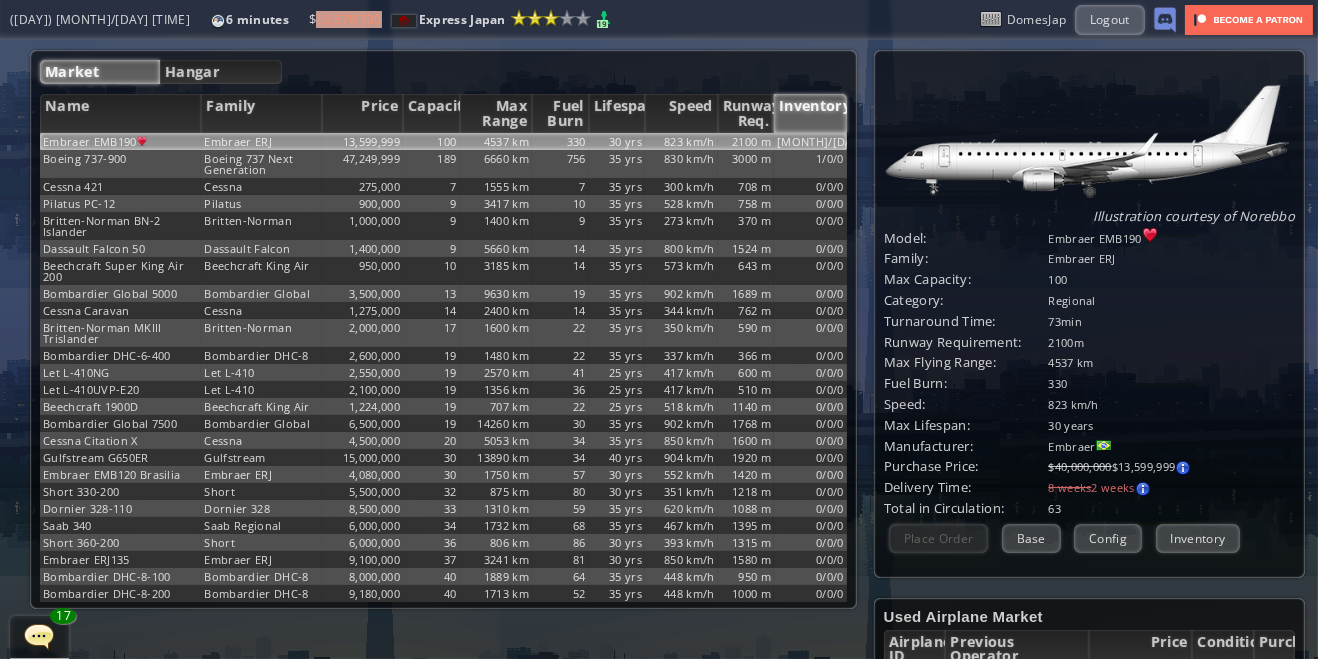 click at bounding box center (7, 329) 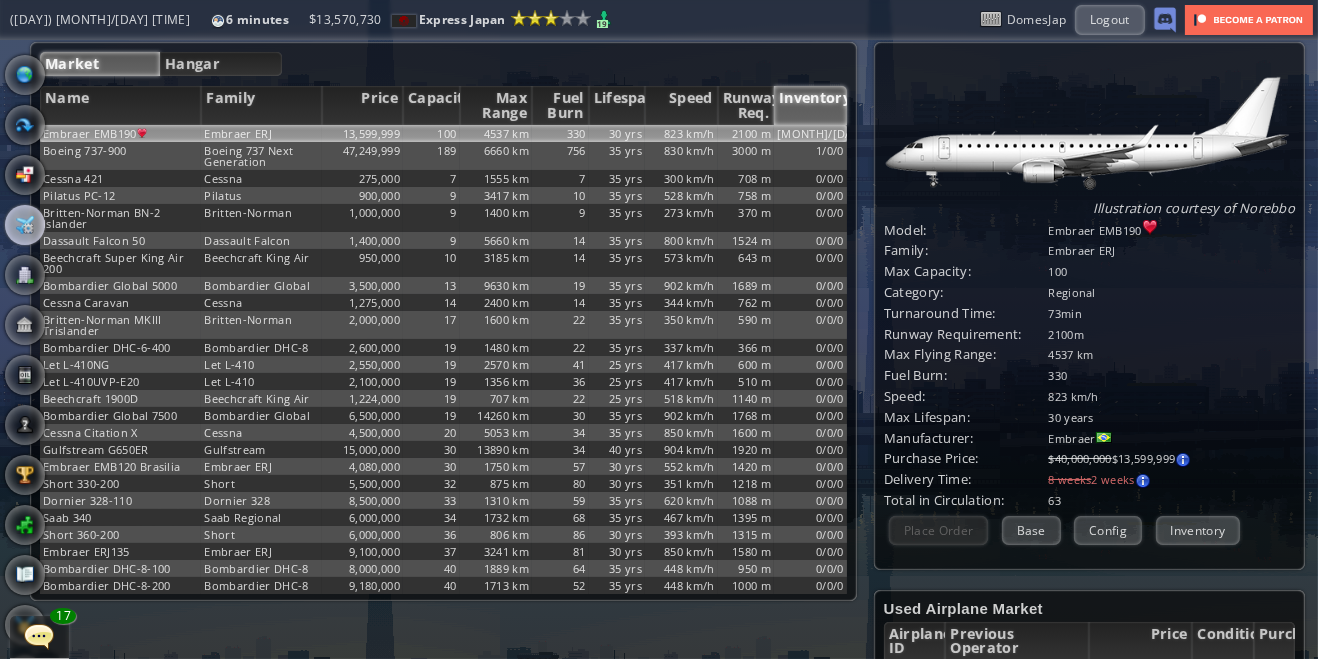 scroll, scrollTop: 0, scrollLeft: 0, axis: both 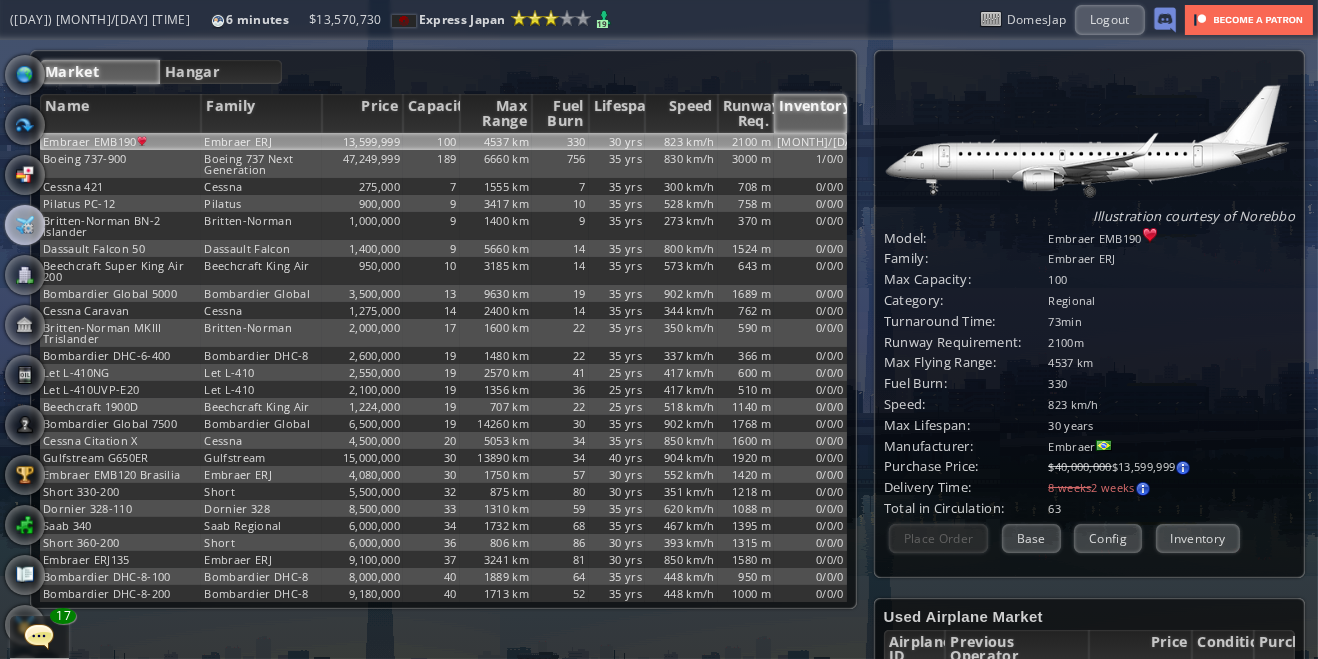 click at bounding box center (7, 329) 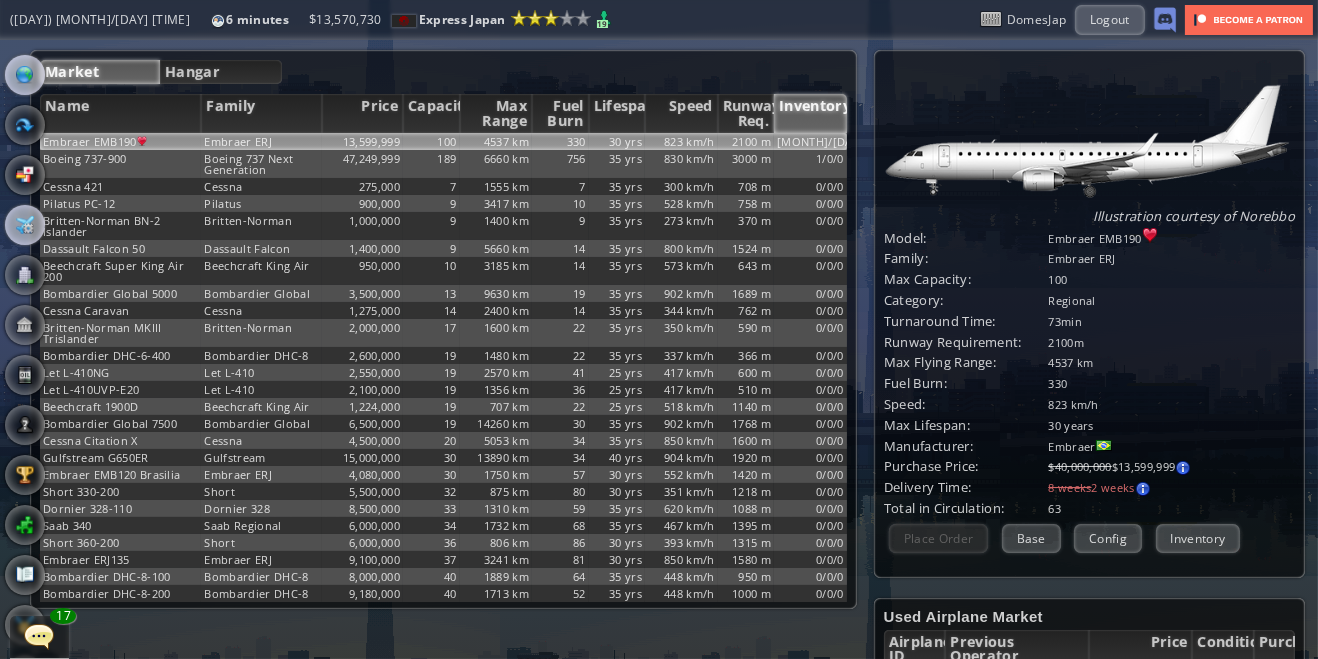 click at bounding box center [25, 75] 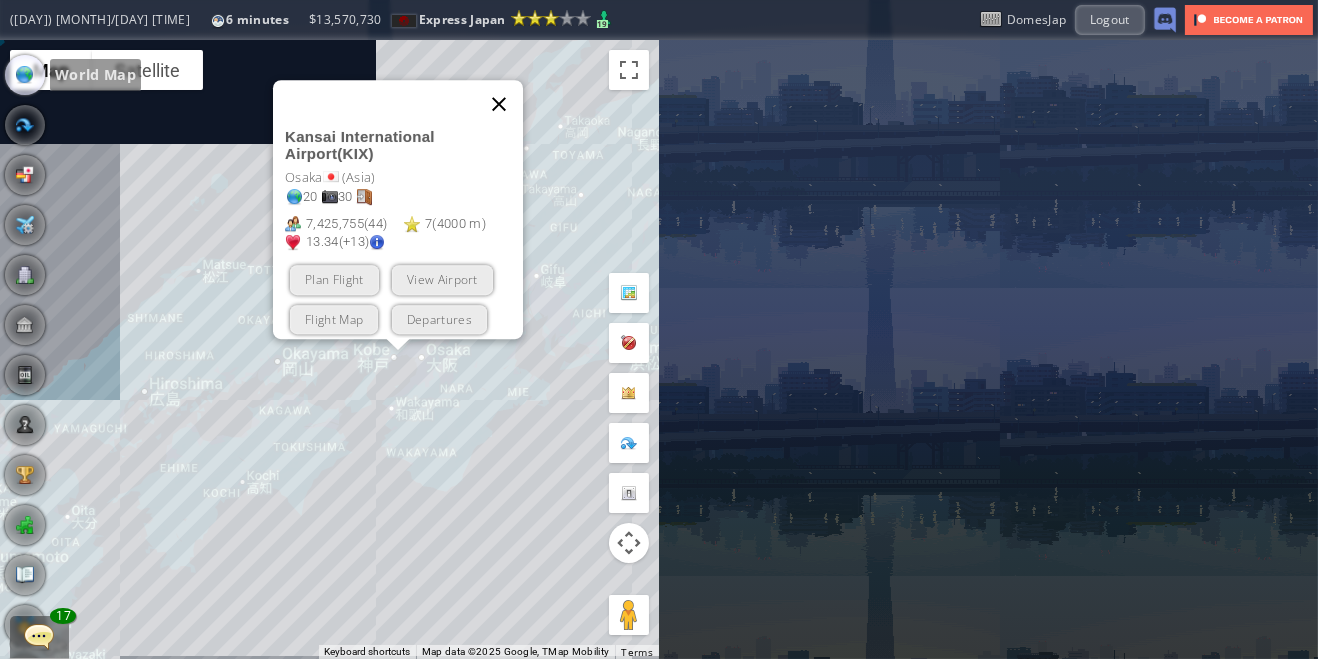 click at bounding box center (499, 104) 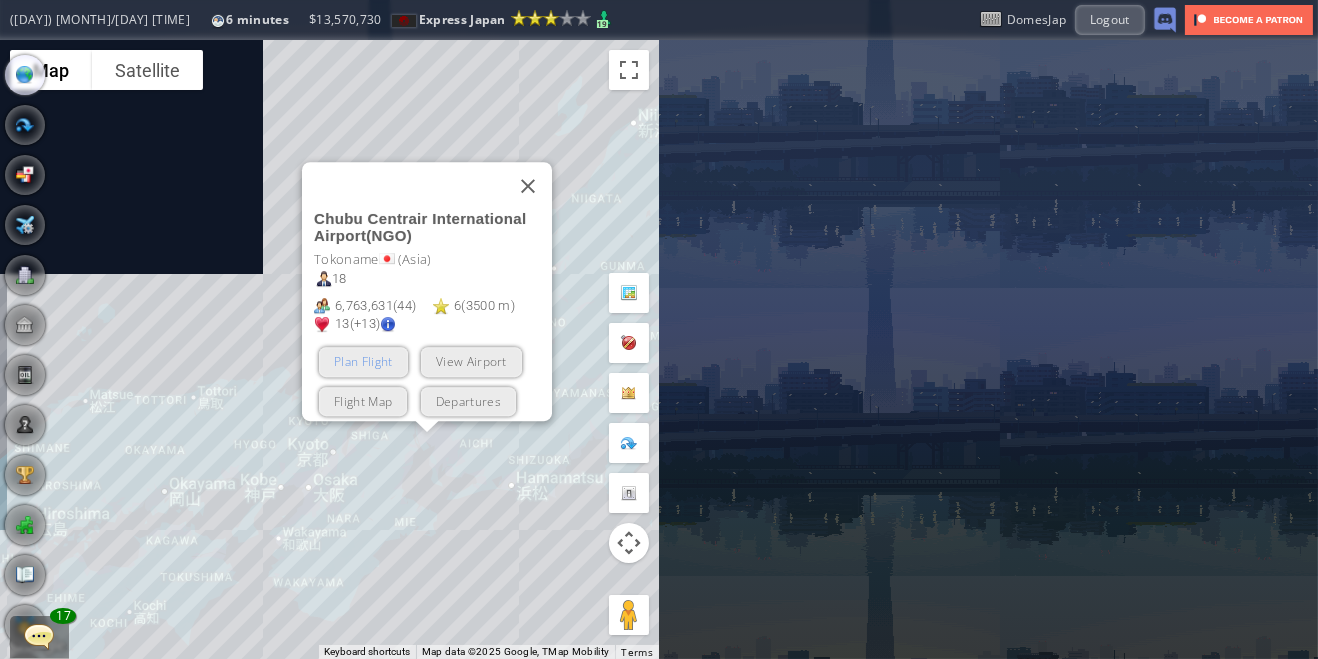 click on "Plan Flight" at bounding box center (363, 361) 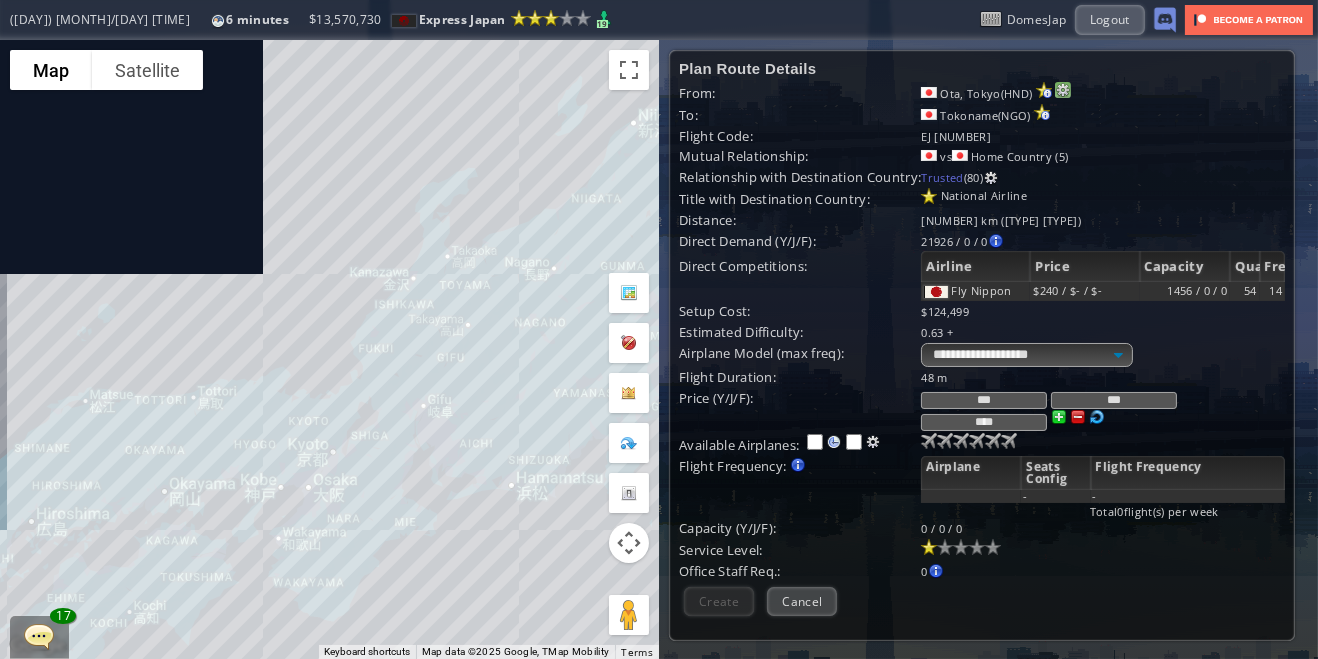 click at bounding box center (1063, 90) 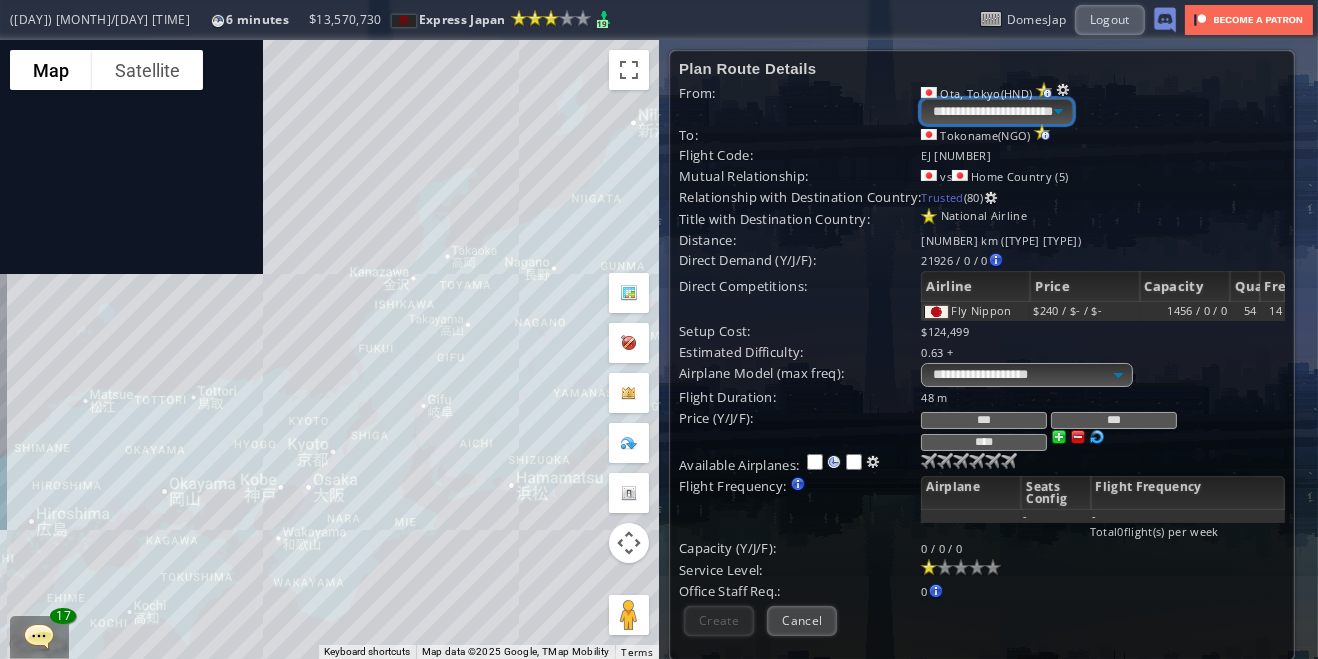 click on "**********" at bounding box center [996, 111] 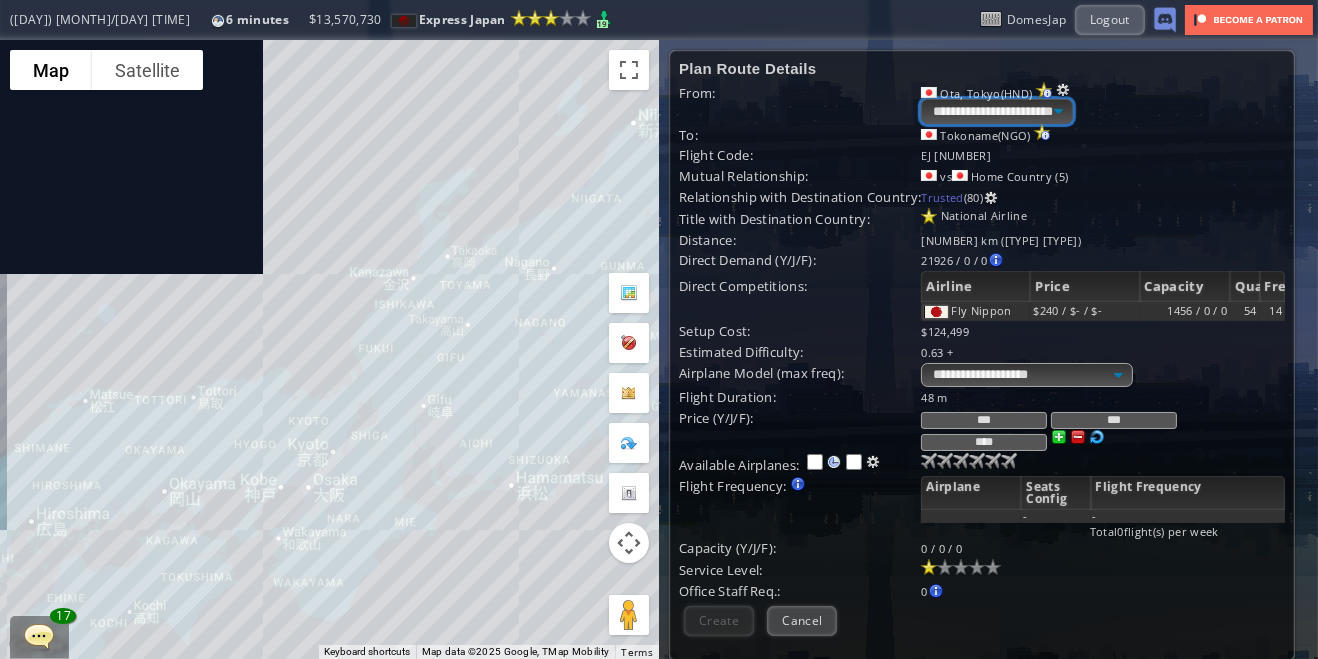 select on "****" 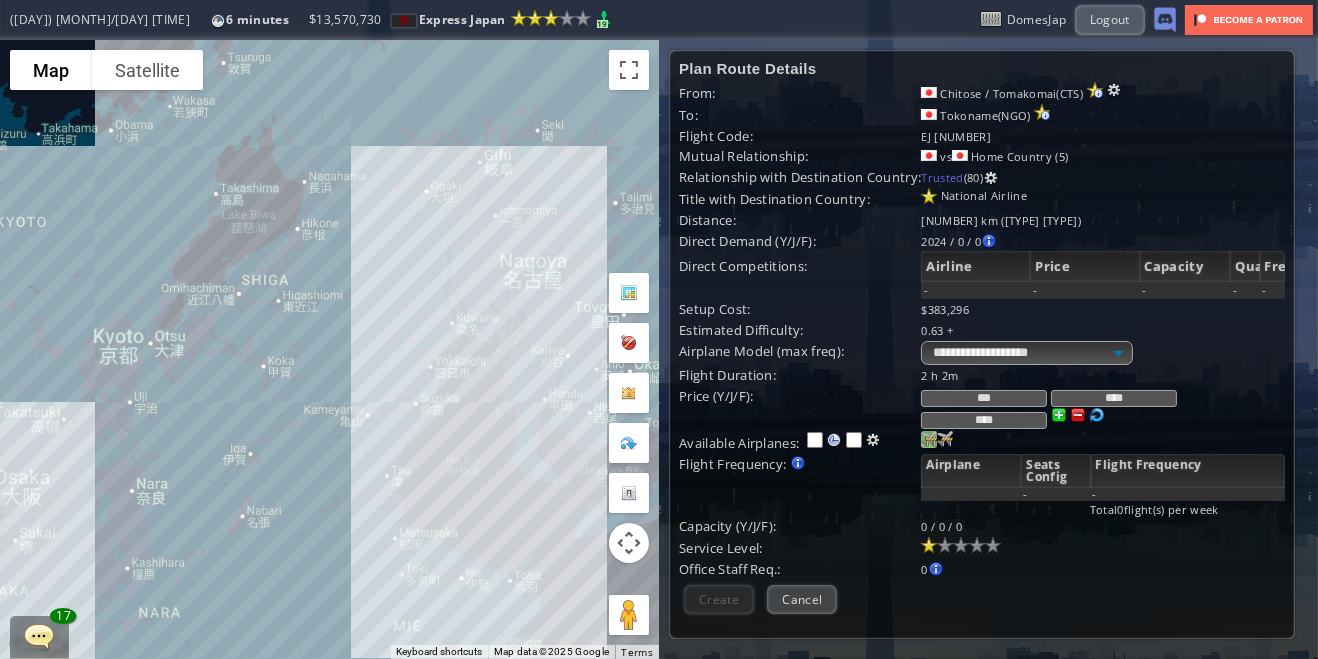 click at bounding box center [929, 439] 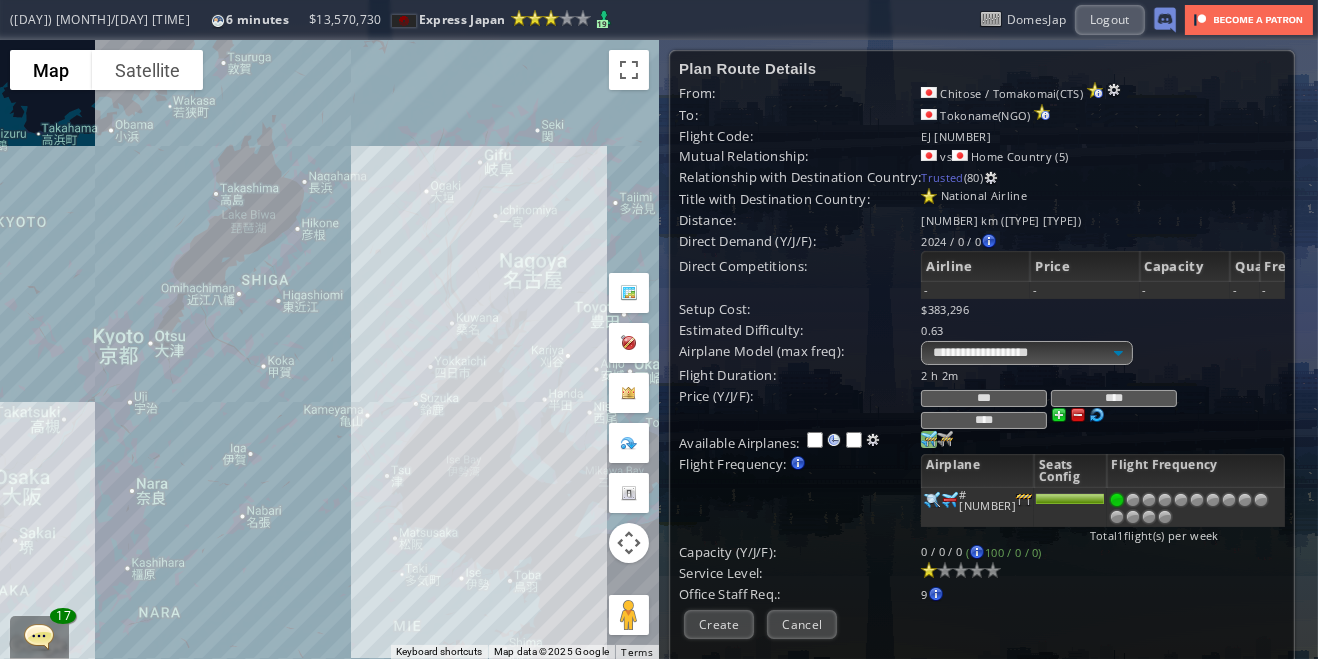 click at bounding box center [1197, 500] 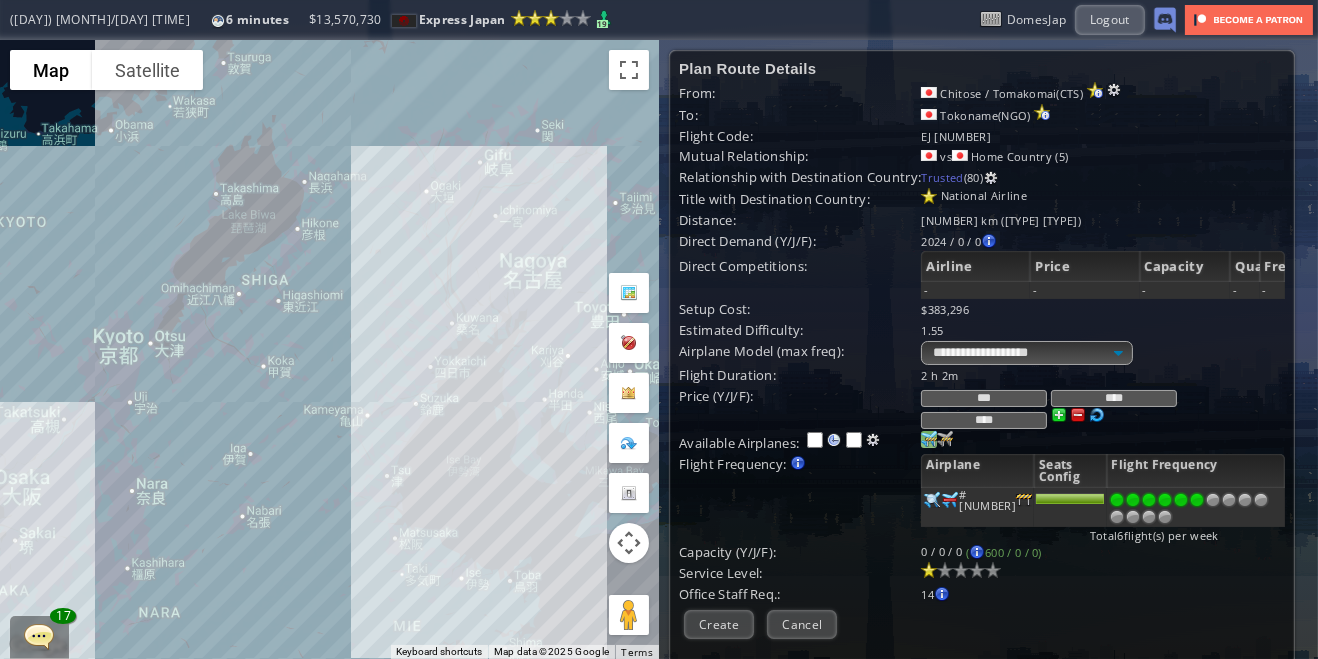 click at bounding box center (1213, 500) 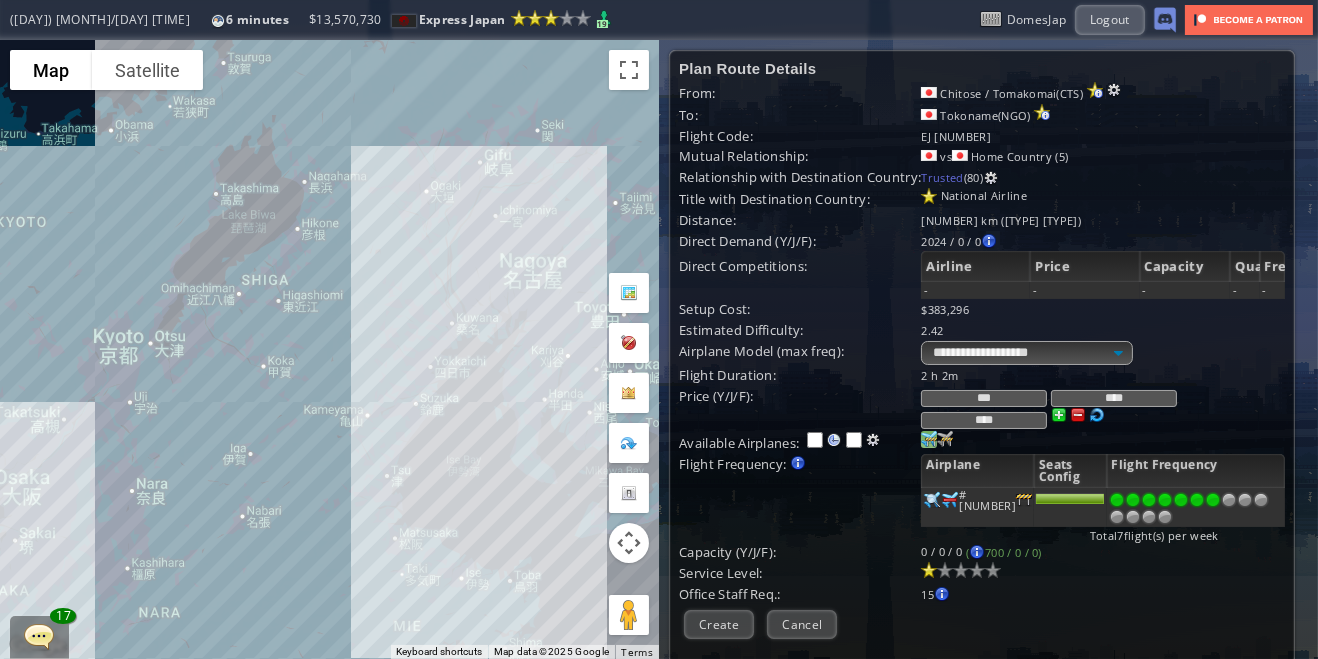 click at bounding box center (961, 570) 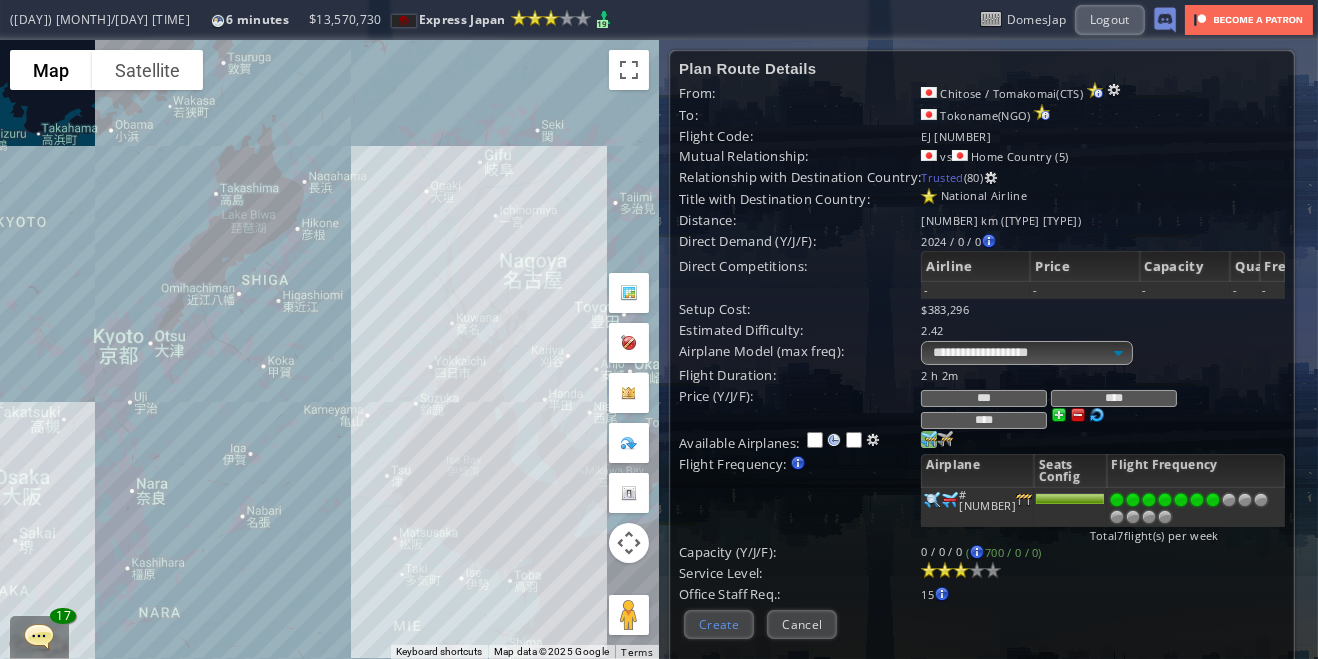 click on "Create" at bounding box center (719, 624) 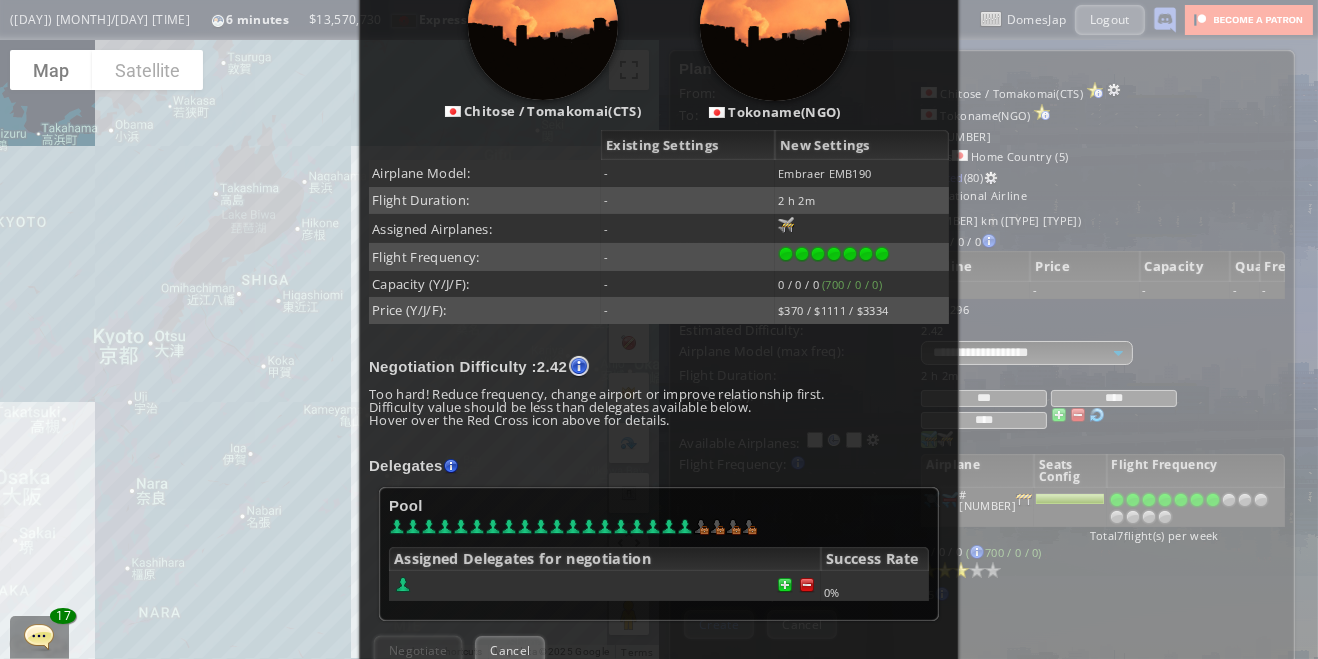 scroll, scrollTop: 290, scrollLeft: 0, axis: vertical 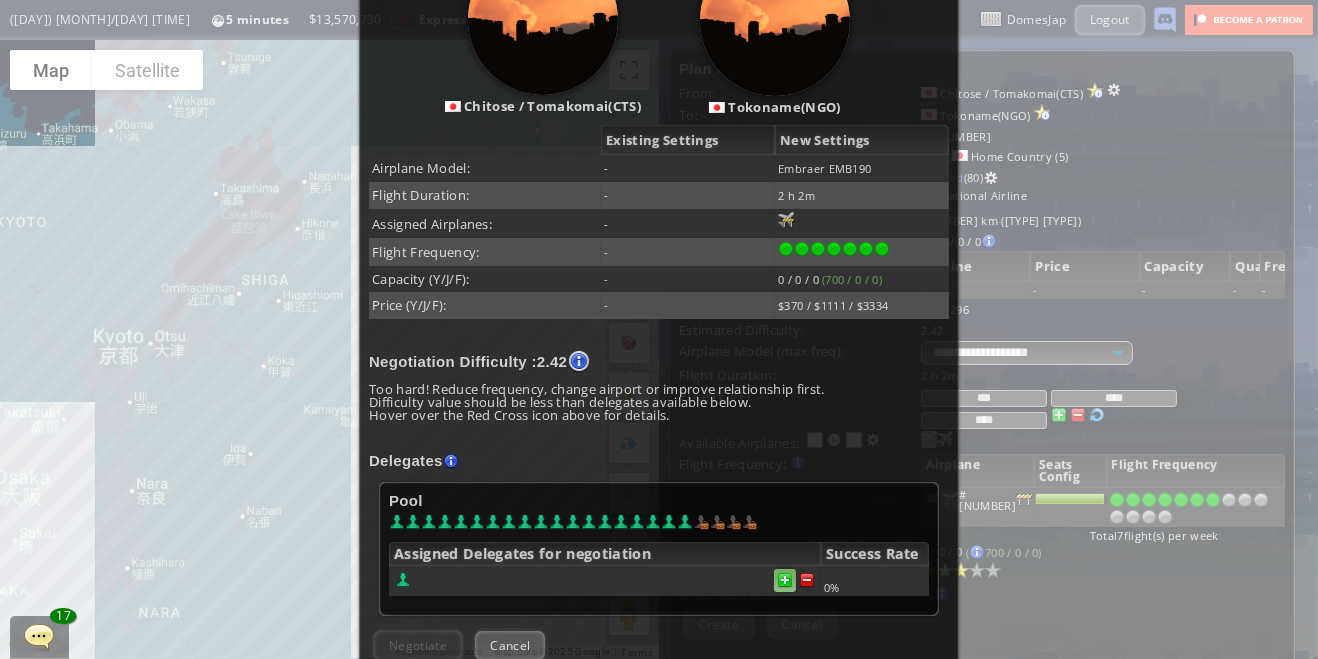 click at bounding box center [785, 580] 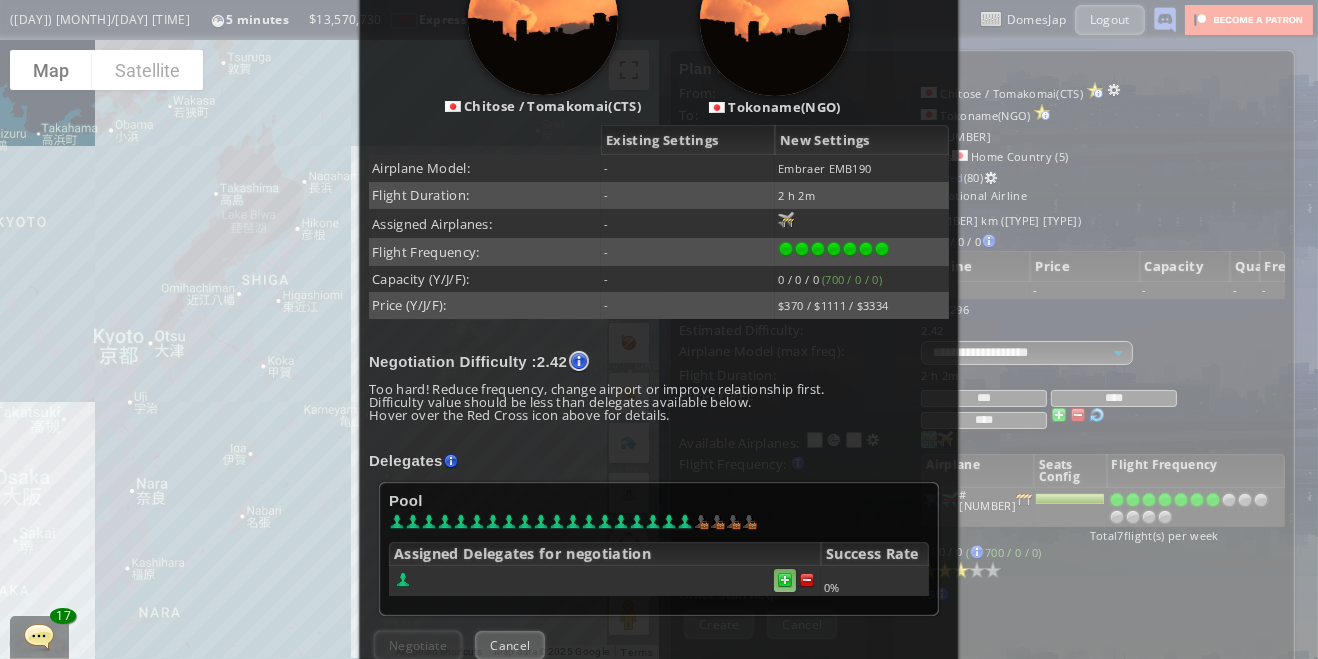 click at bounding box center (785, 580) 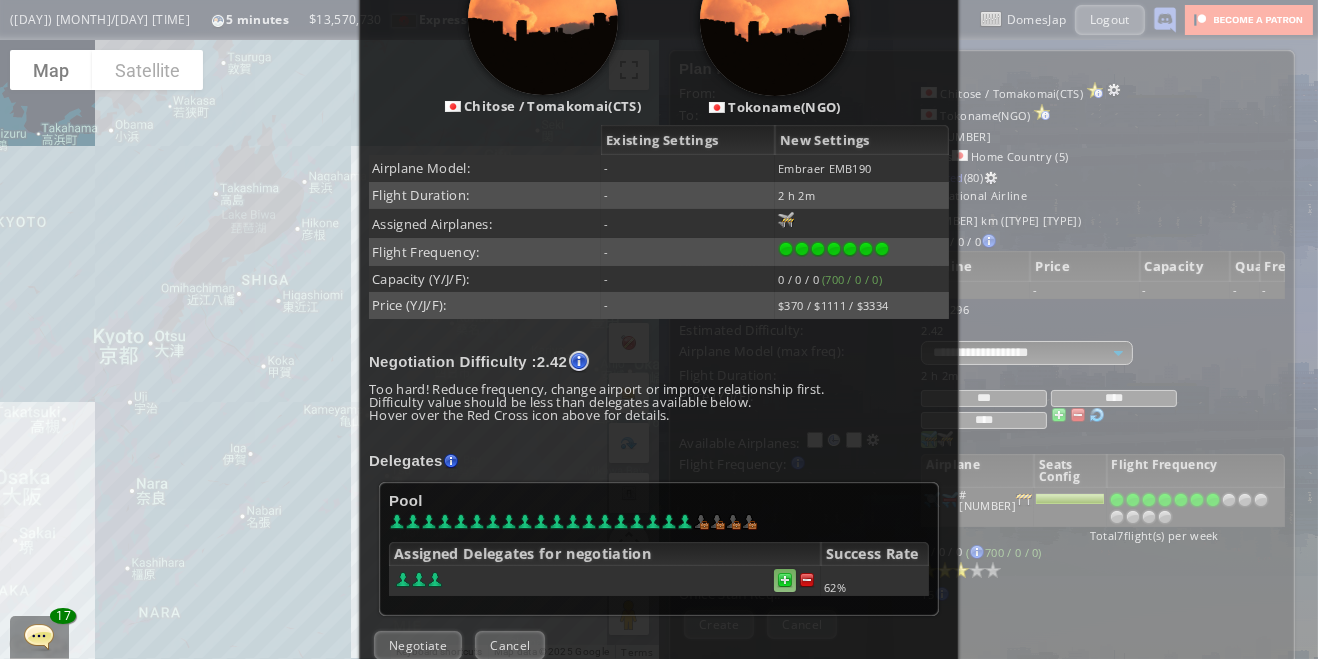 click at bounding box center [785, 580] 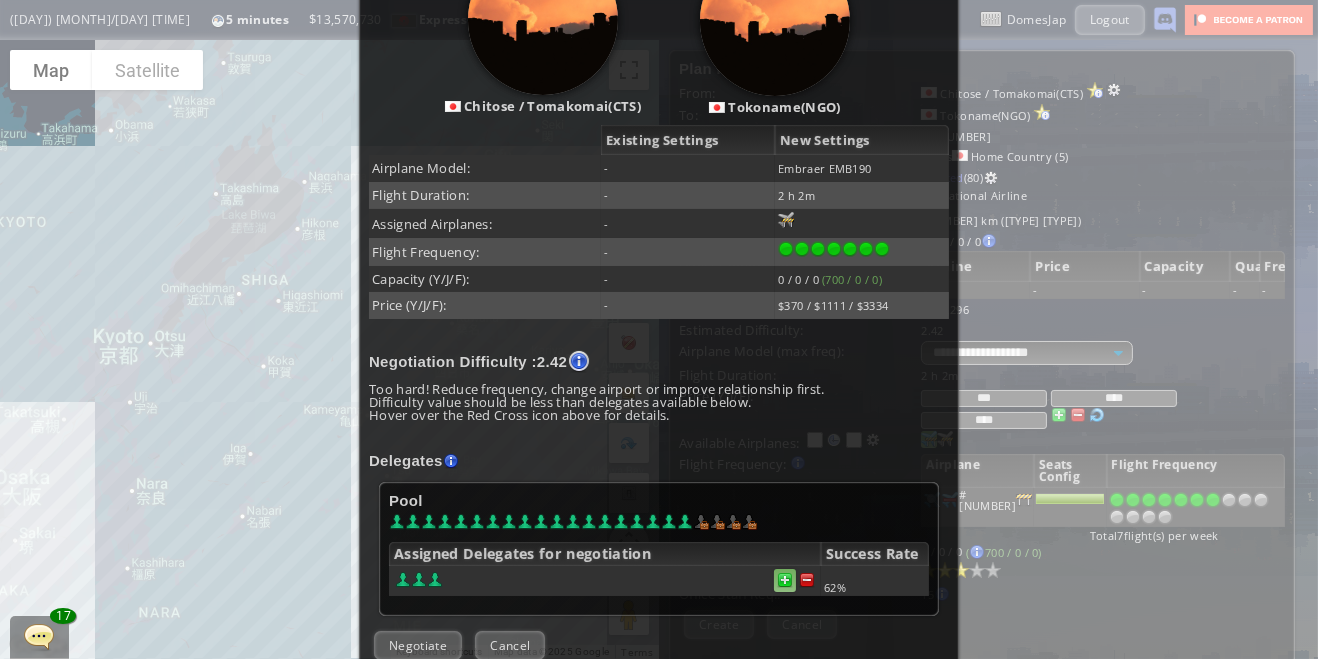 click at bounding box center [785, 580] 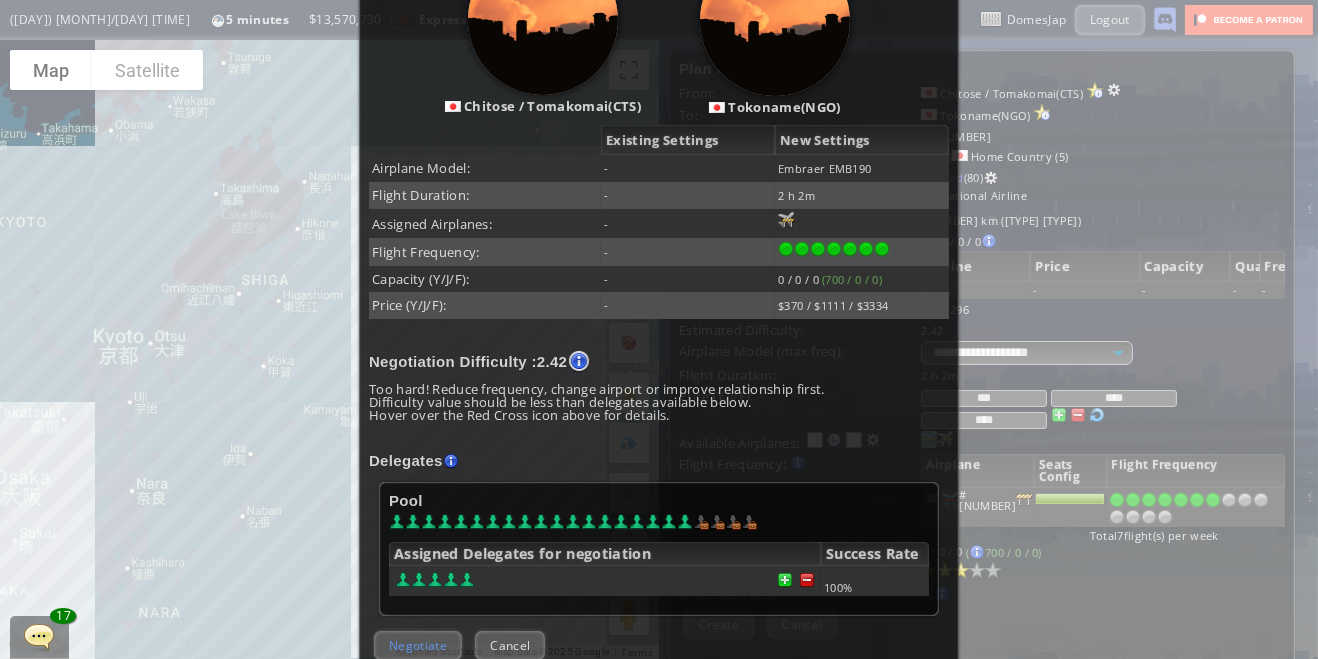 click on "Negotiate" at bounding box center (418, 645) 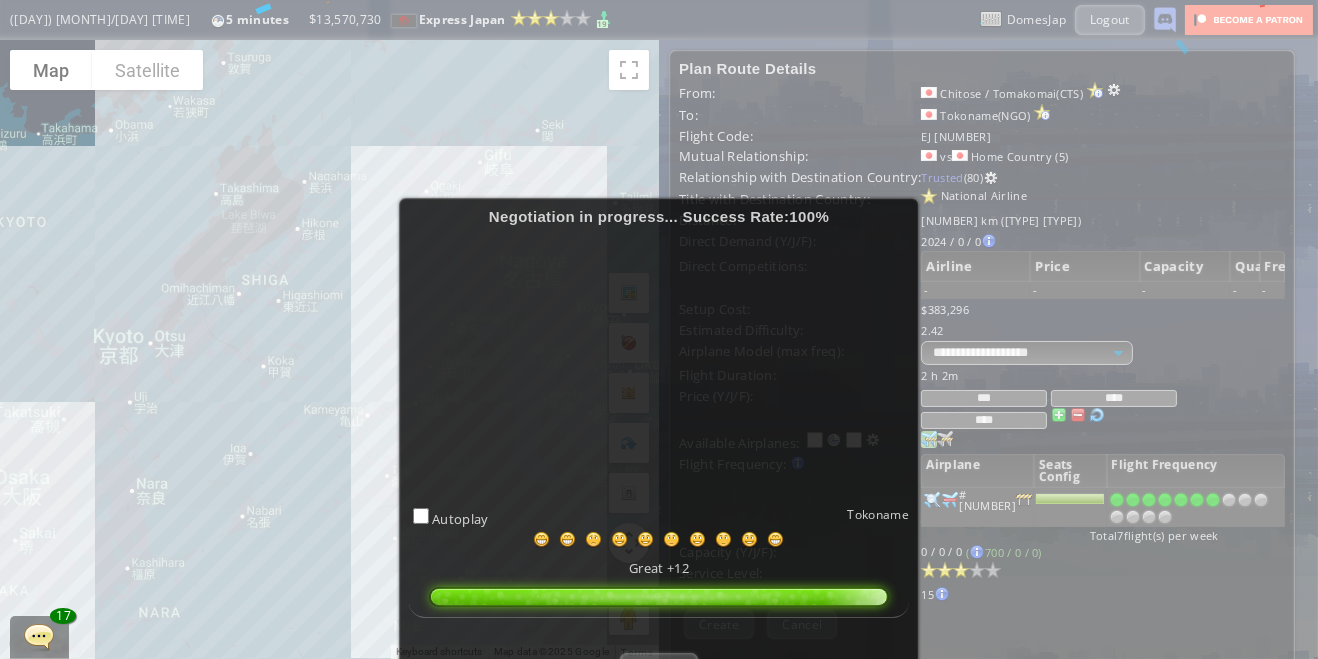 click on "Success" at bounding box center (658, 667) 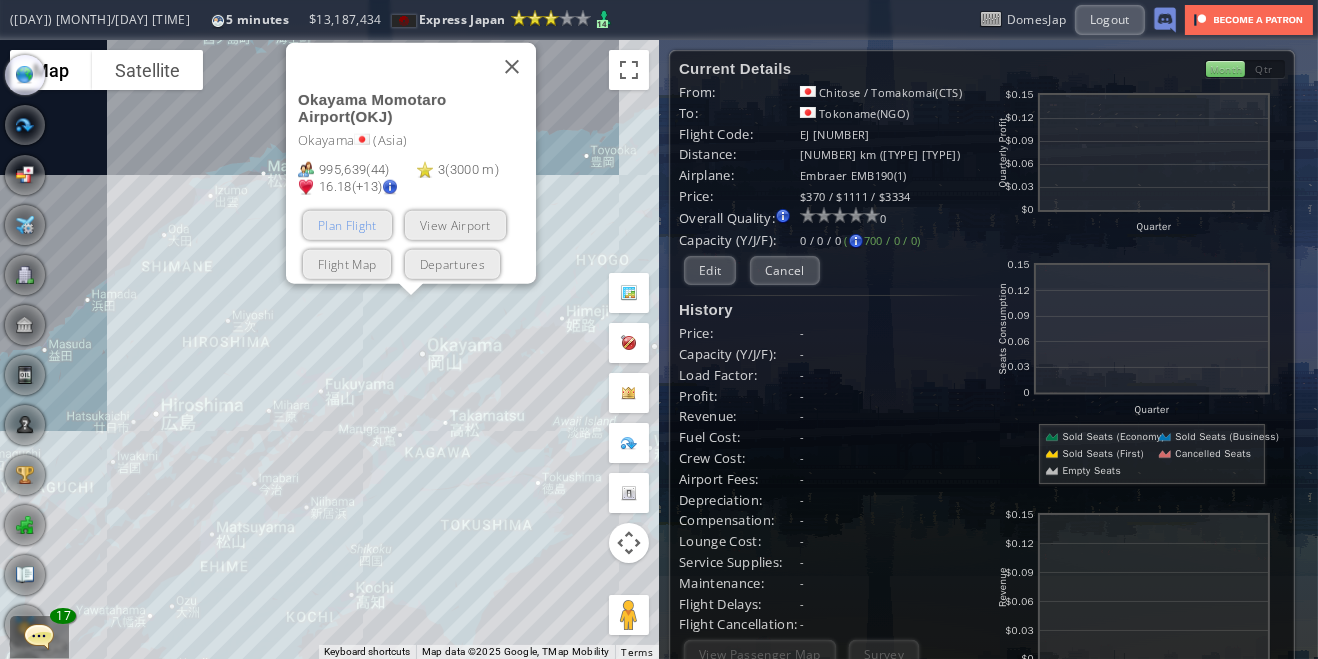 click on "Plan Flight" at bounding box center [347, 224] 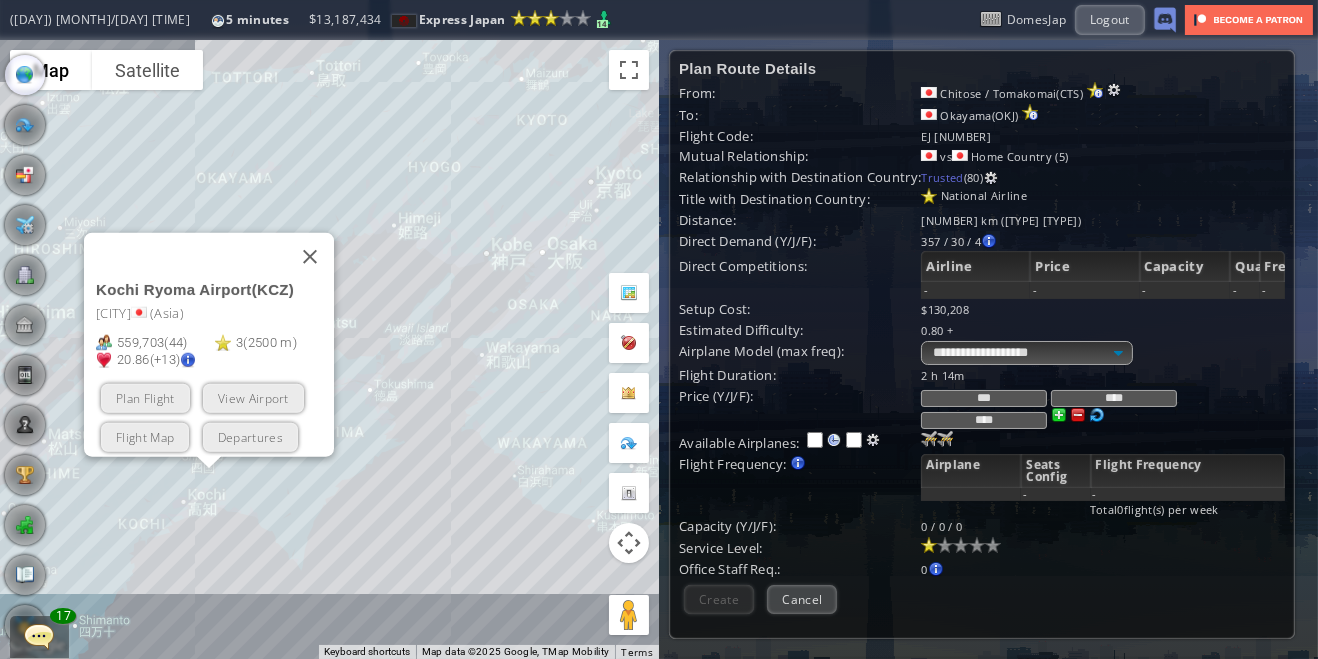click on "Plan Flight
View Airport
Flight Map
Departures" at bounding box center (215, 417) 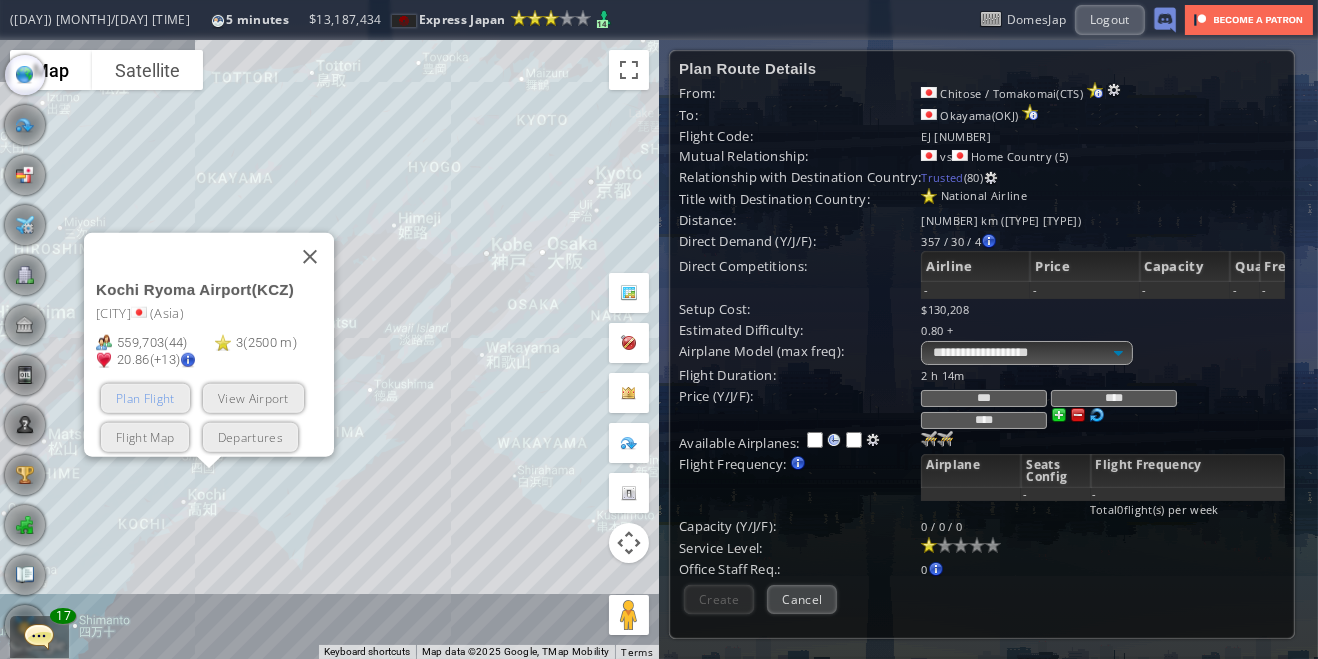 click on "Plan Flight" at bounding box center [145, 397] 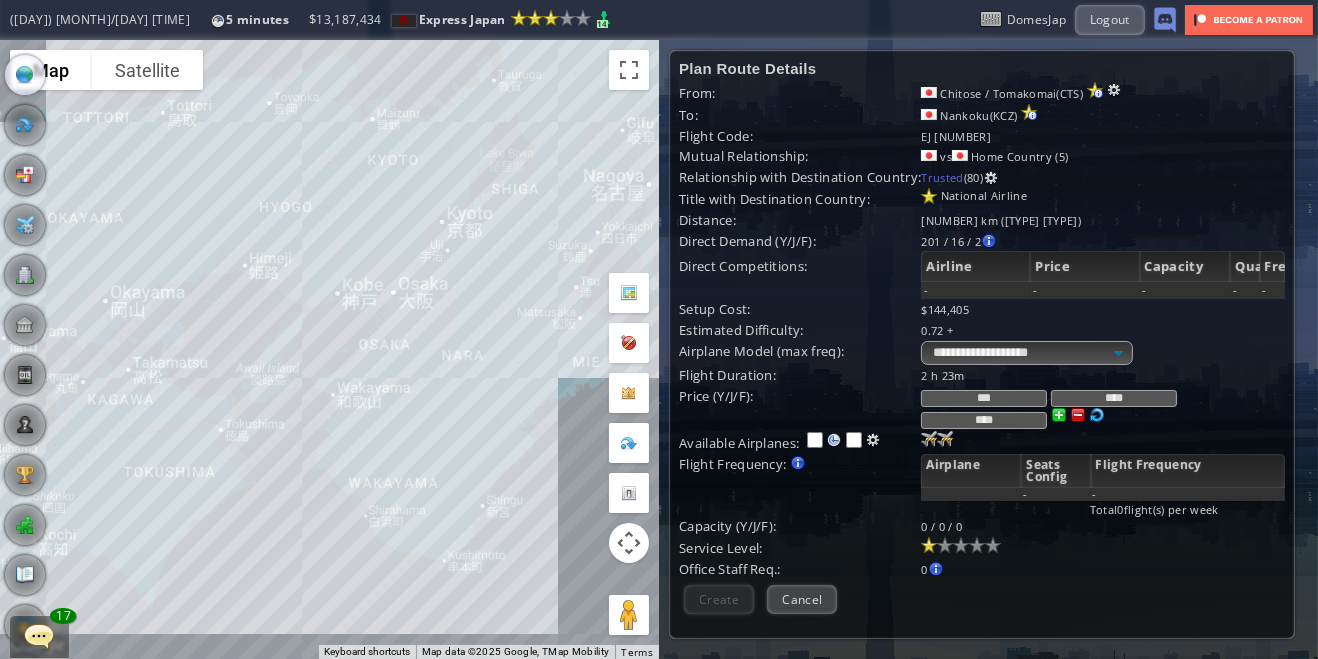 scroll, scrollTop: 0, scrollLeft: 28, axis: horizontal 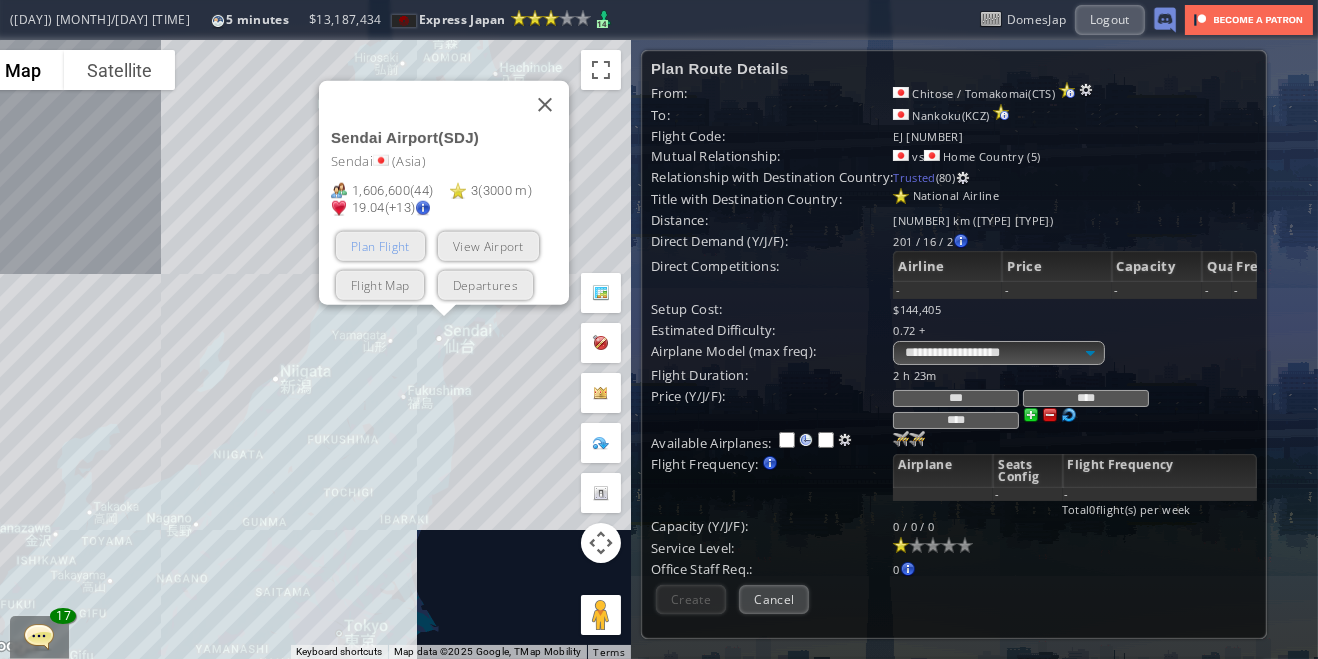 click on "Plan Flight" at bounding box center (380, 245) 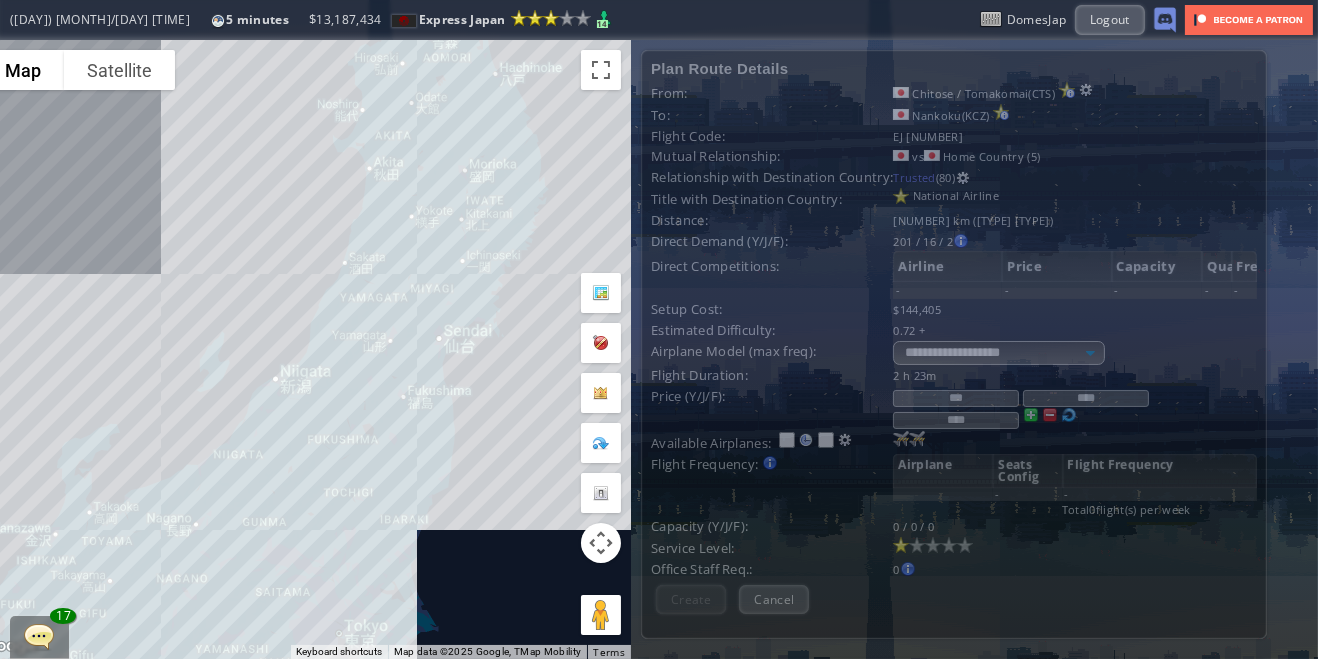scroll, scrollTop: 0, scrollLeft: 0, axis: both 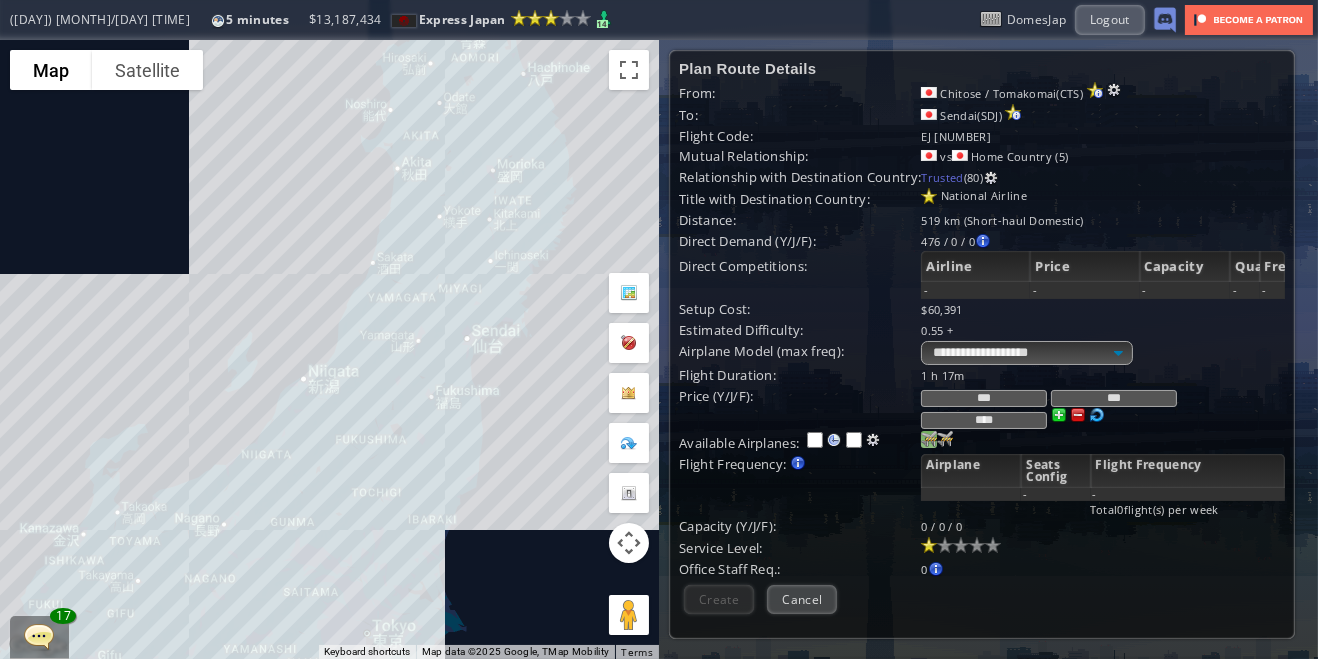 click on "[NUMBER] [NUMBER]" at bounding box center (929, 439) 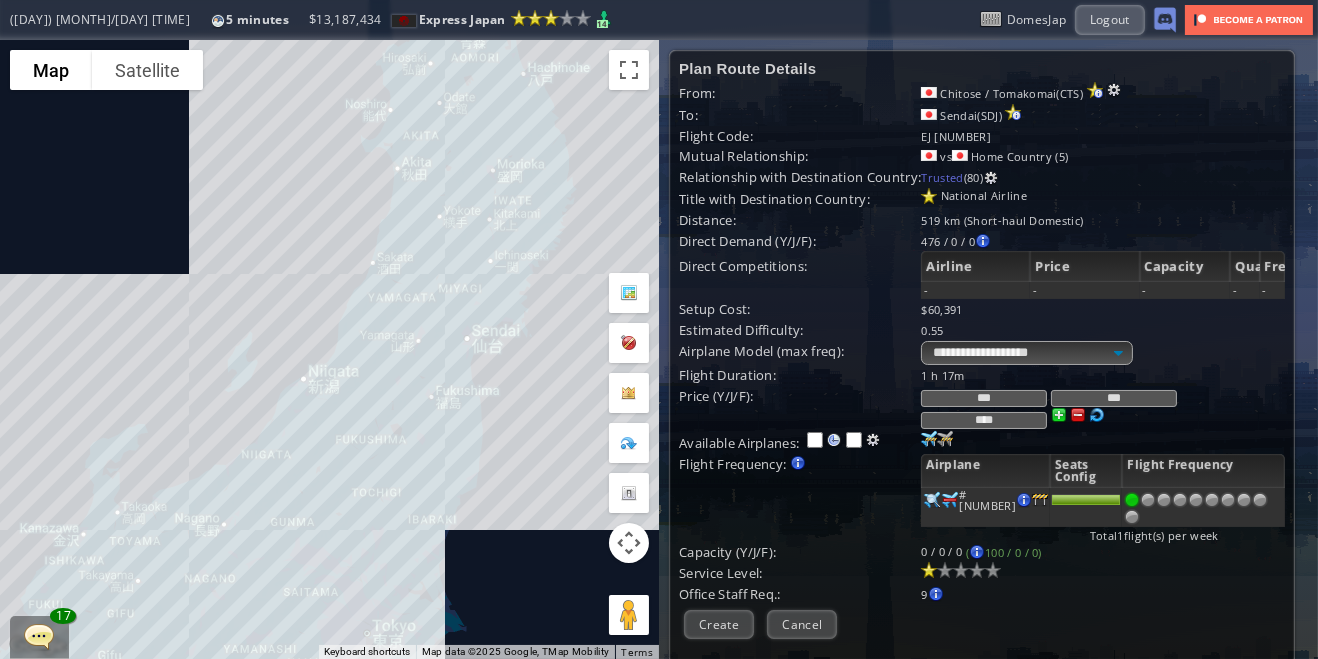 click at bounding box center [1244, 500] 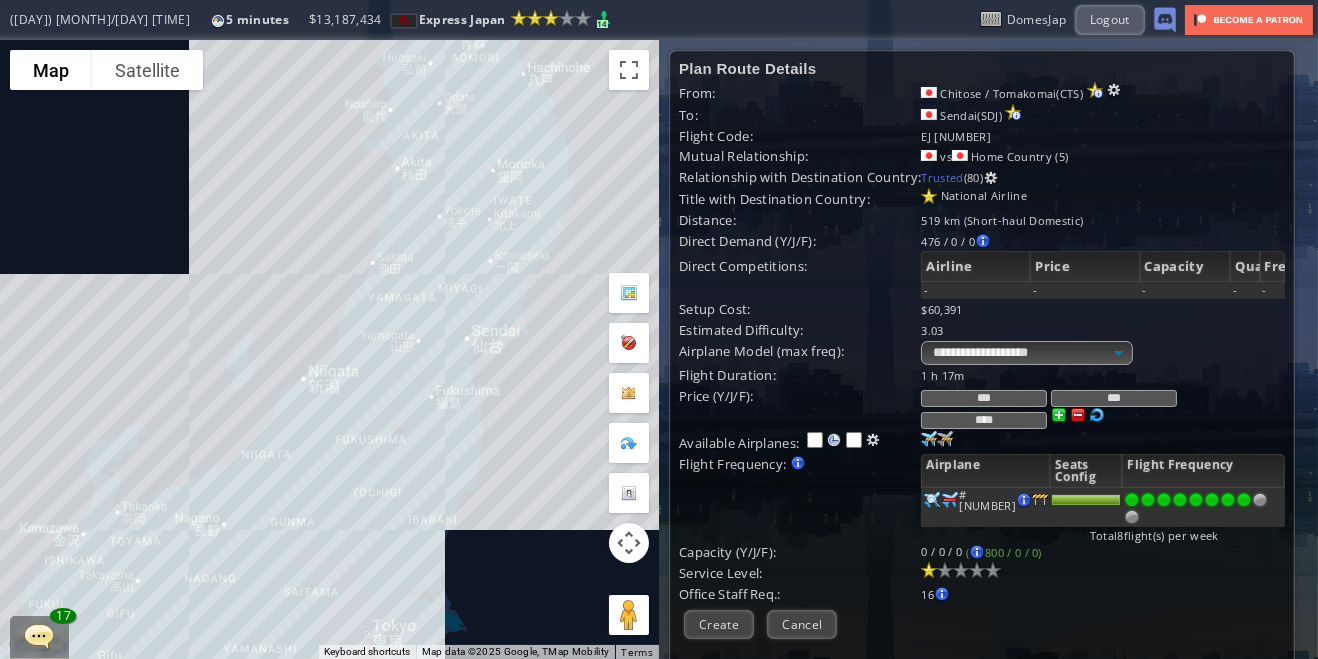 click at bounding box center [1228, 500] 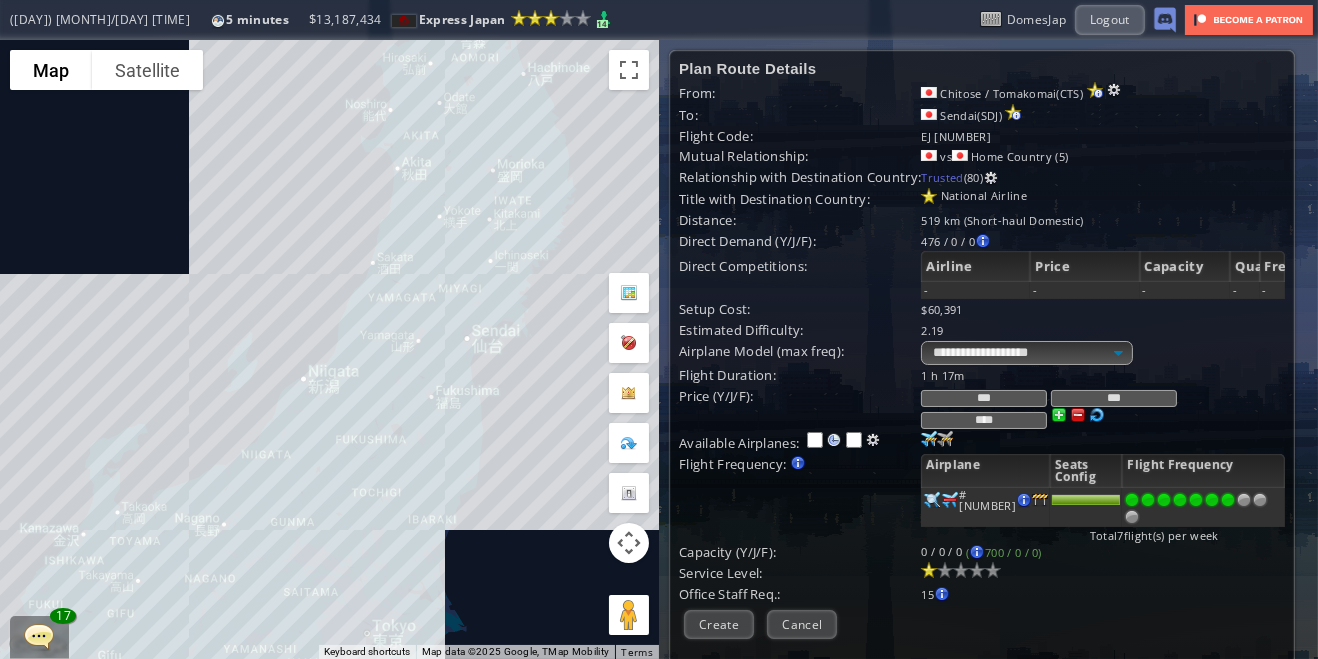 click at bounding box center [977, 570] 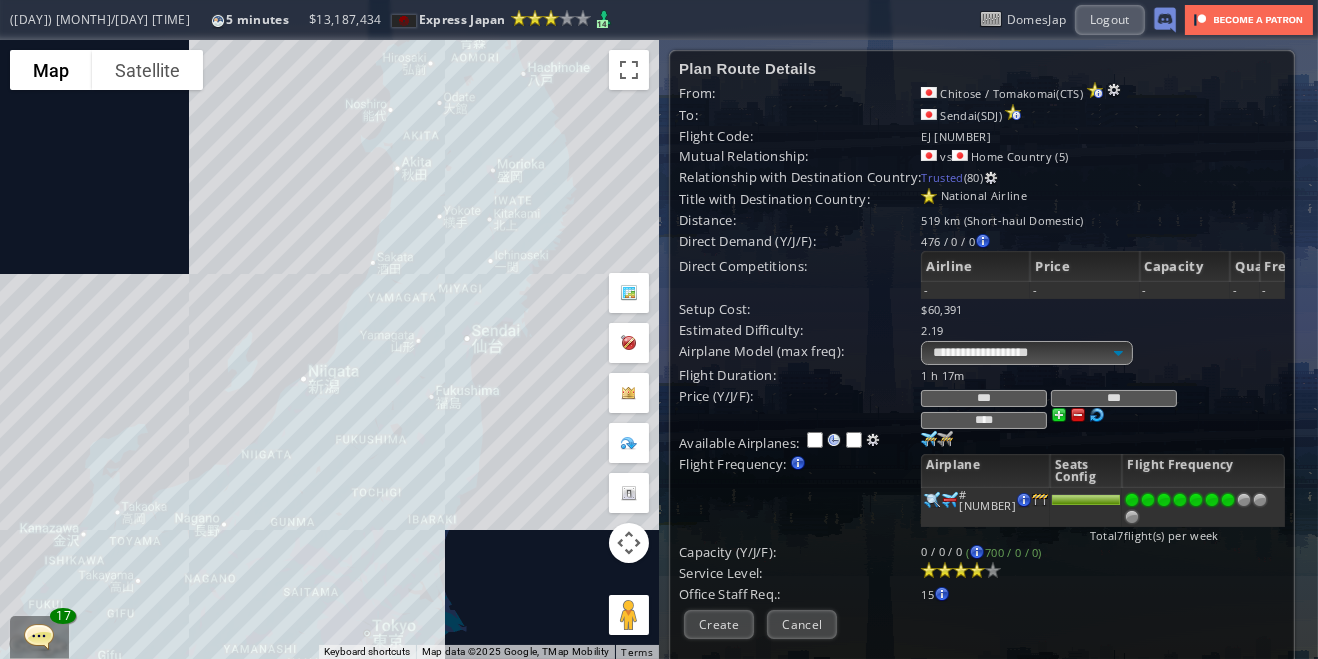 click at bounding box center [961, 570] 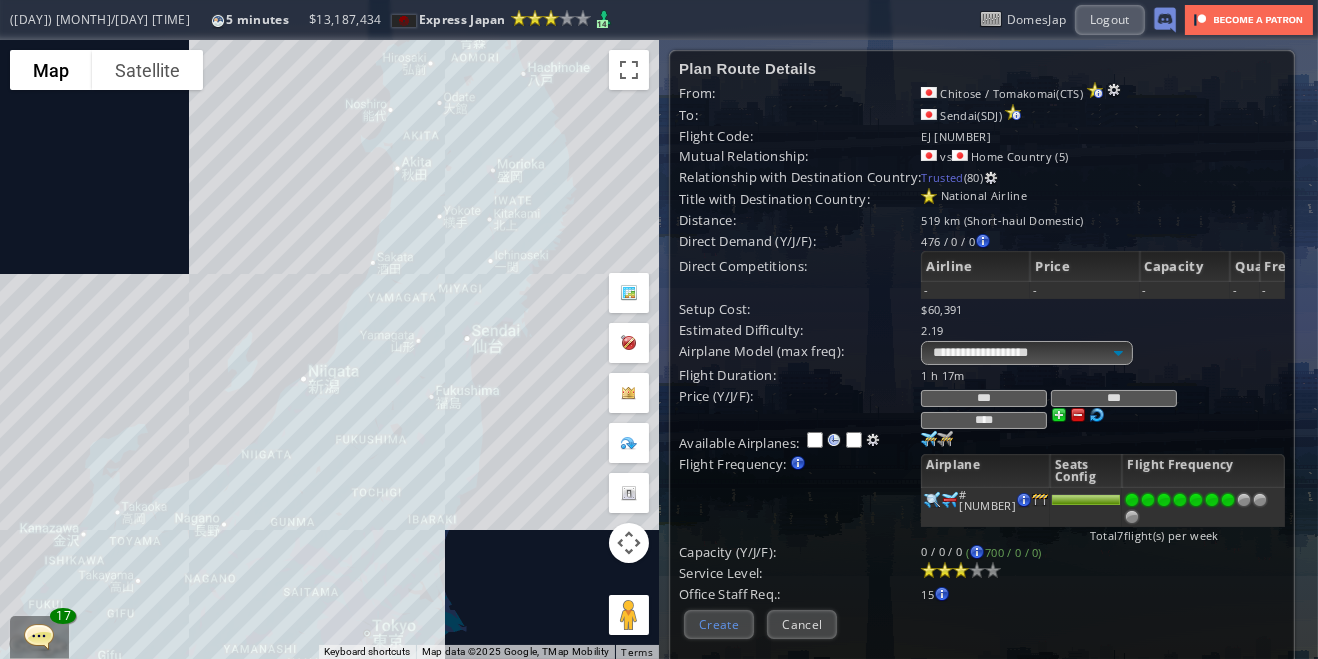 click on "Create" at bounding box center [719, 624] 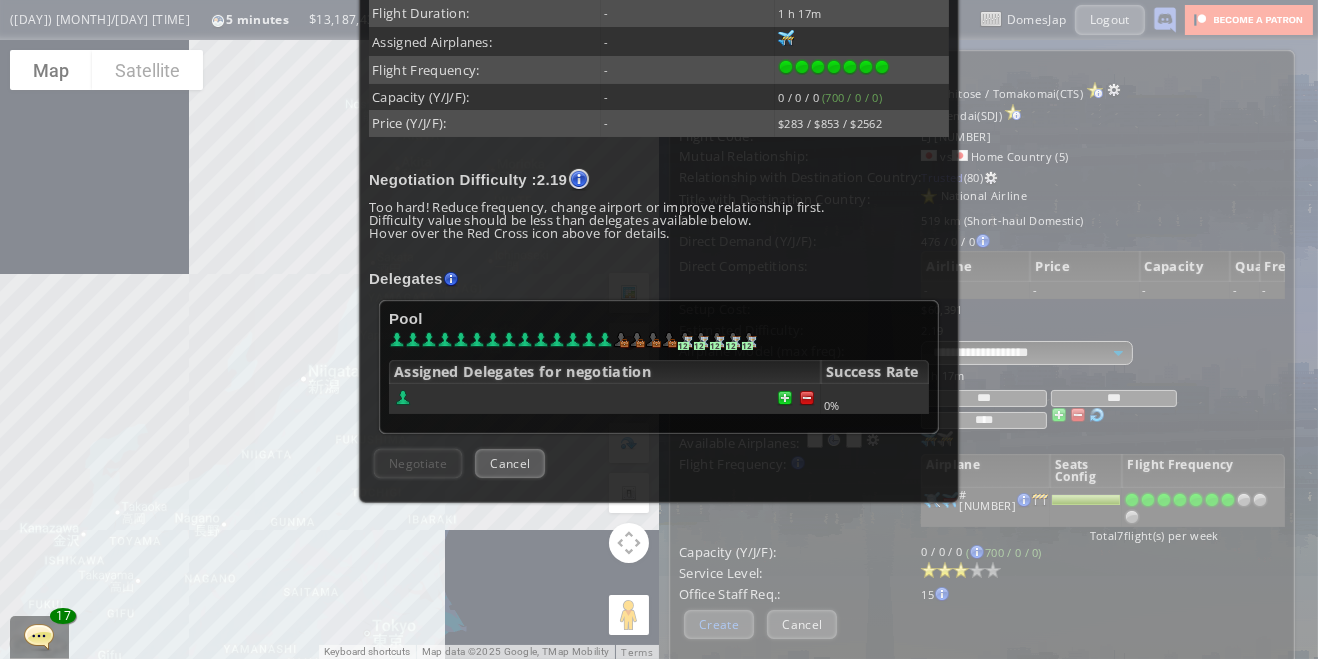 scroll, scrollTop: 467, scrollLeft: 0, axis: vertical 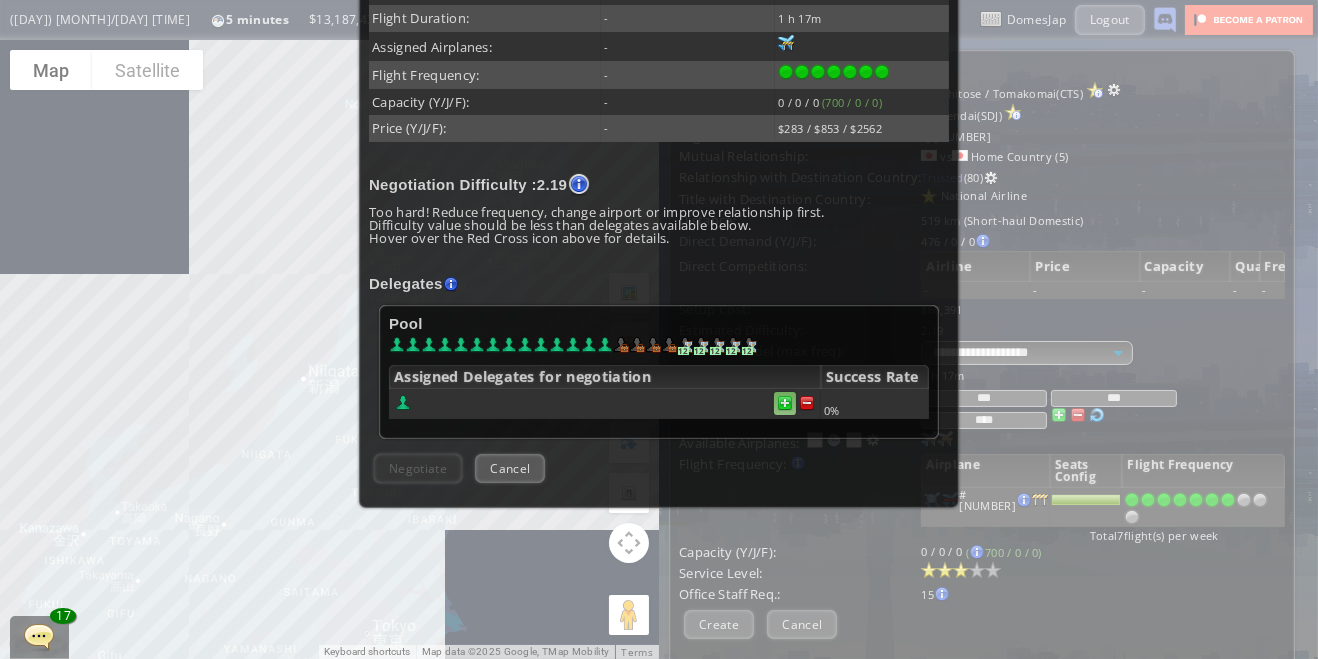 click at bounding box center (785, 403) 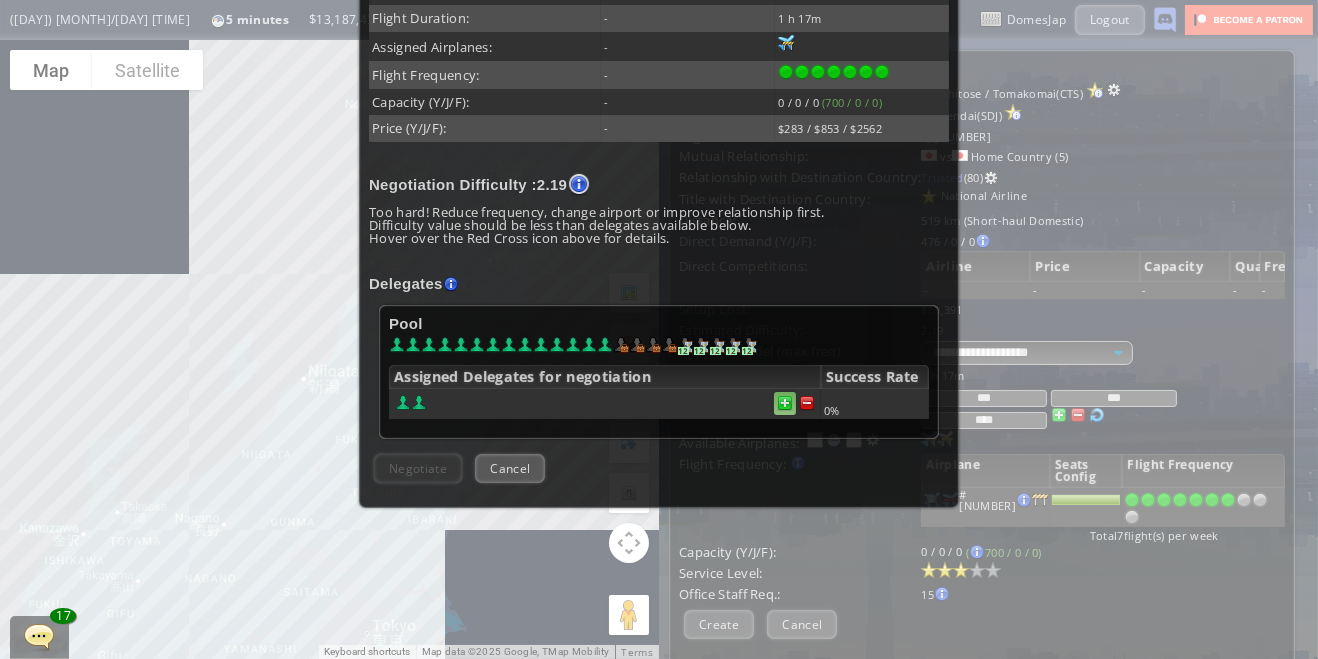 click at bounding box center (785, 403) 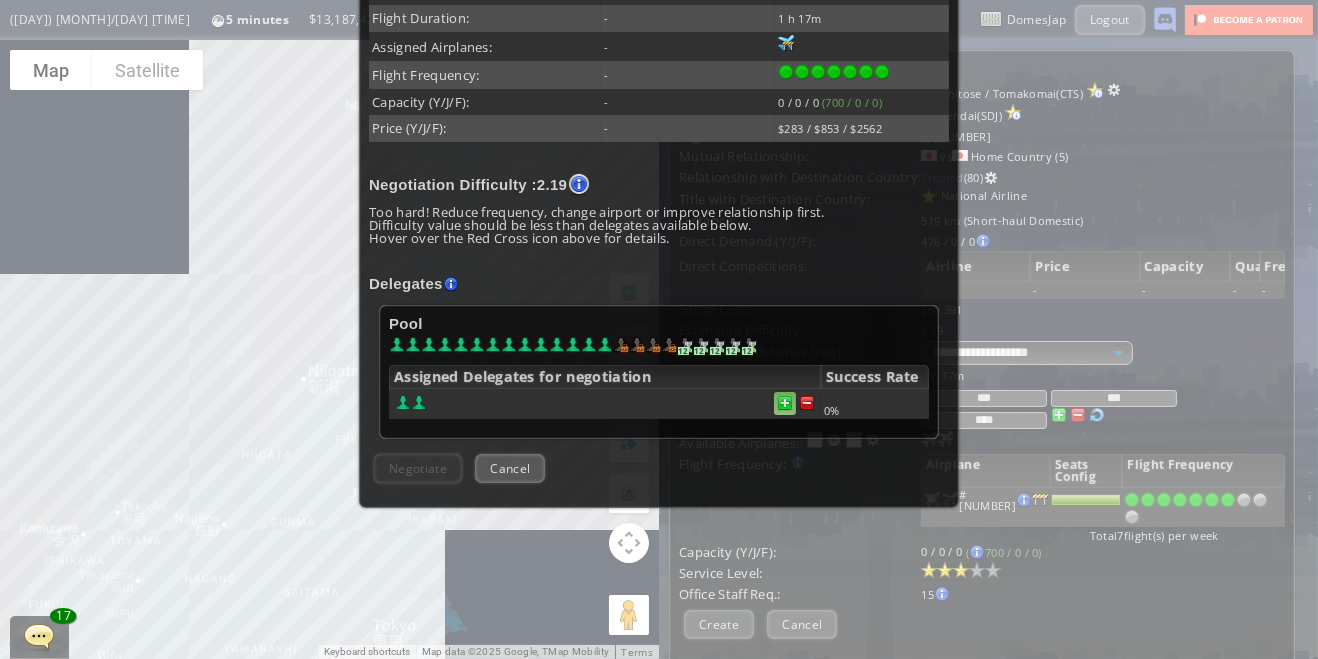 click at bounding box center [785, 403] 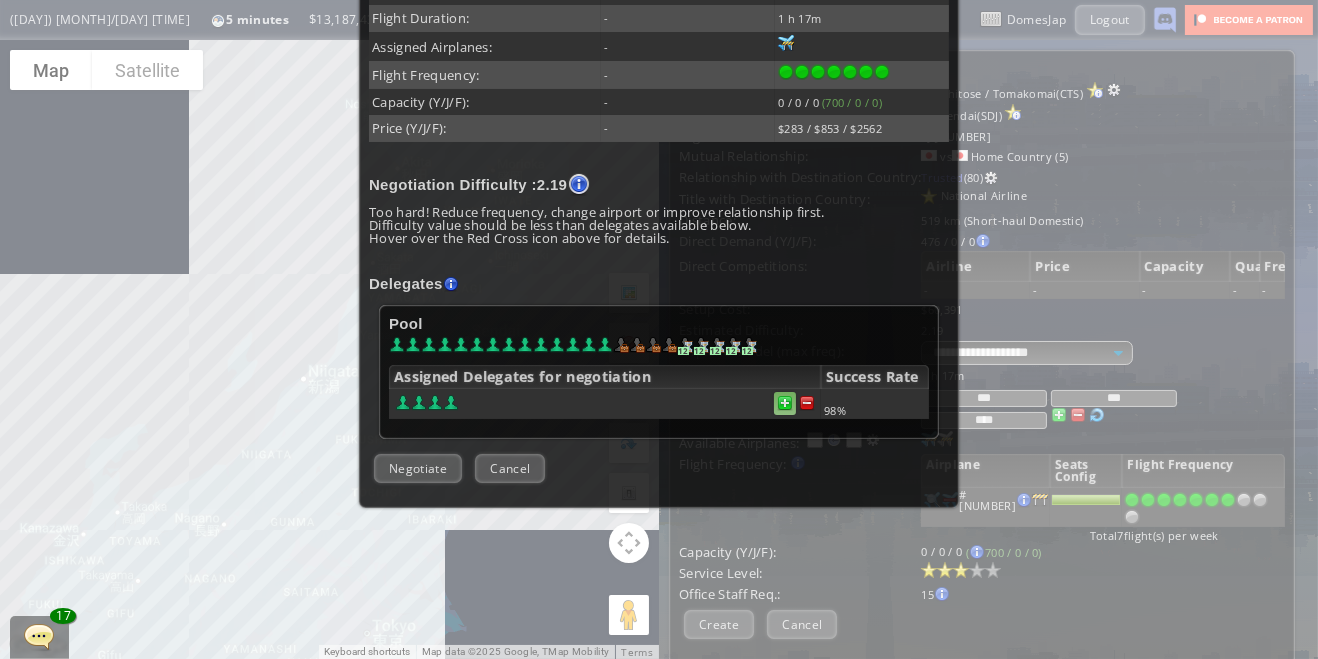 click at bounding box center [785, 403] 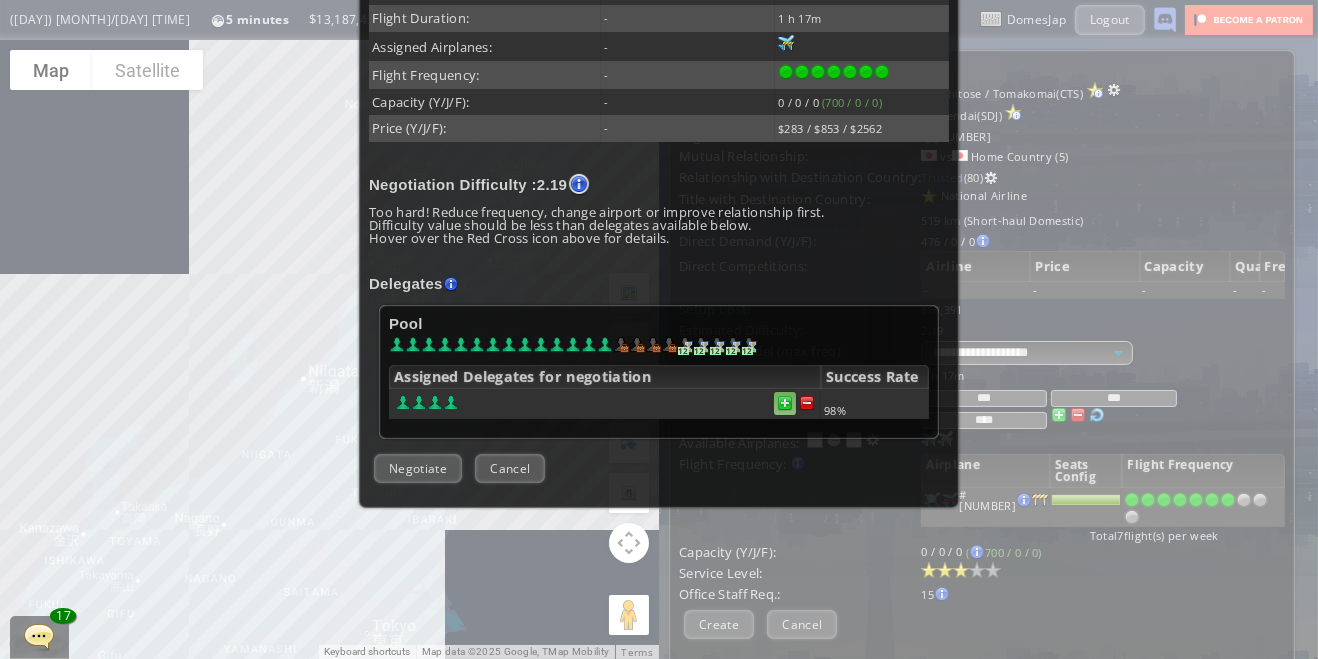 click at bounding box center (785, 403) 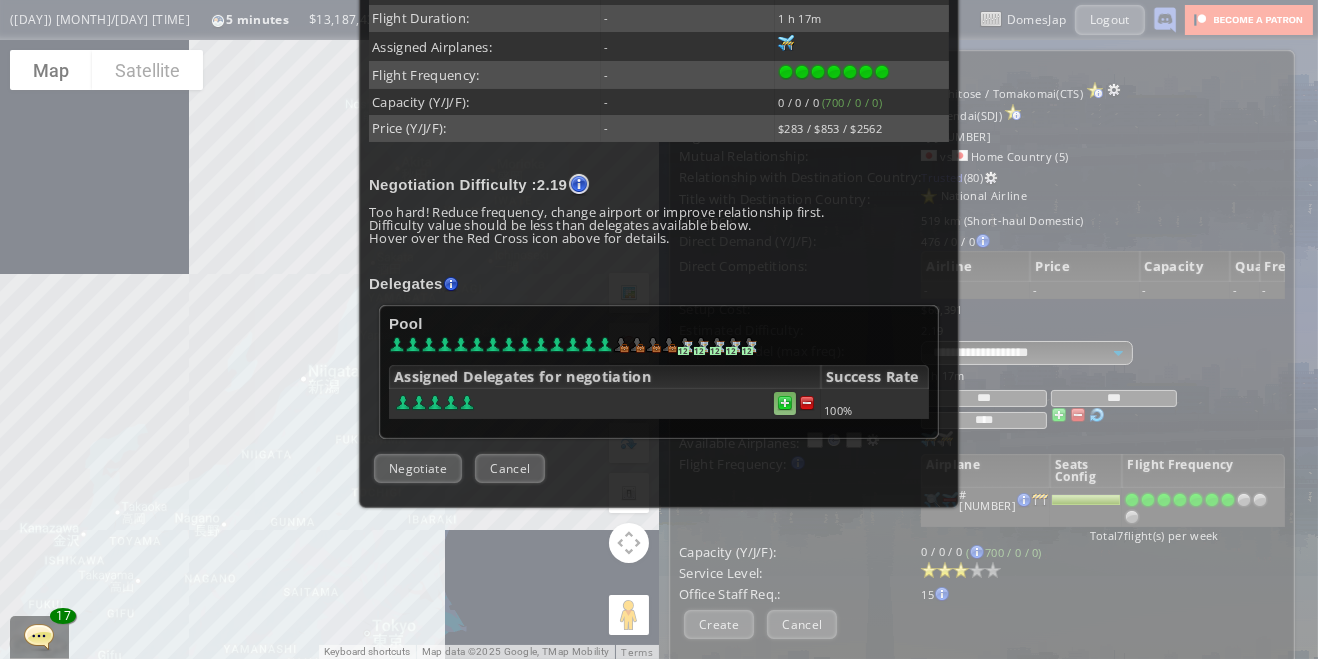 click at bounding box center [807, 403] 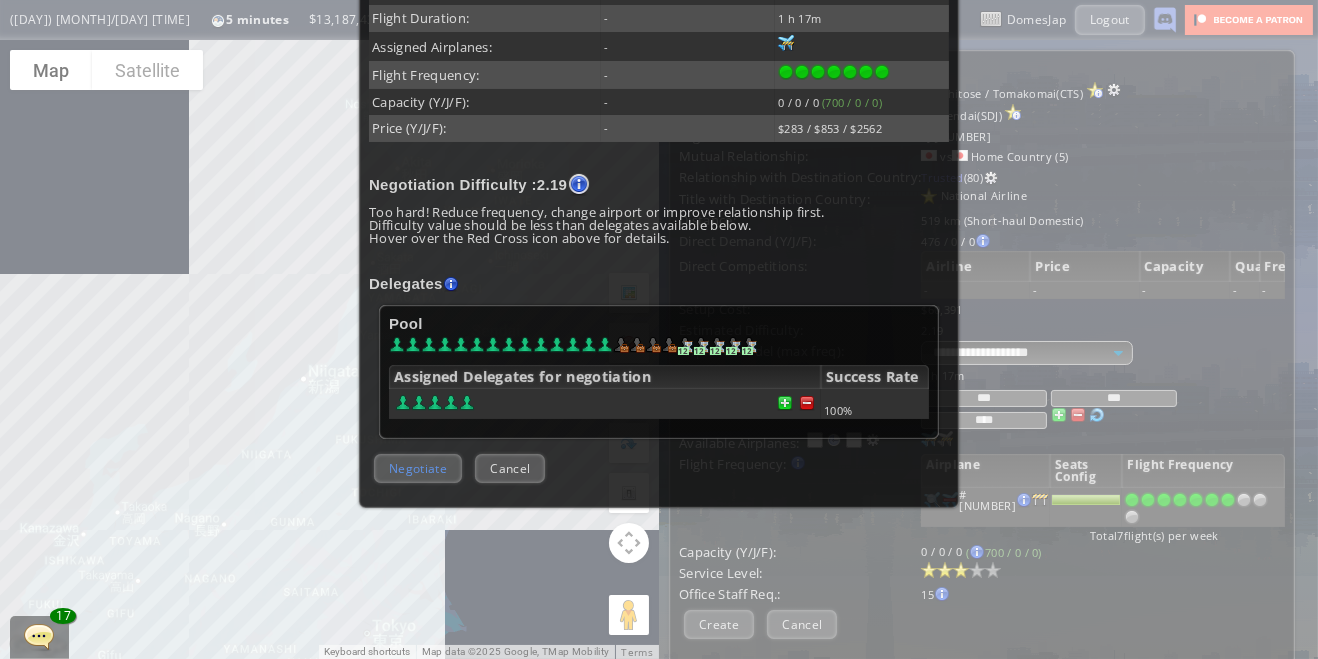 click on "Negotiate" at bounding box center [418, 468] 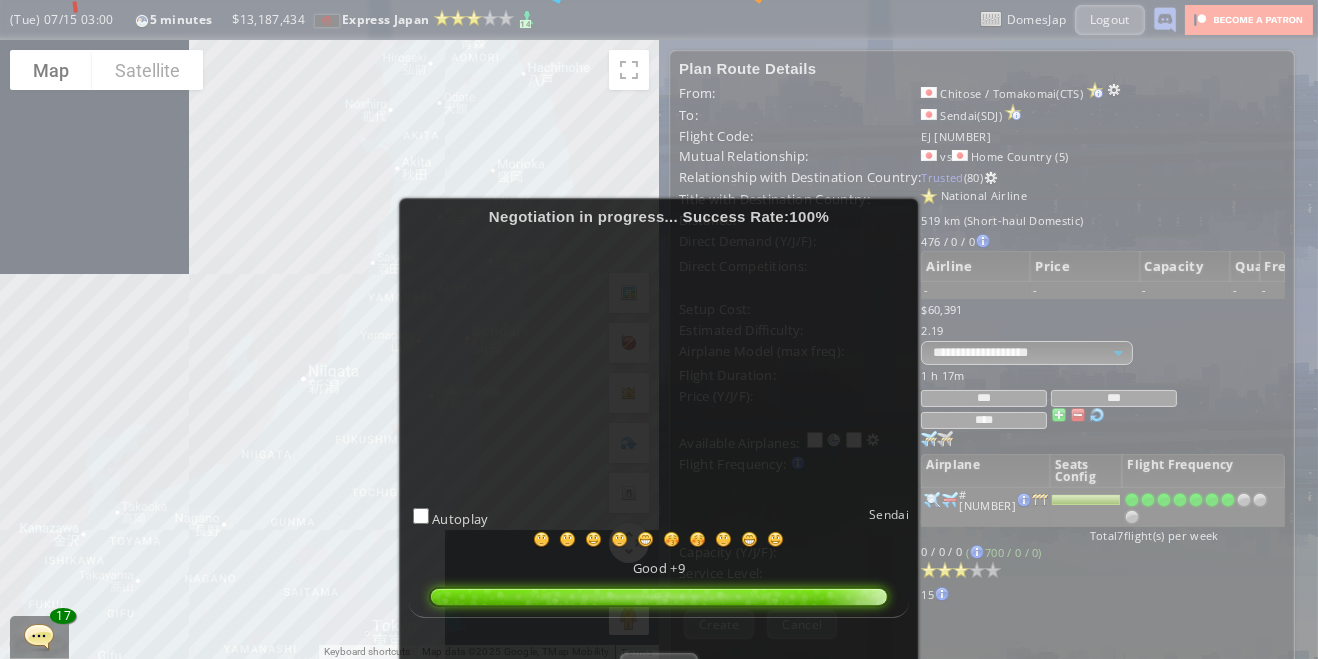 scroll, scrollTop: 92, scrollLeft: 0, axis: vertical 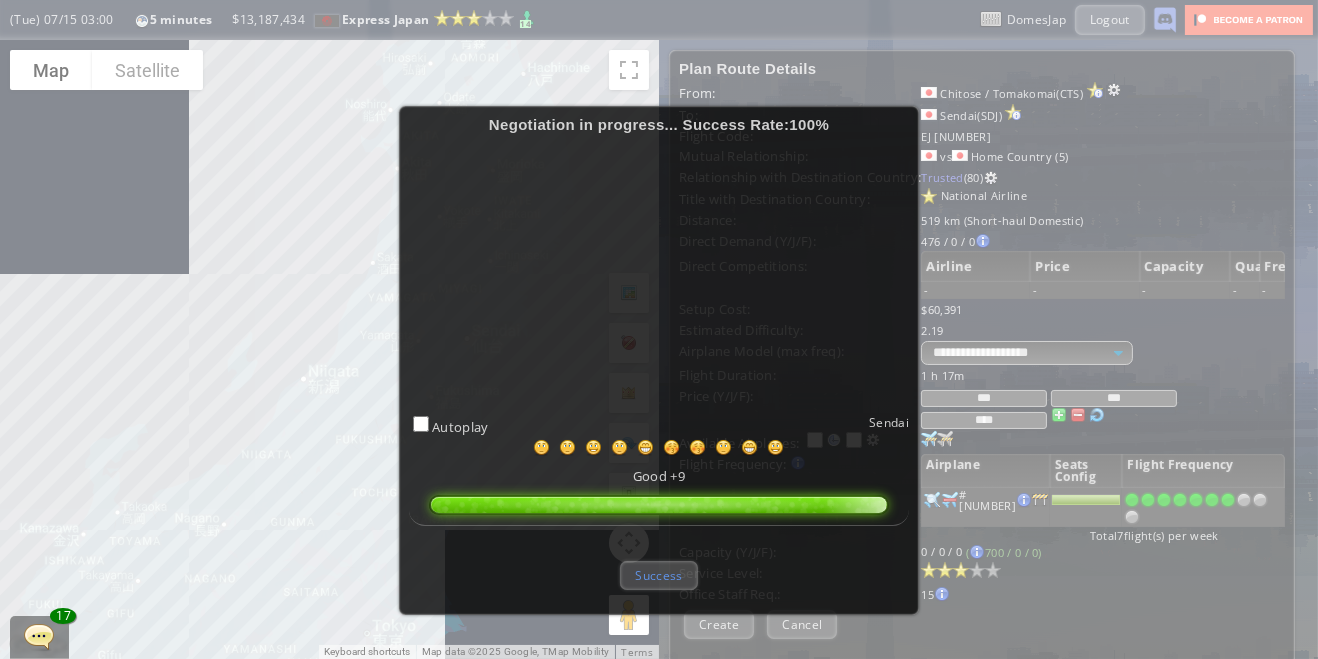 click on "Success" at bounding box center (658, 575) 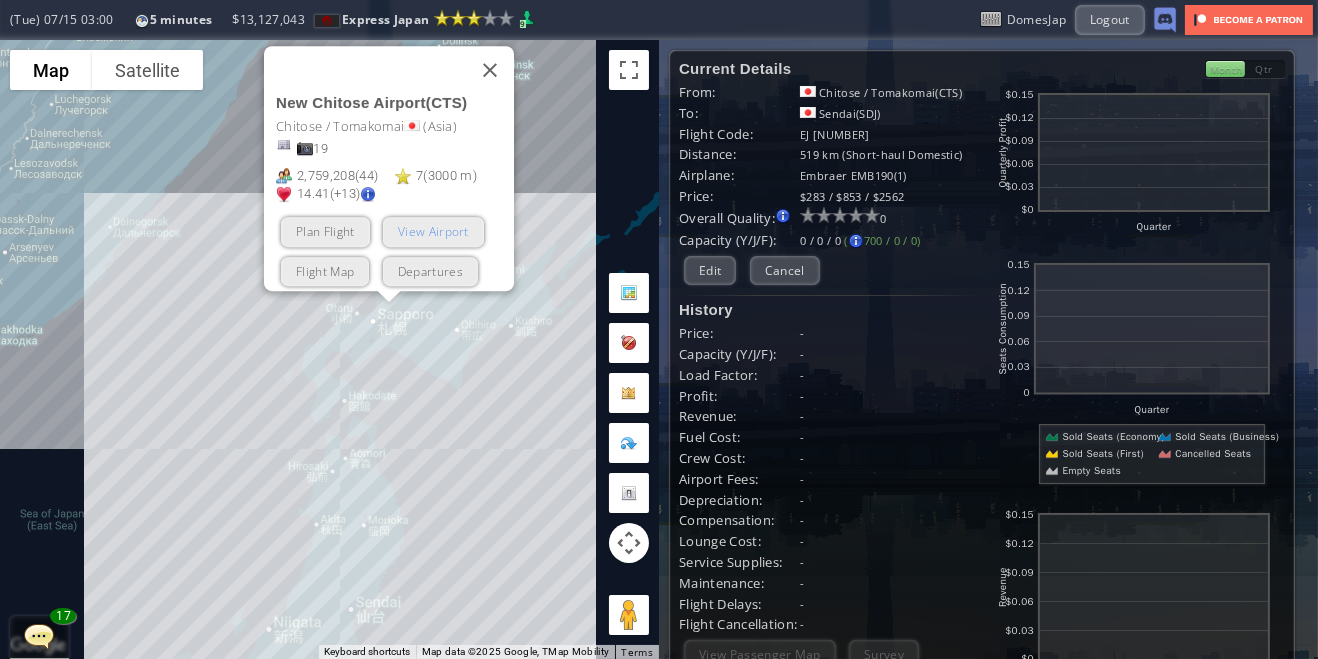 click on "View Airport" at bounding box center (432, 231) 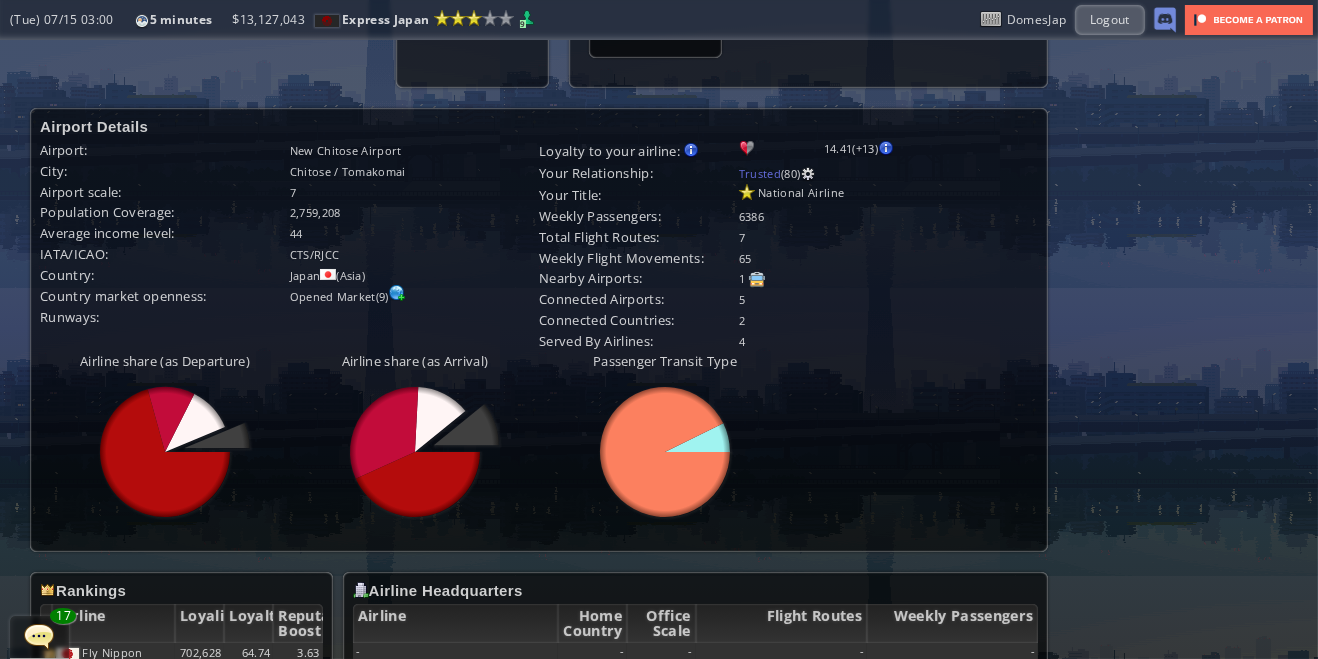 scroll, scrollTop: 695, scrollLeft: 0, axis: vertical 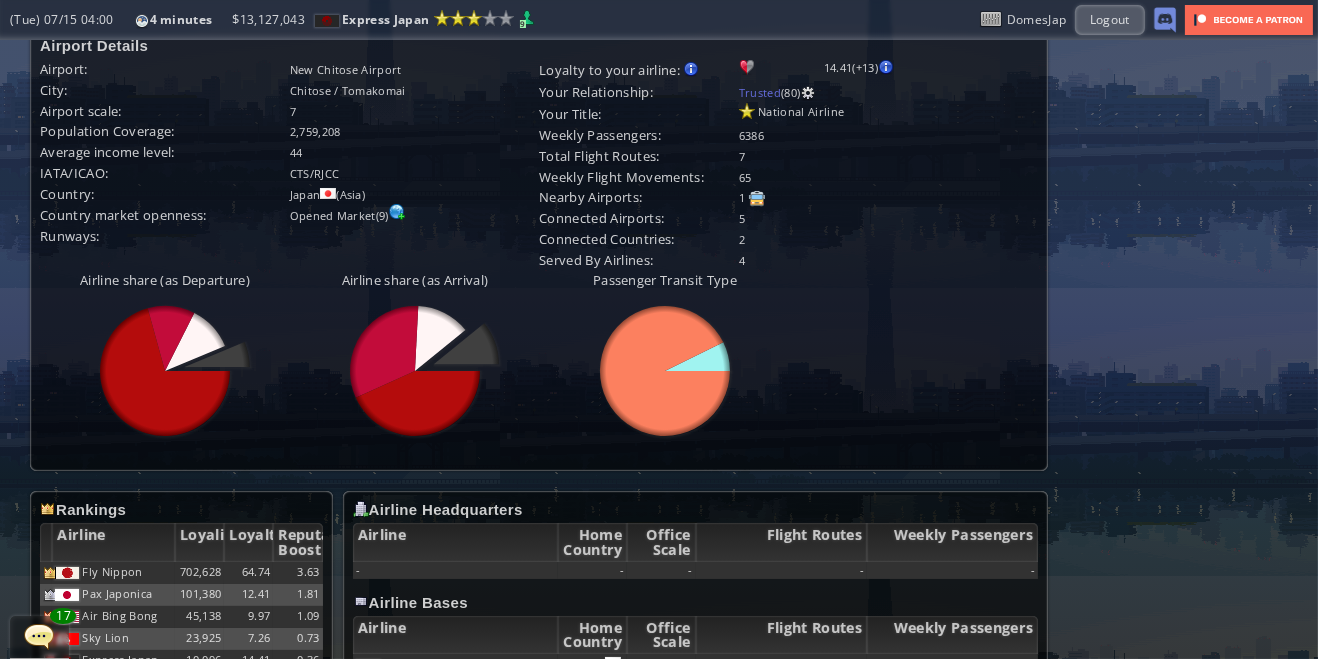 click at bounding box center [196, 343] 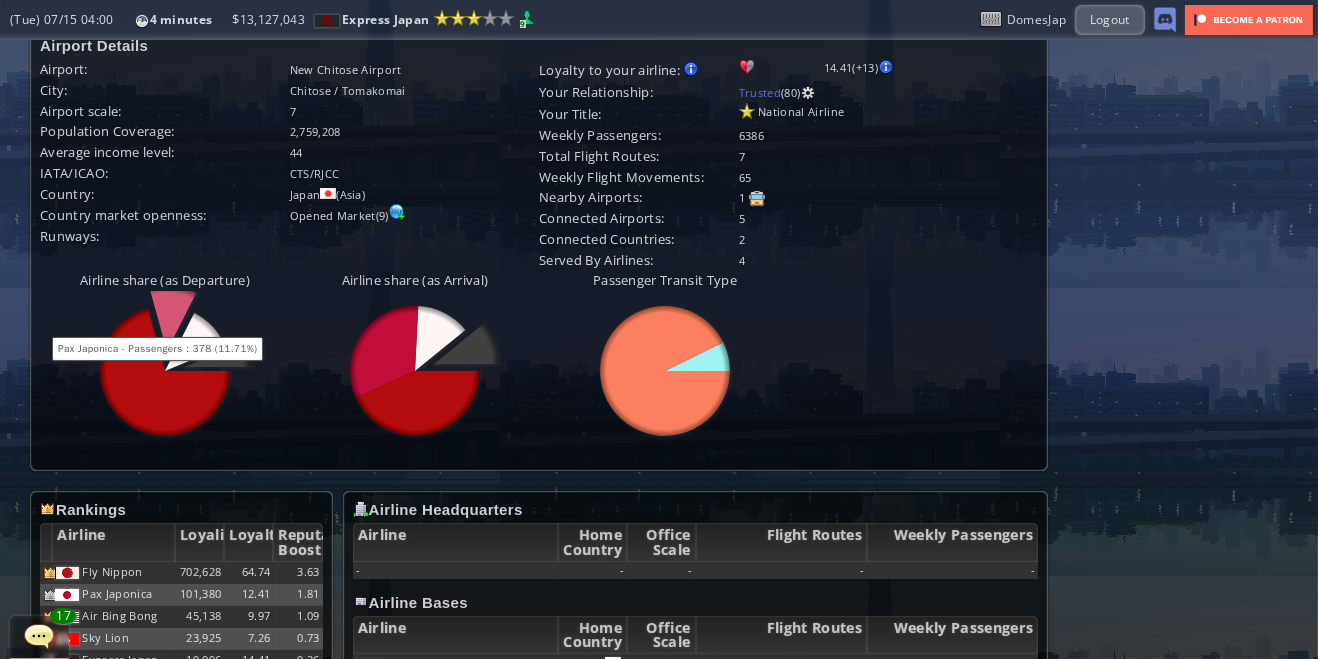 click at bounding box center [196, 343] 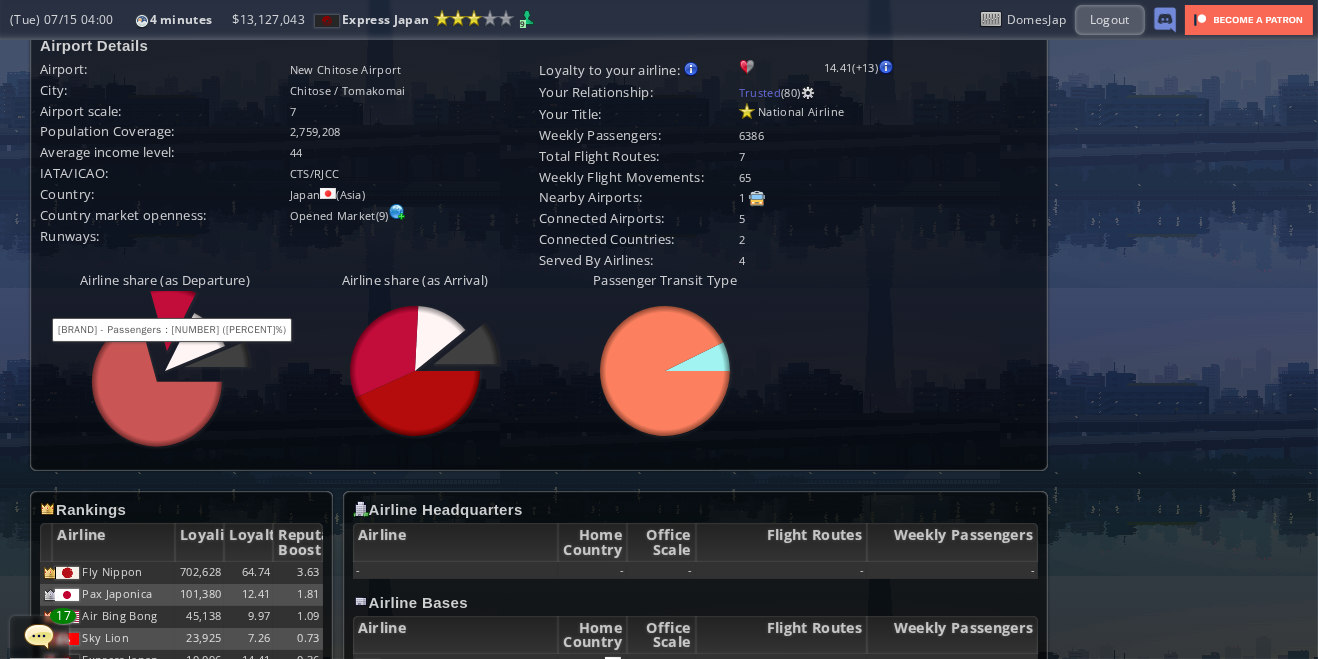 click at bounding box center (218, 355) 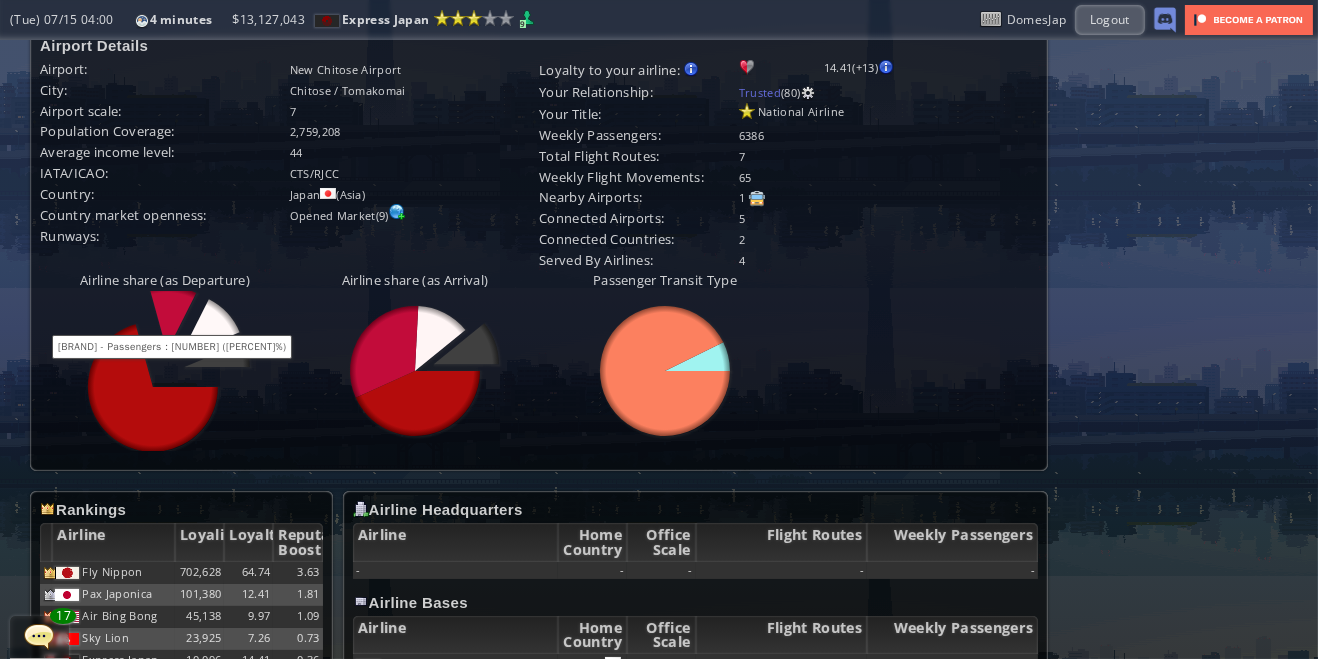 click at bounding box center (211, 329) 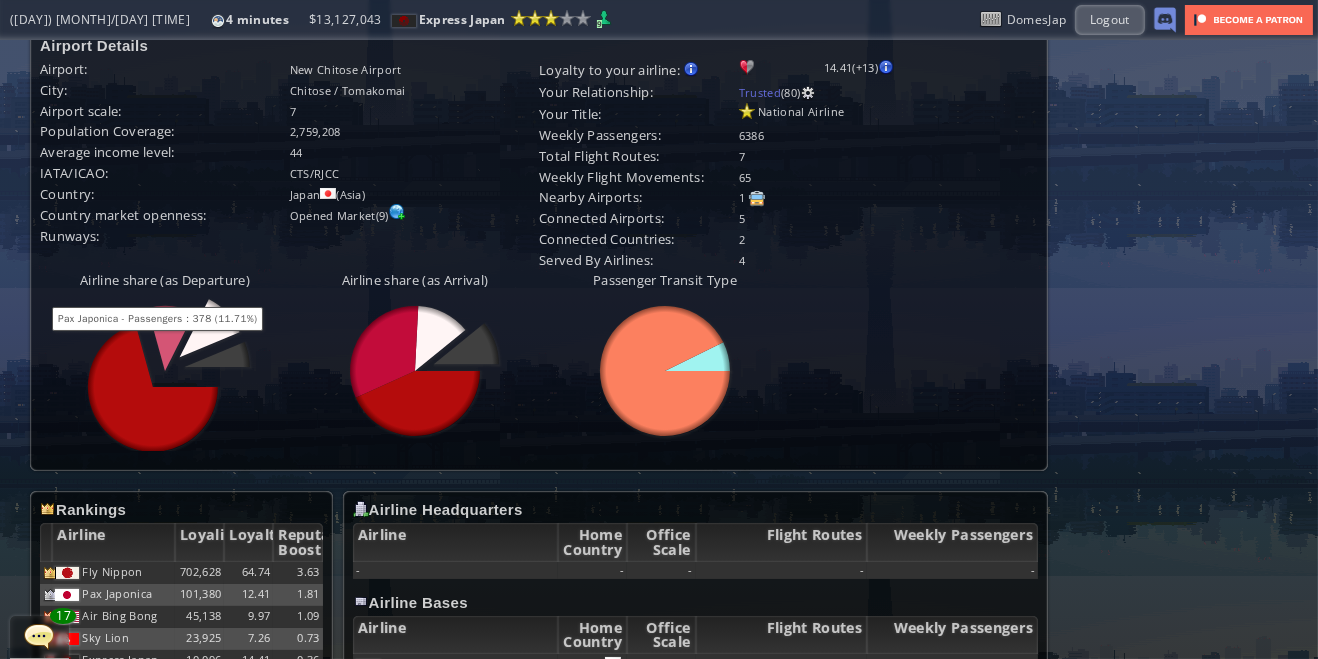 click at bounding box center [218, 355] 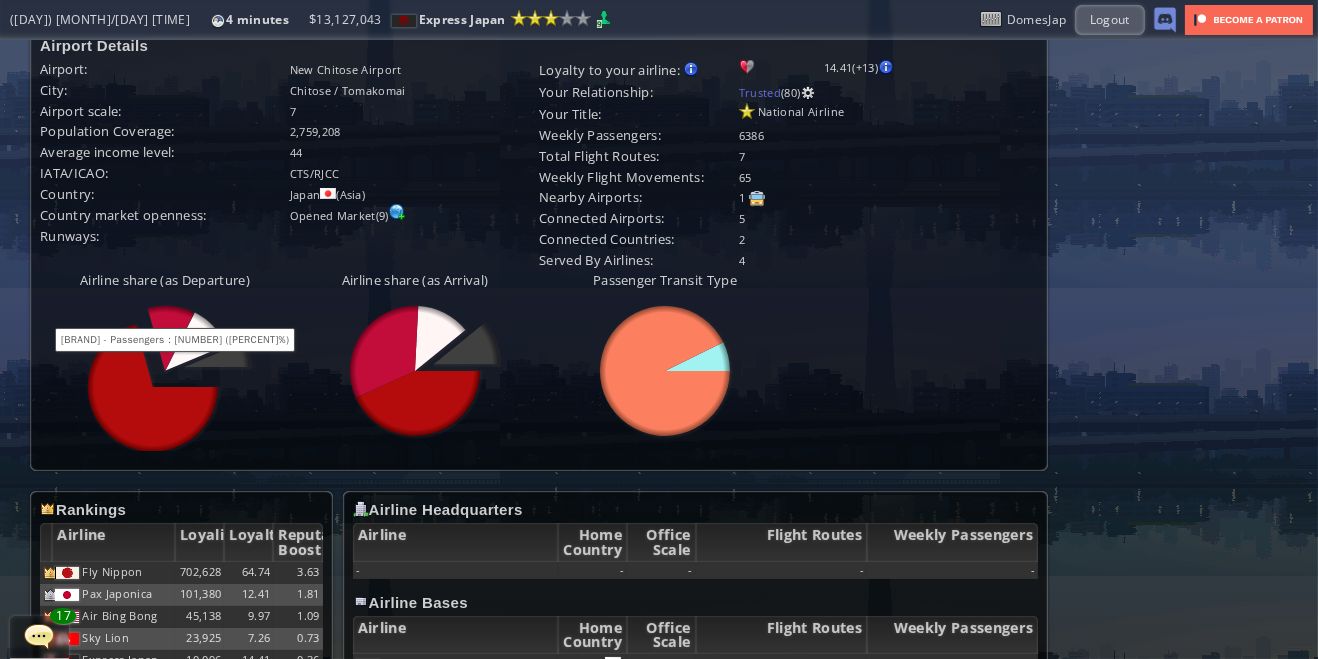 click at bounding box center [197, 343] 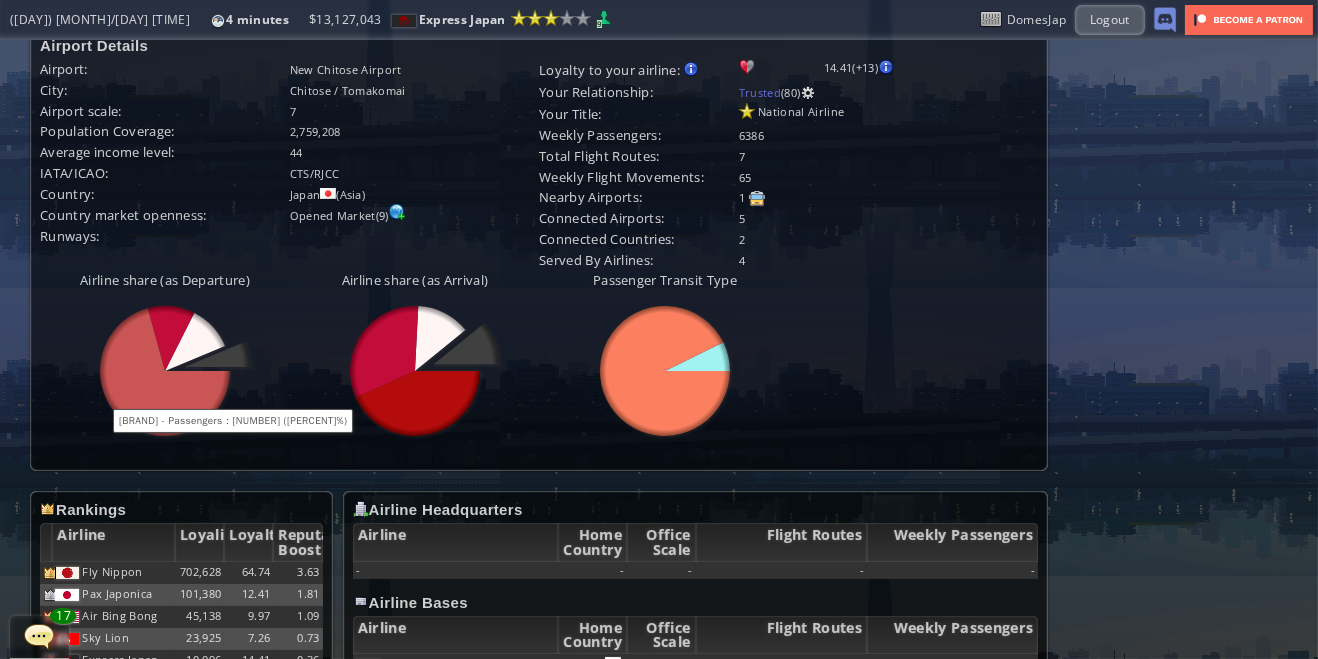 click at bounding box center [196, 343] 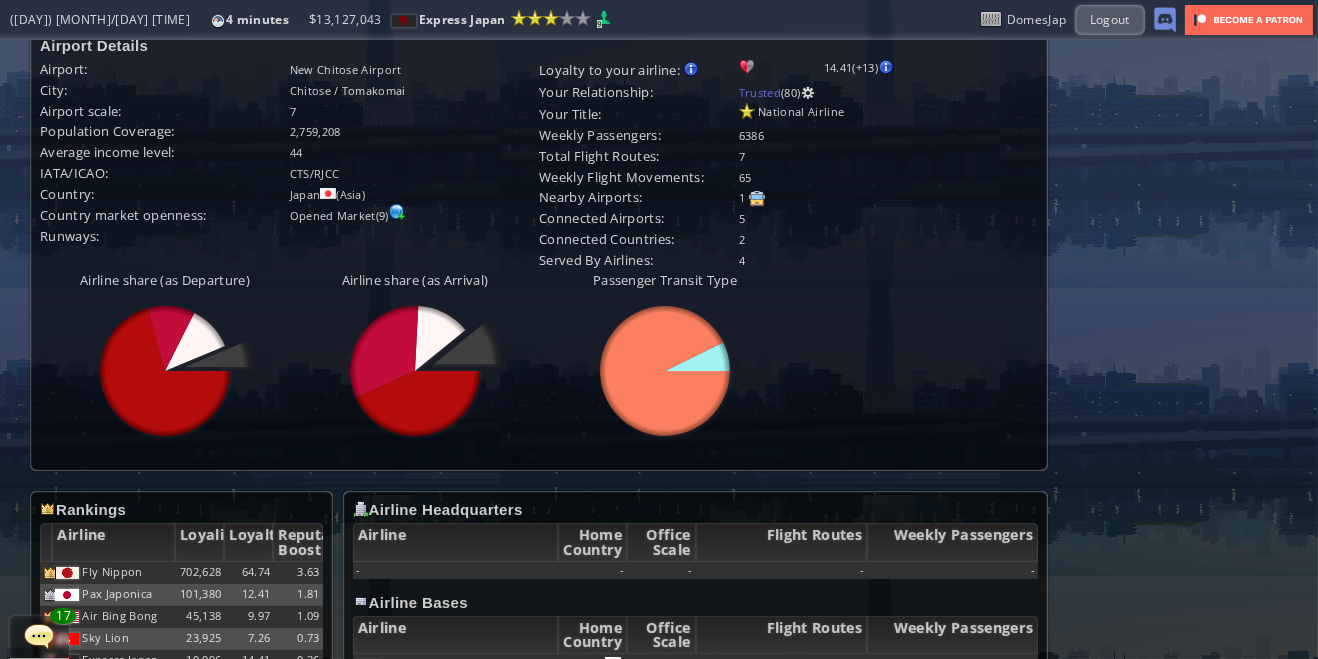 click at bounding box center (218, 355) 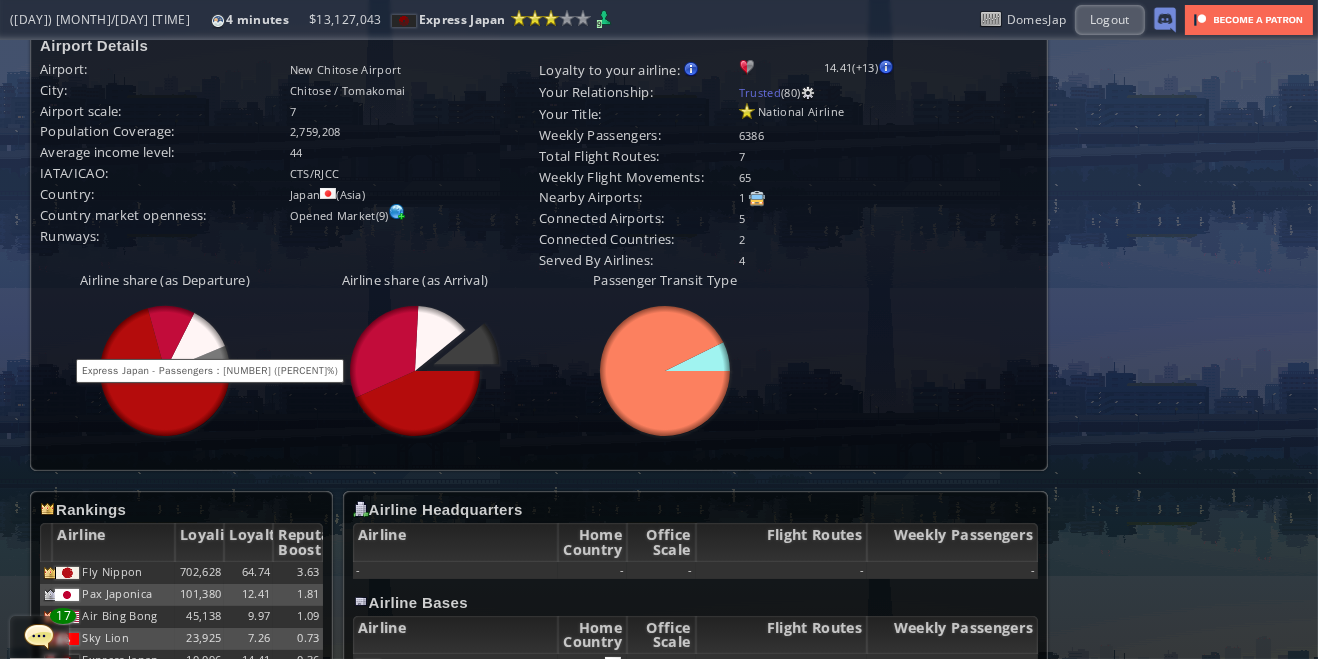 click at bounding box center [467, 344] 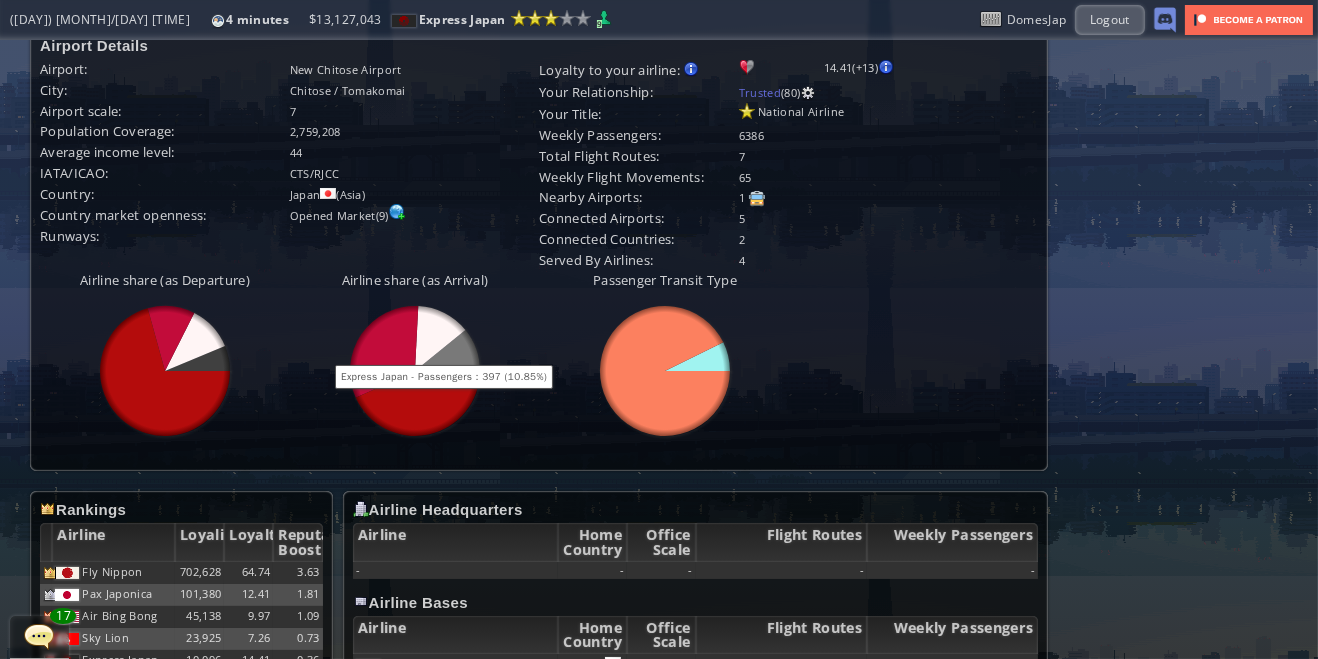 click on "Airline share (as Departure)
abcdefhiklmnopqrstuvwxyz Loading chart. Please wait. abcdefhiklmnopqrstuvwxyz
Airline share (as Arrival)
abcdefhiklmnopqrstuvwxyz Loading chart. Please wait. abcdefhiklmnopqrstuvwxyz
Passenger Transit Type
abcdefhiklmnopqrstuvwxyz Loading chart. Please wait. abcdefhiklmnopqrstuvwxyz" at bounding box center [539, 360] 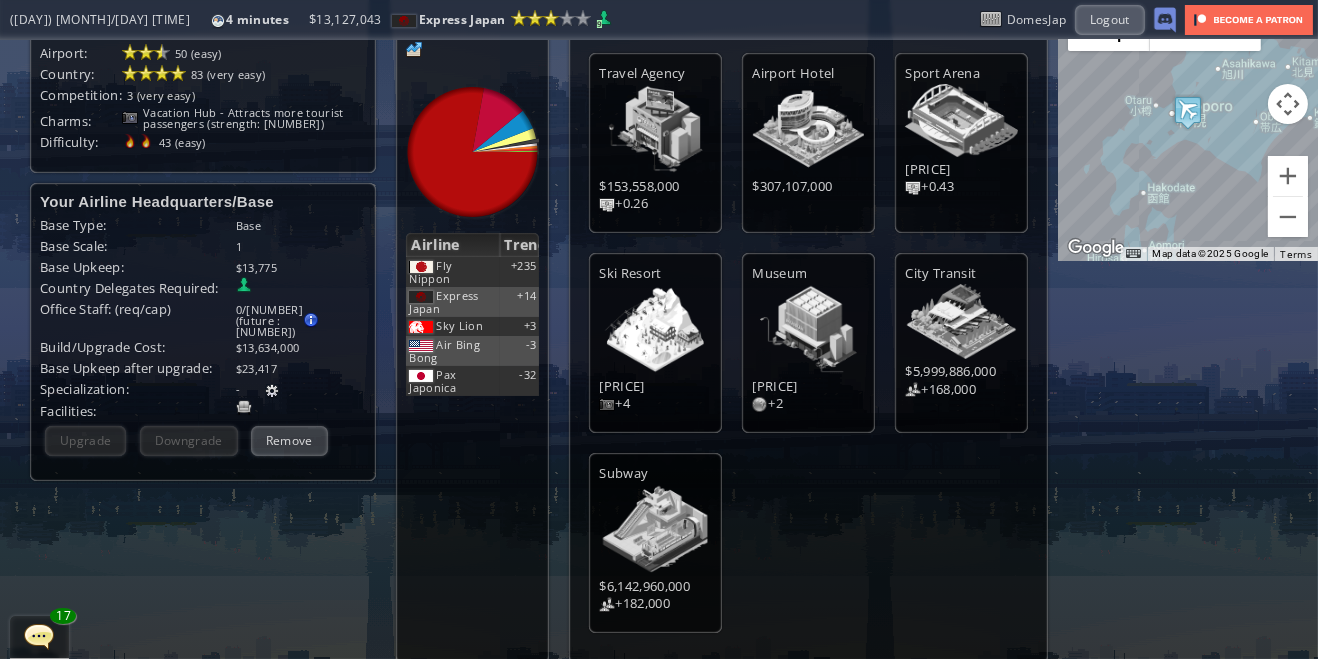 scroll, scrollTop: 0, scrollLeft: 0, axis: both 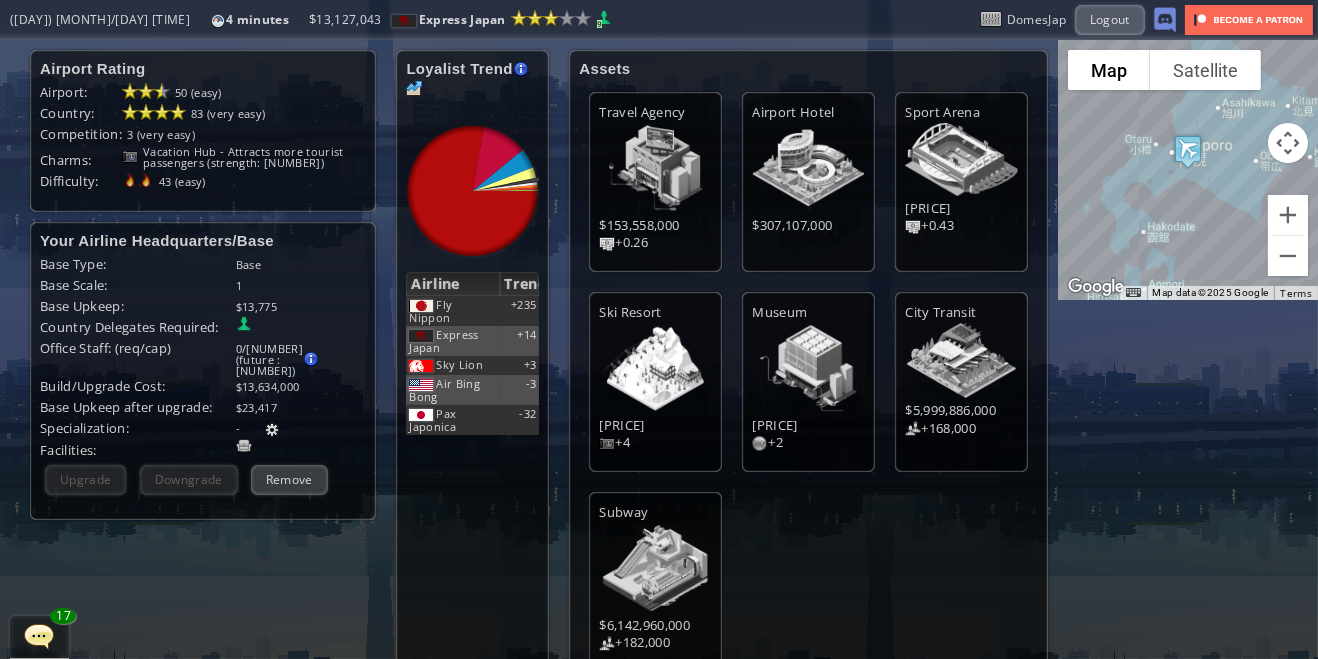 click at bounding box center [7, 329] 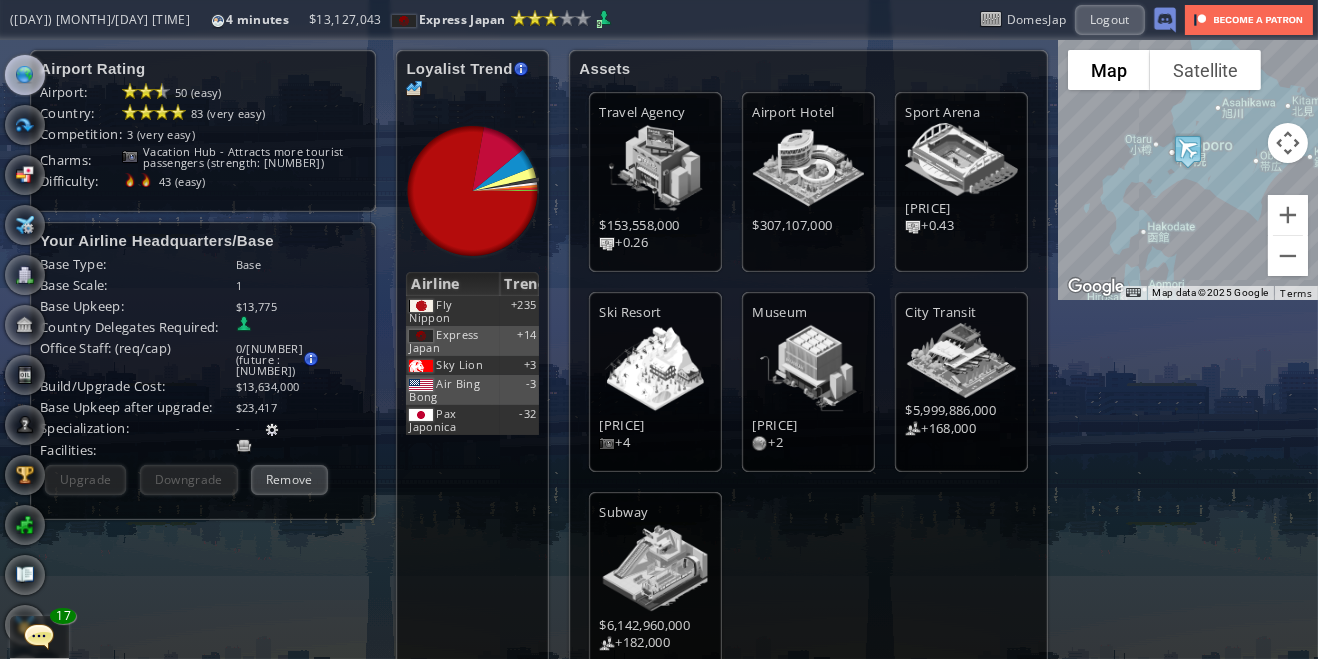 click at bounding box center [25, 75] 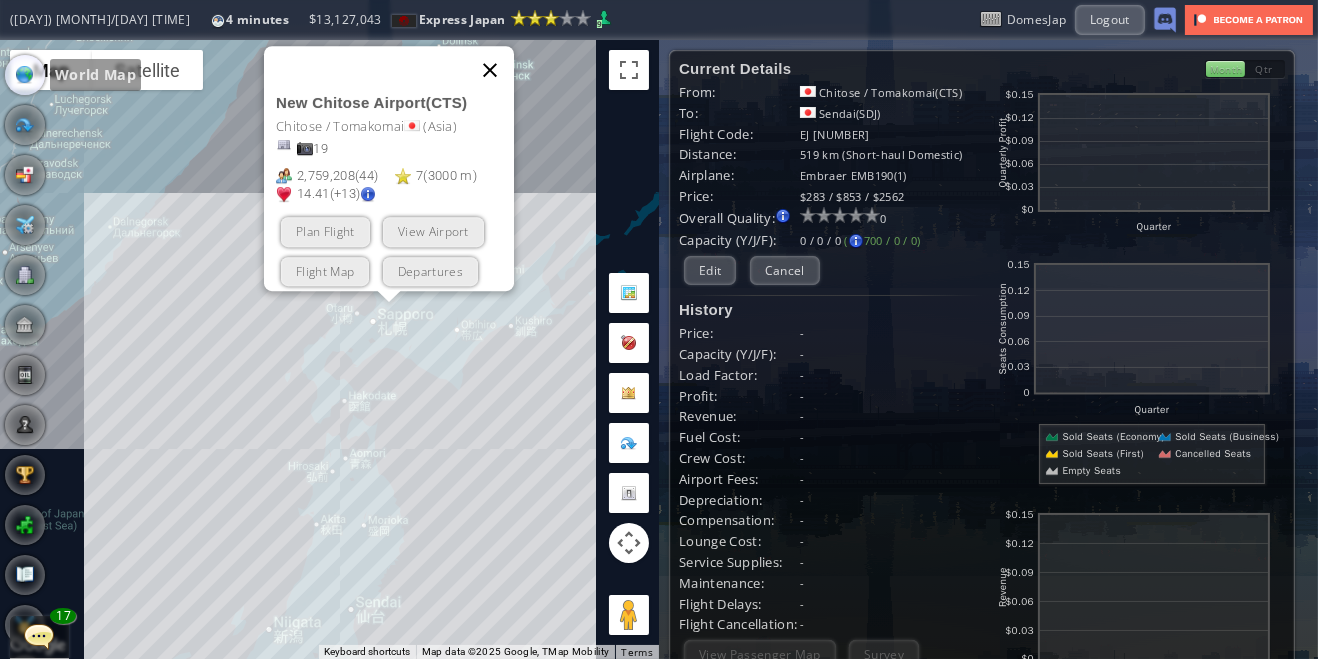 click at bounding box center (490, 70) 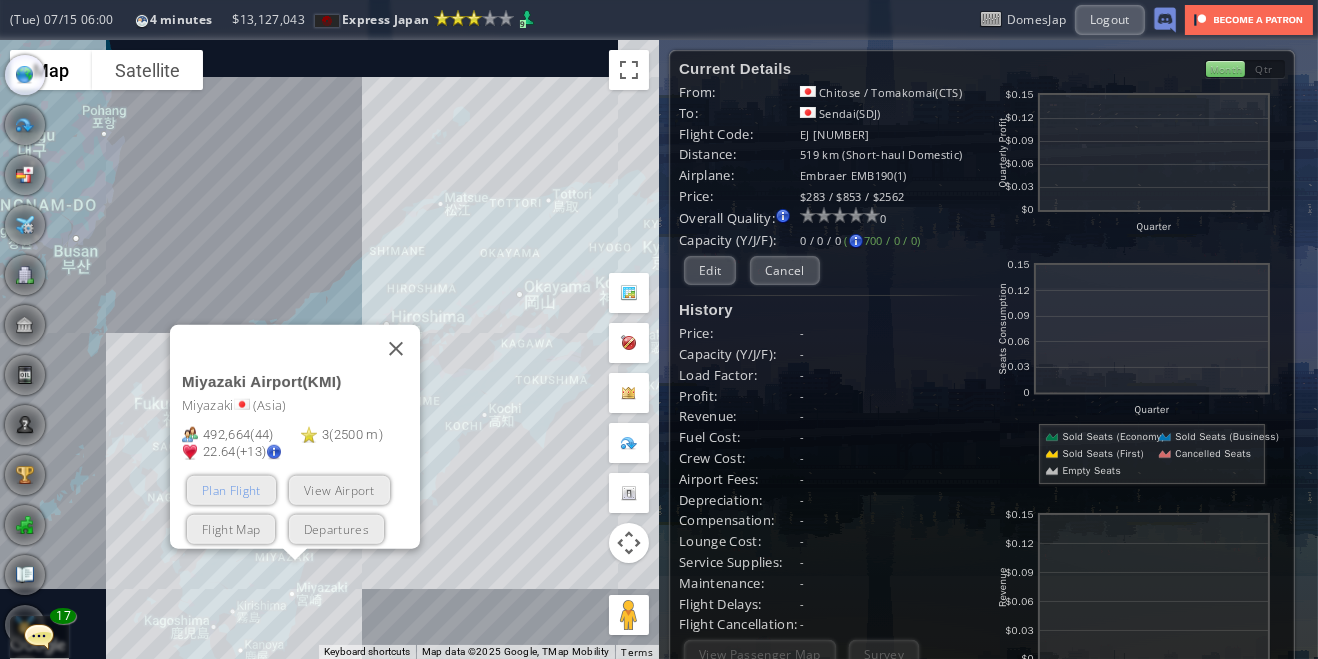 click on "Plan Flight" at bounding box center [231, 489] 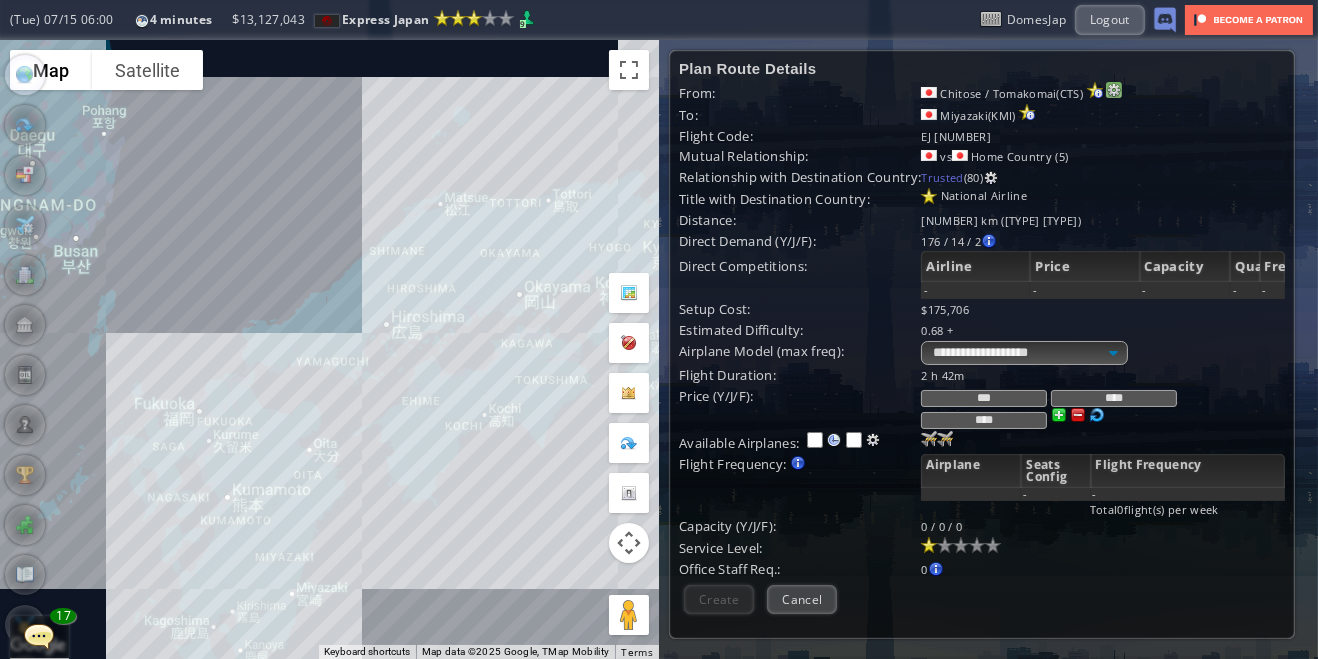 click at bounding box center [1114, 90] 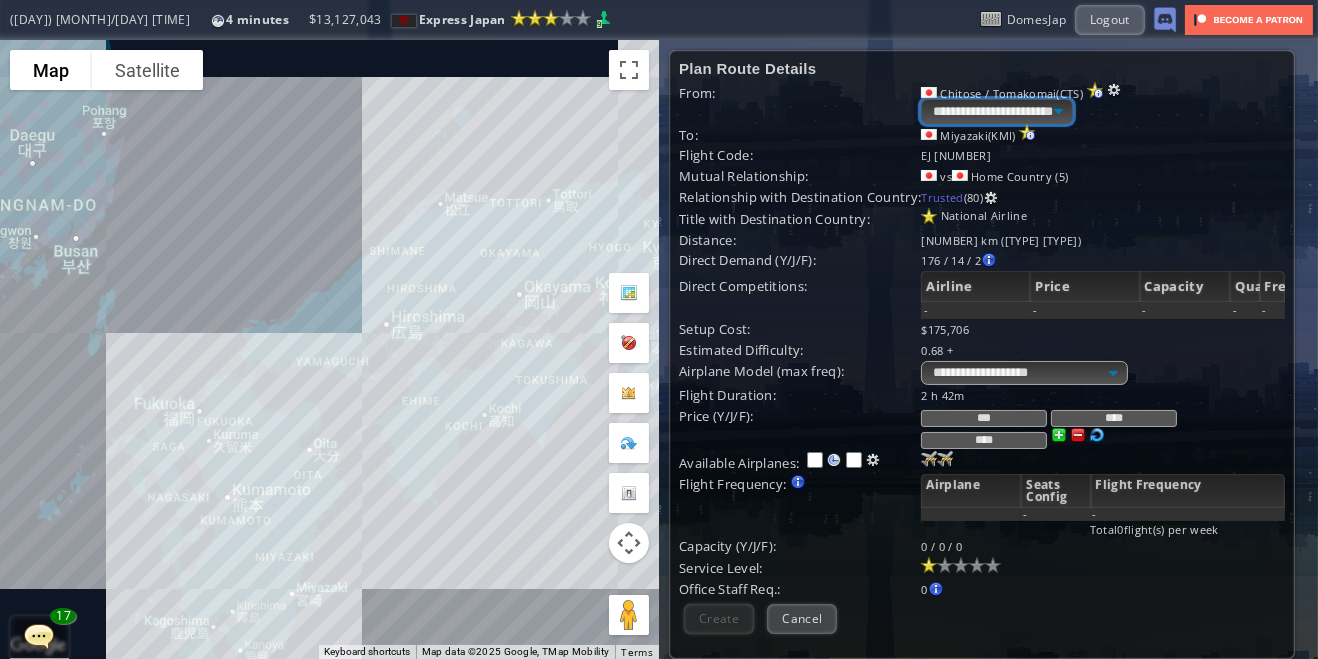 click on "**********" at bounding box center (996, 111) 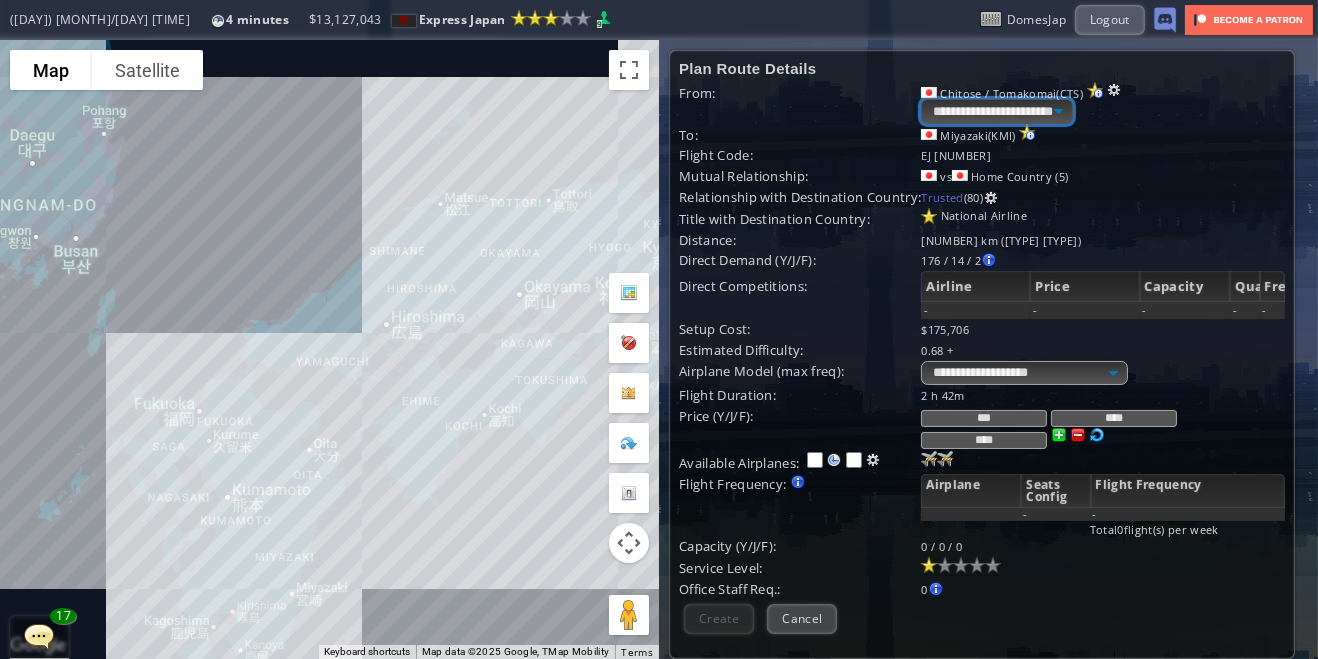 select on "****" 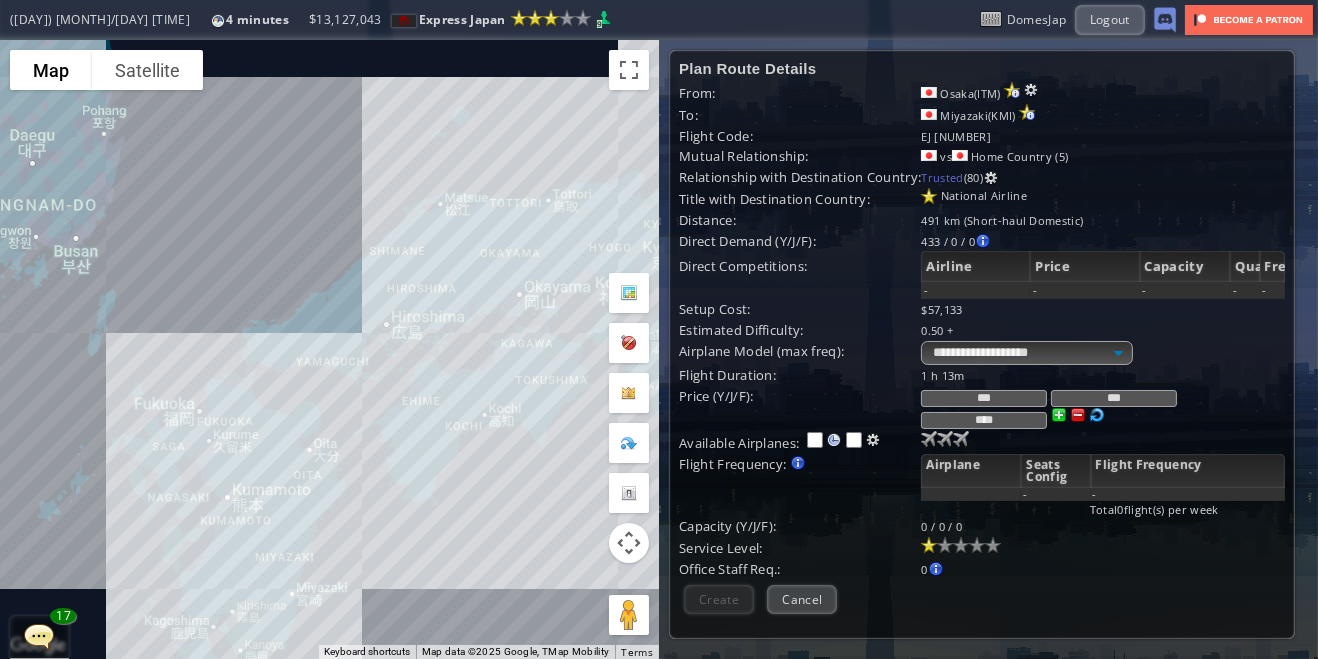 click at bounding box center [929, 439] 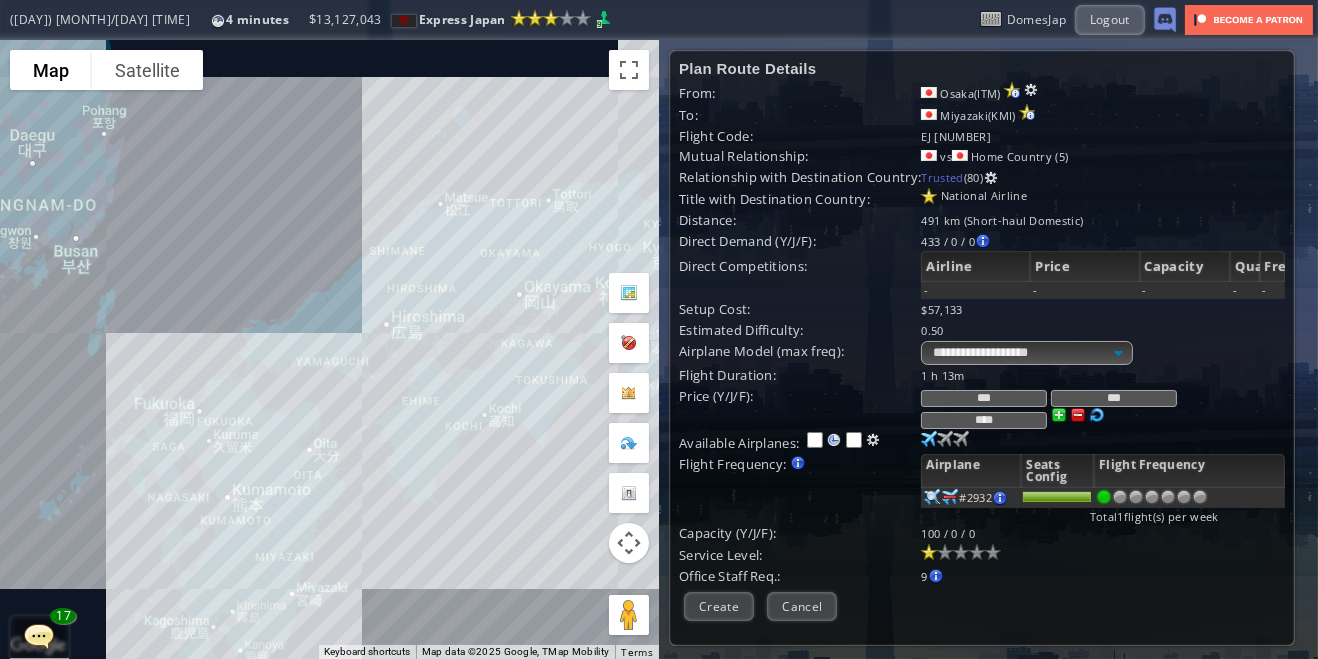 click at bounding box center [1200, 497] 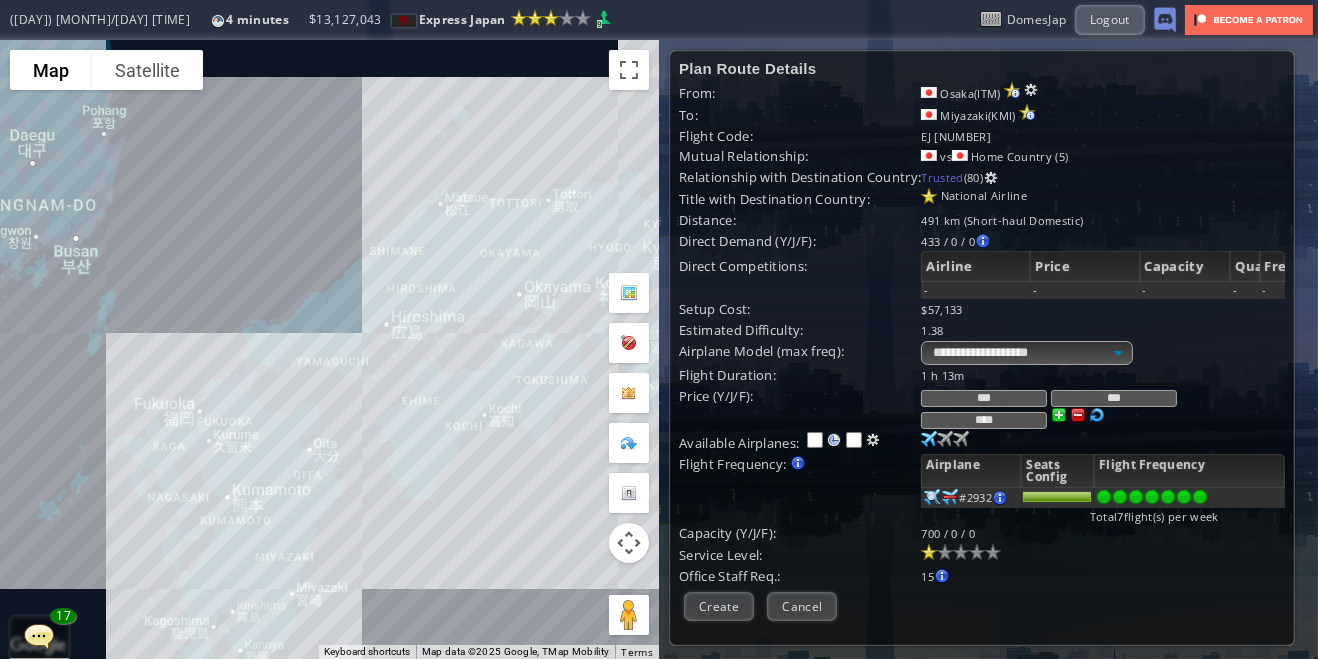 click at bounding box center (961, 552) 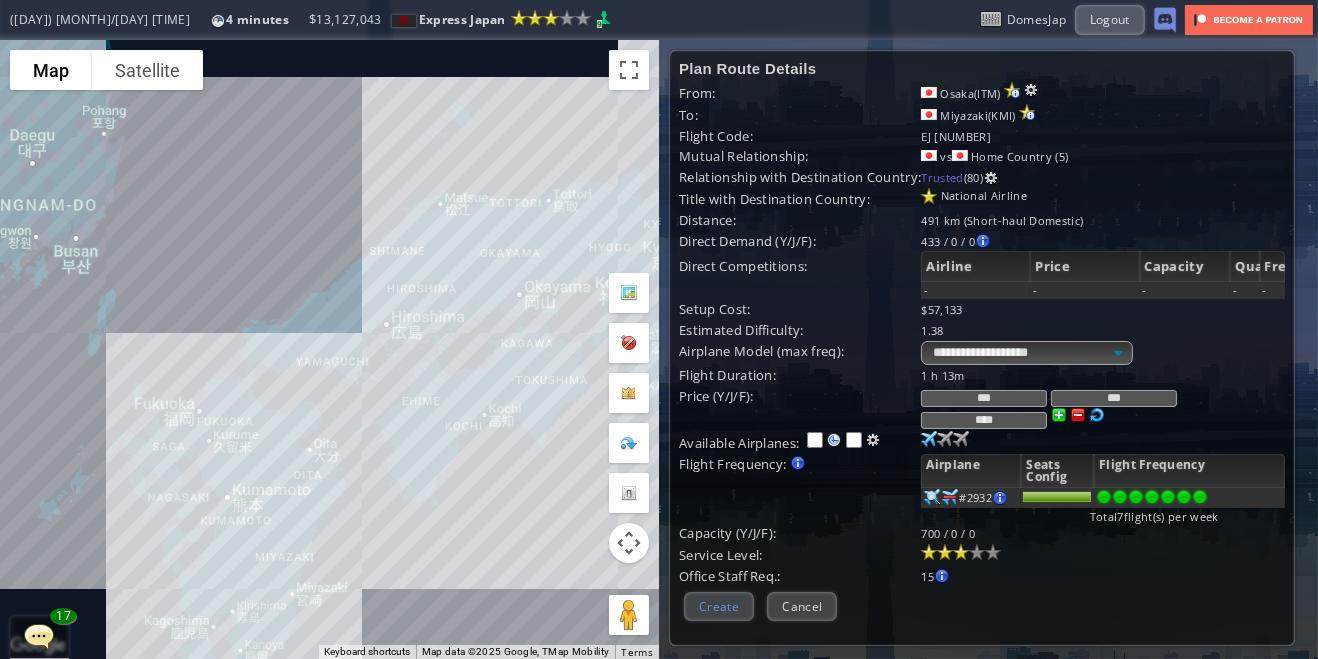 click on "Create" at bounding box center (719, 606) 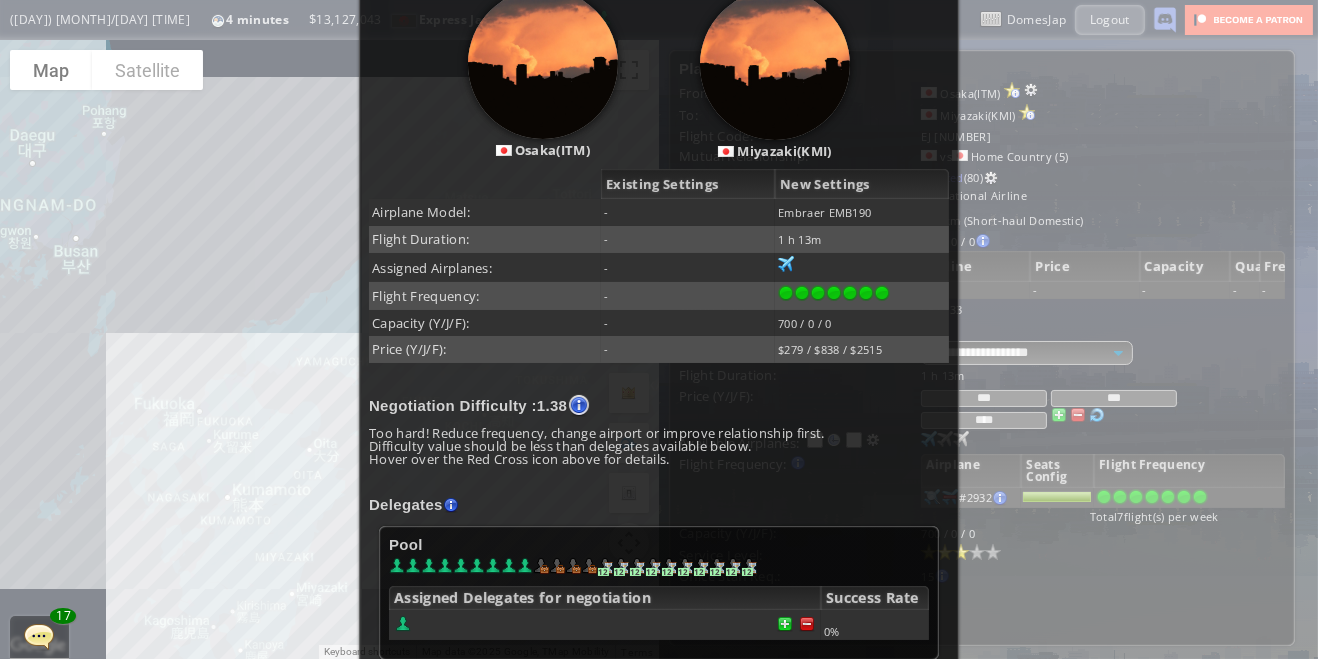 scroll, scrollTop: 309, scrollLeft: 0, axis: vertical 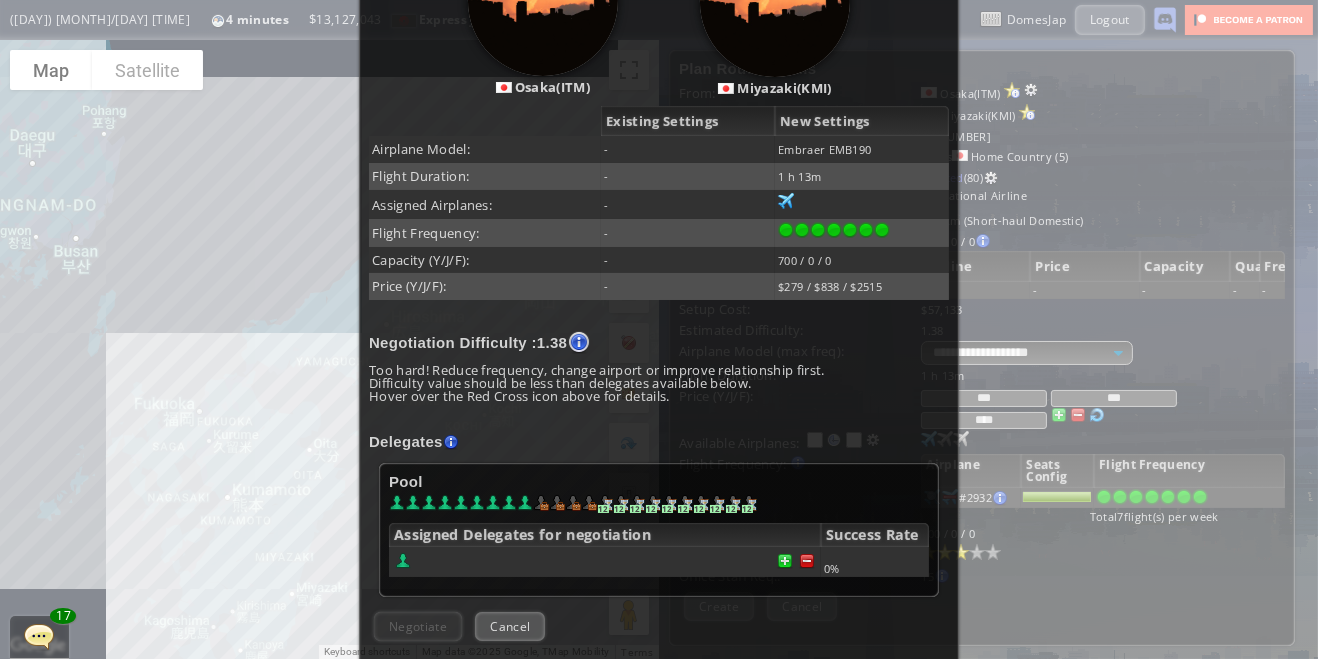 click on "Pool
12 12 12 12 12 12 12 12 12 12
Assigned Delegates for negotiation
Success Rate
0%" at bounding box center (659, 530) 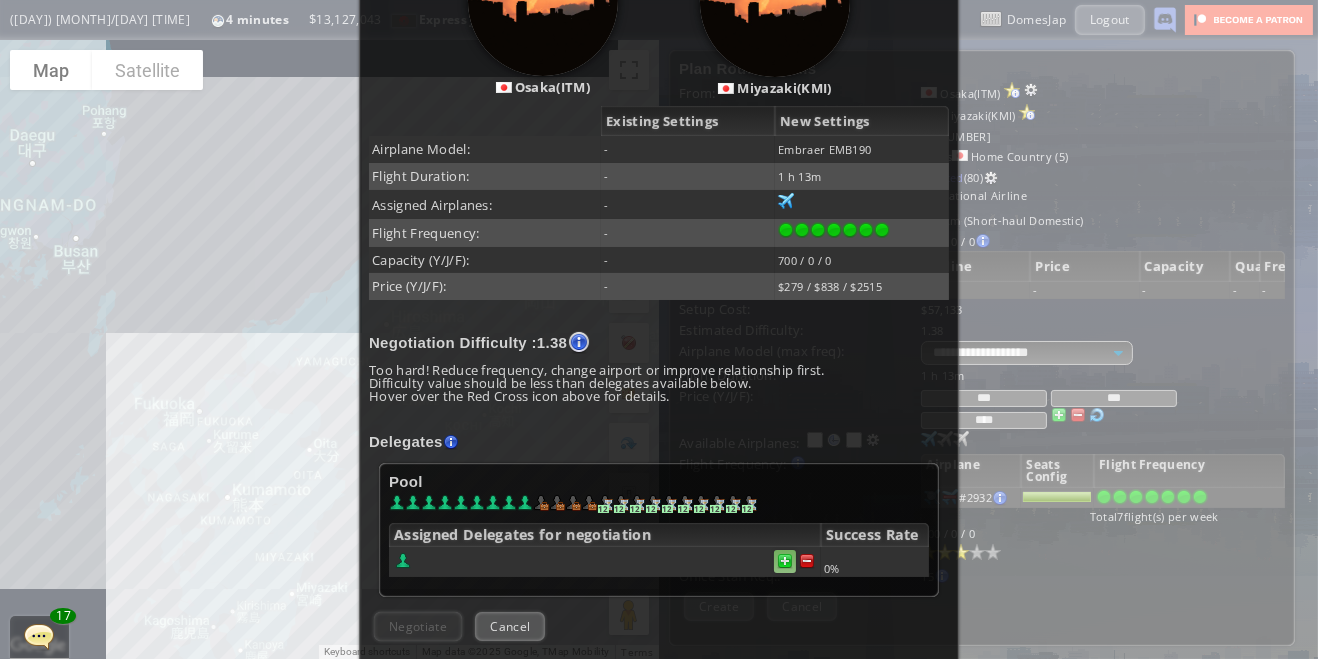 click at bounding box center (785, 561) 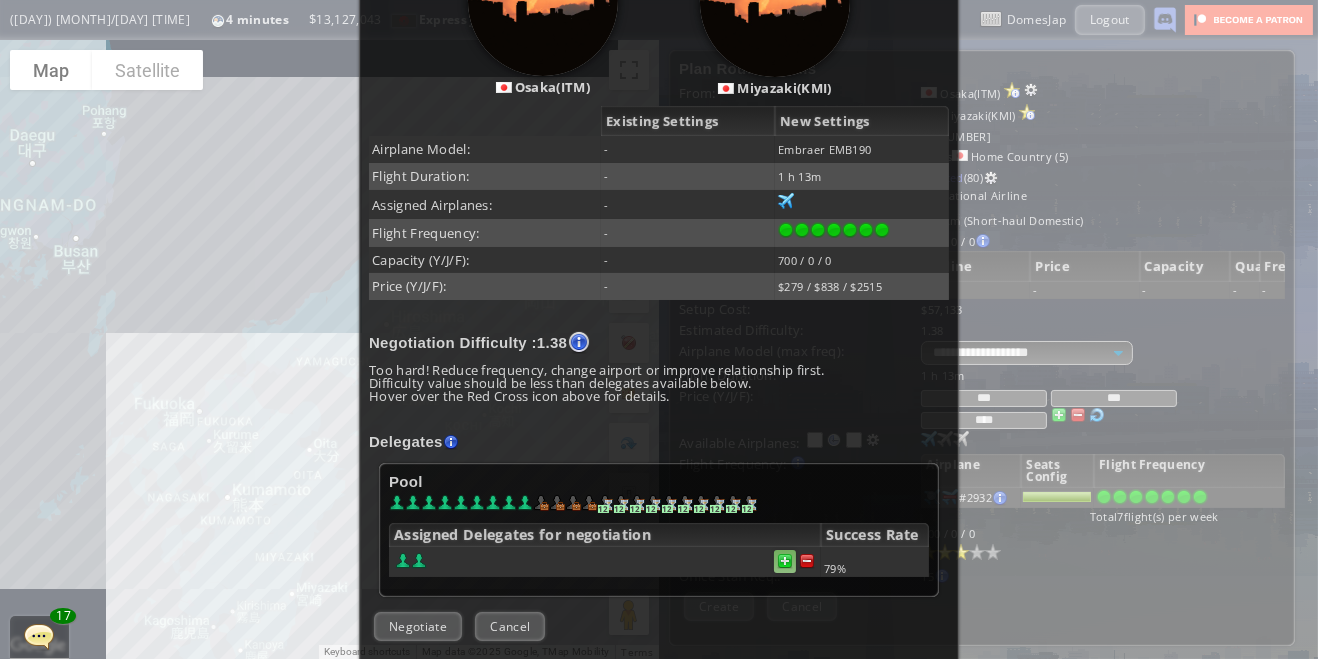 click at bounding box center (785, 561) 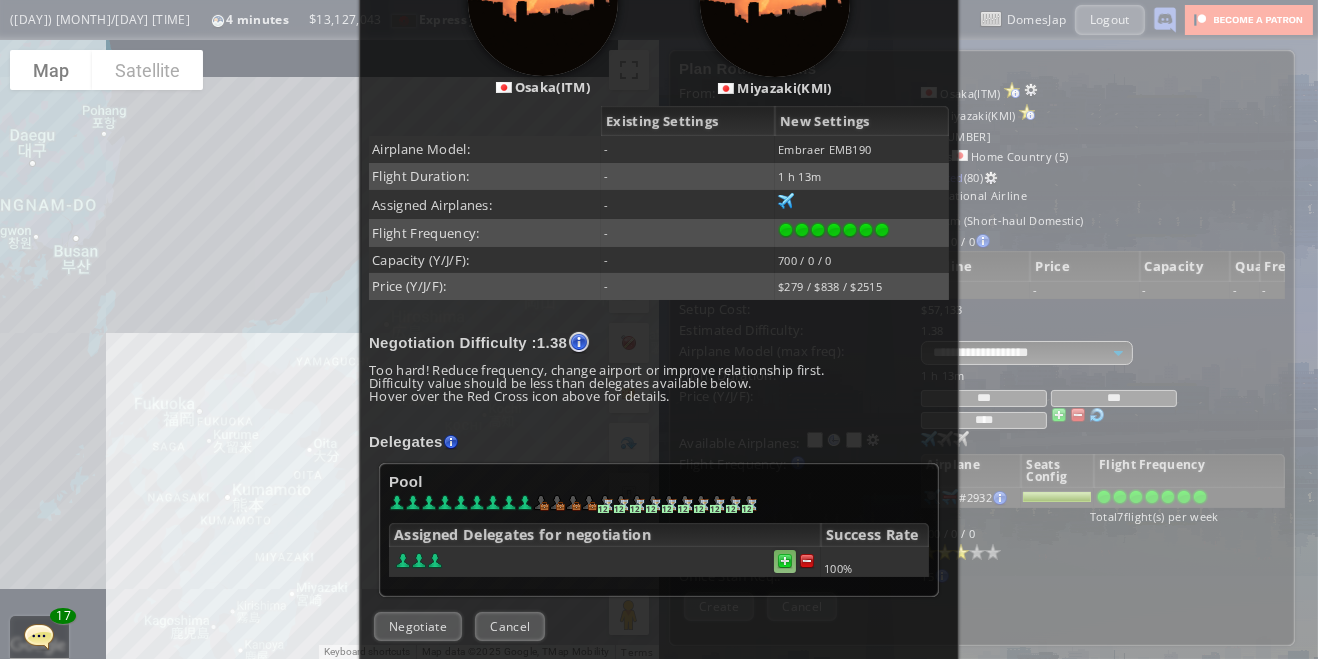 click at bounding box center (807, 561) 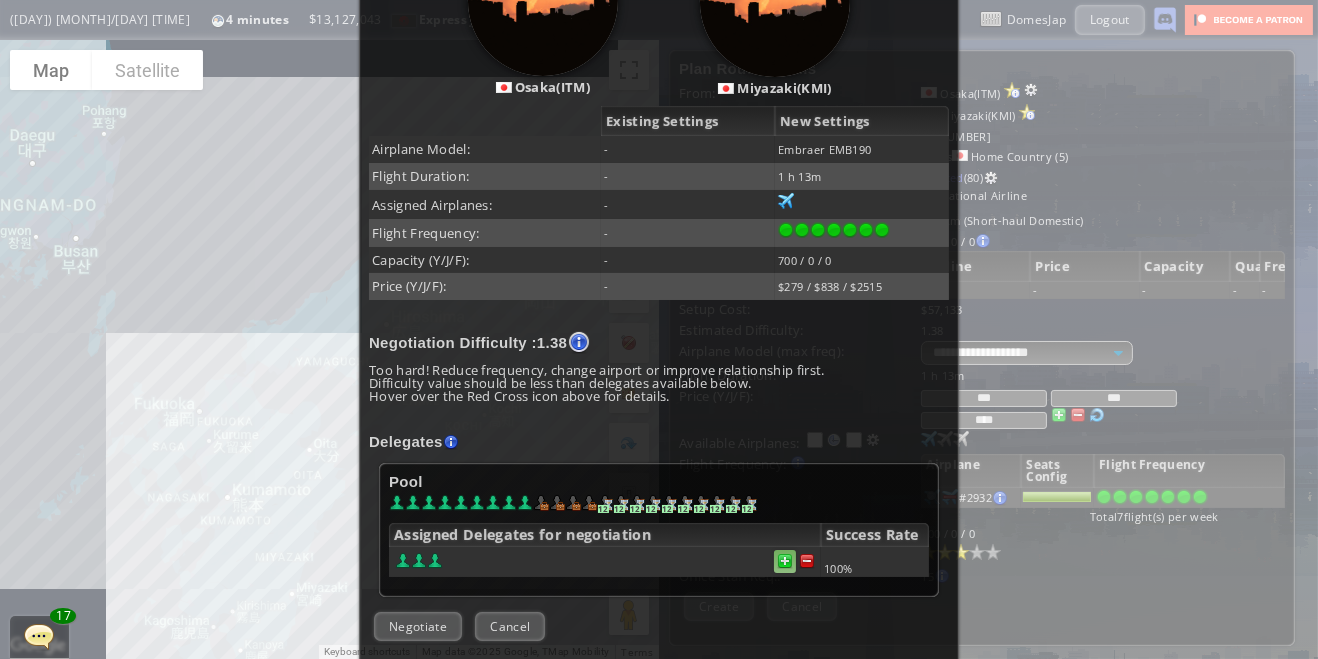 click at bounding box center (785, 561) 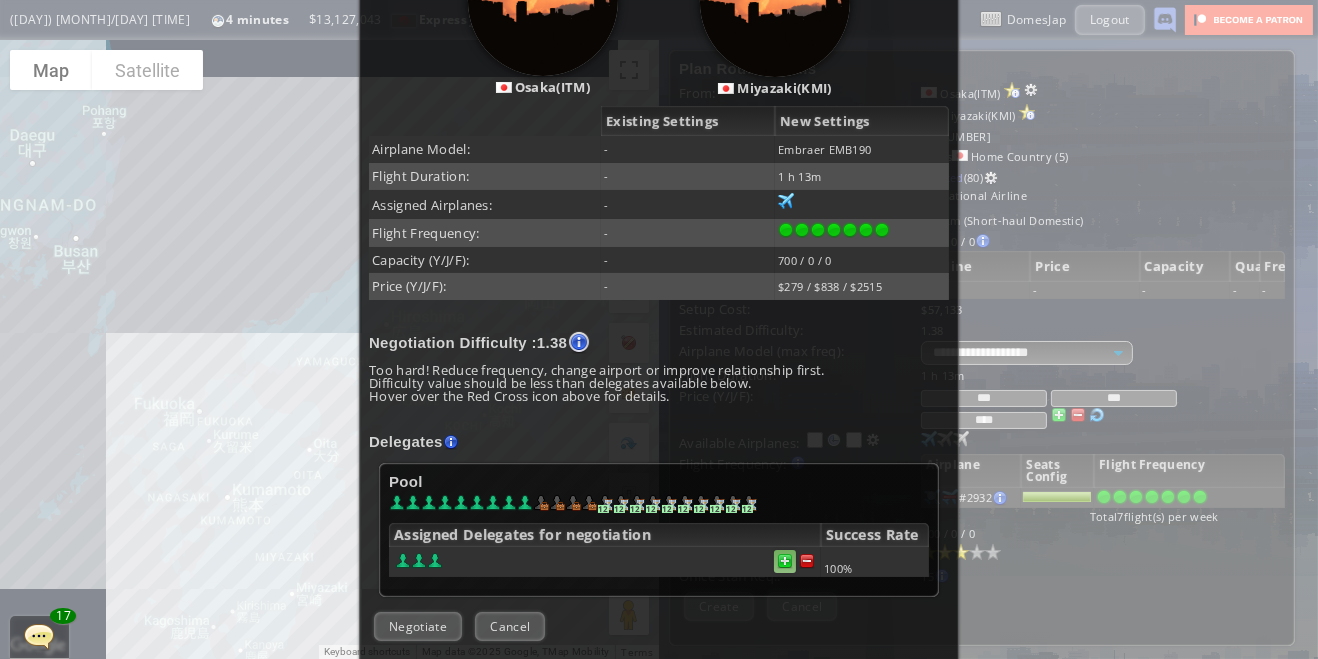 click at bounding box center [807, 561] 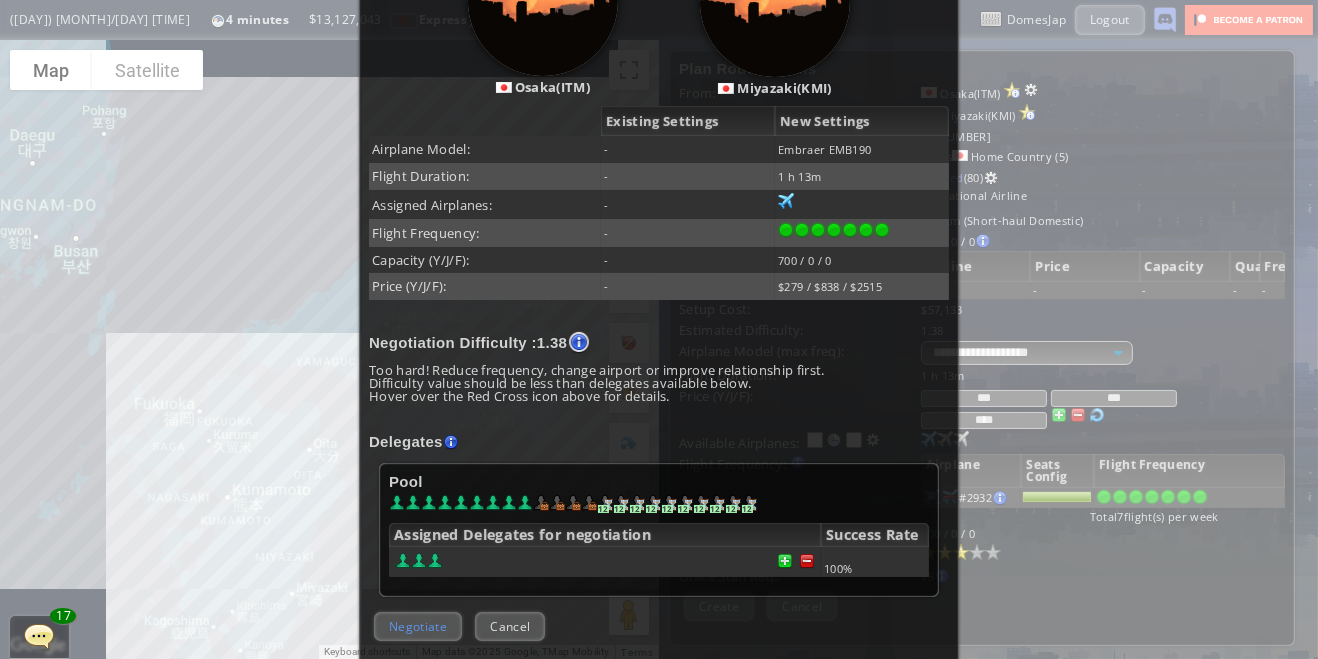 click on "Negotiate" at bounding box center (418, 626) 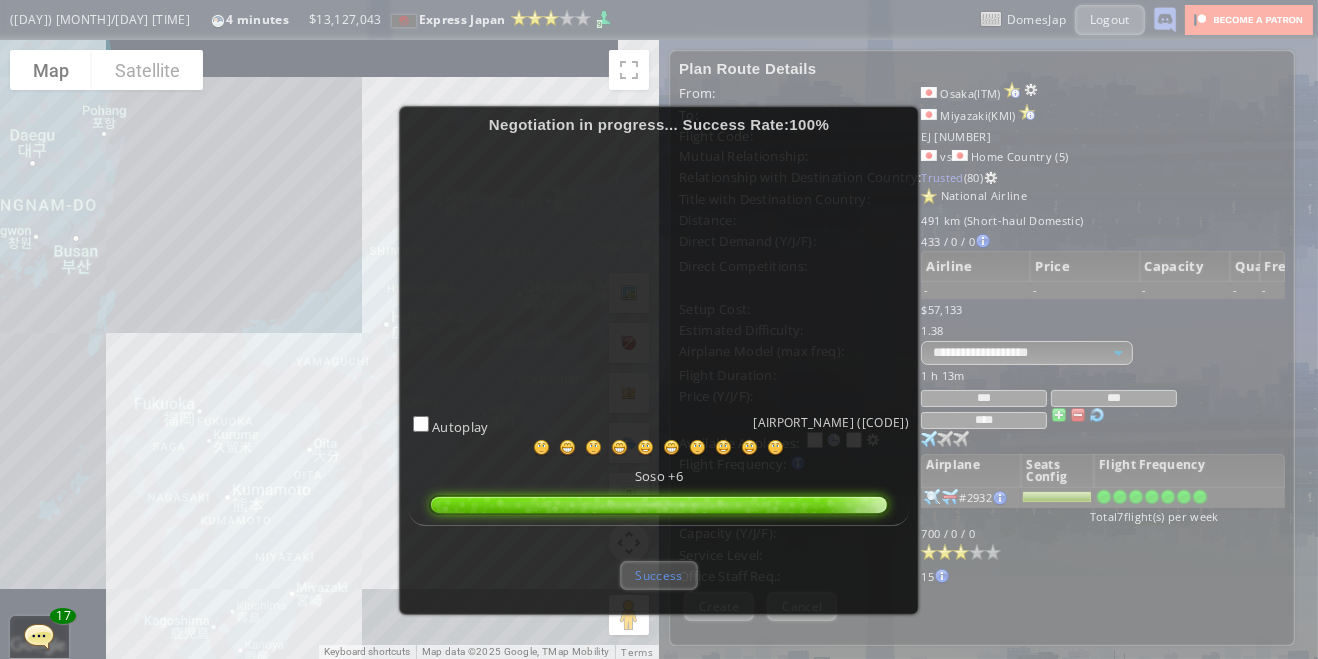 click on "Success" at bounding box center (658, 575) 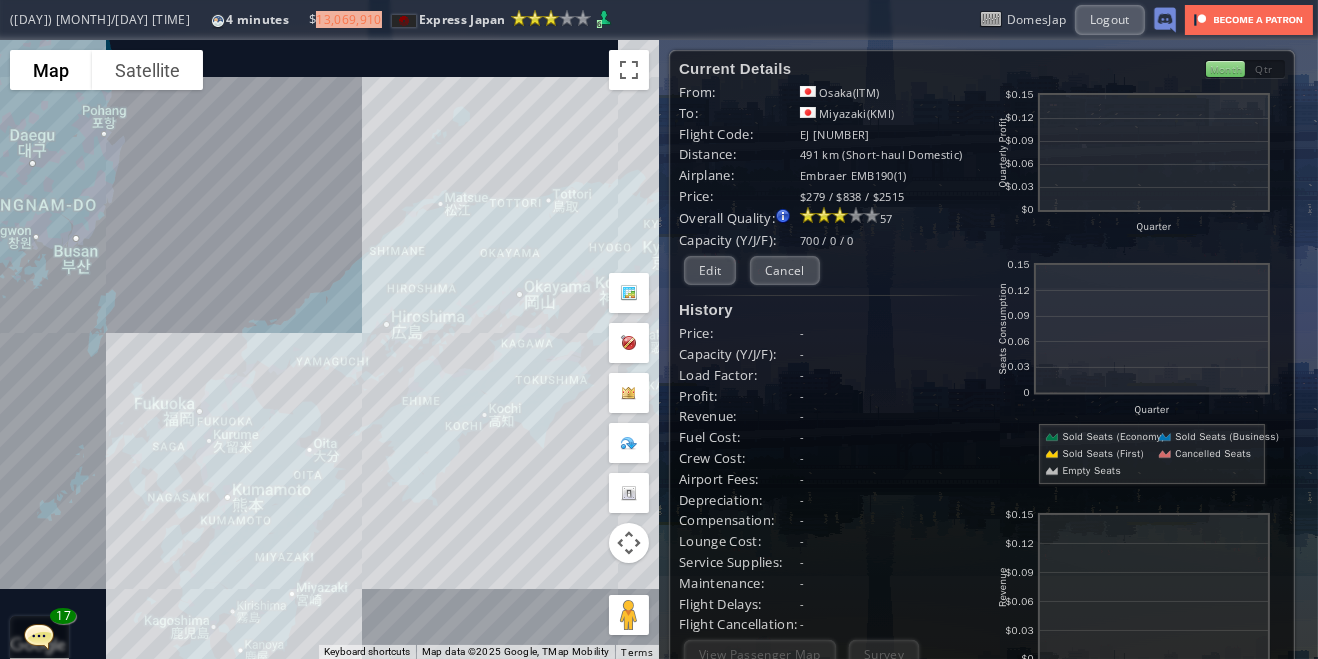 click at bounding box center (7, 329) 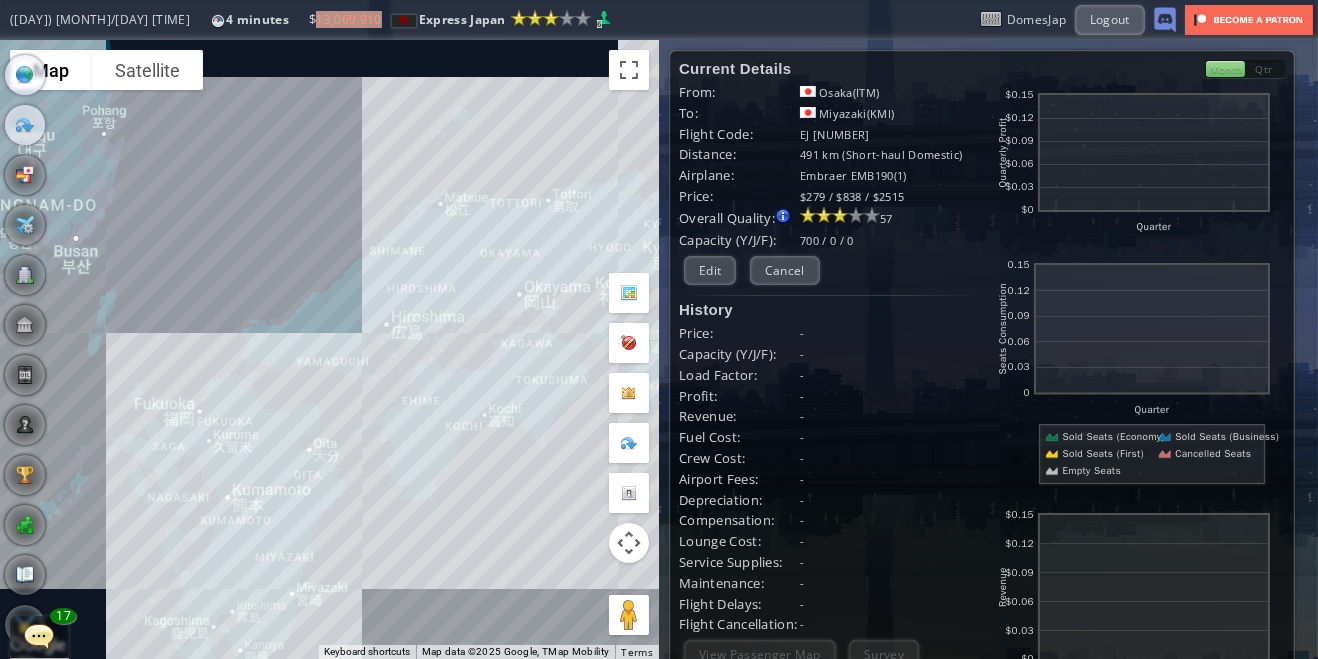 click at bounding box center [25, 125] 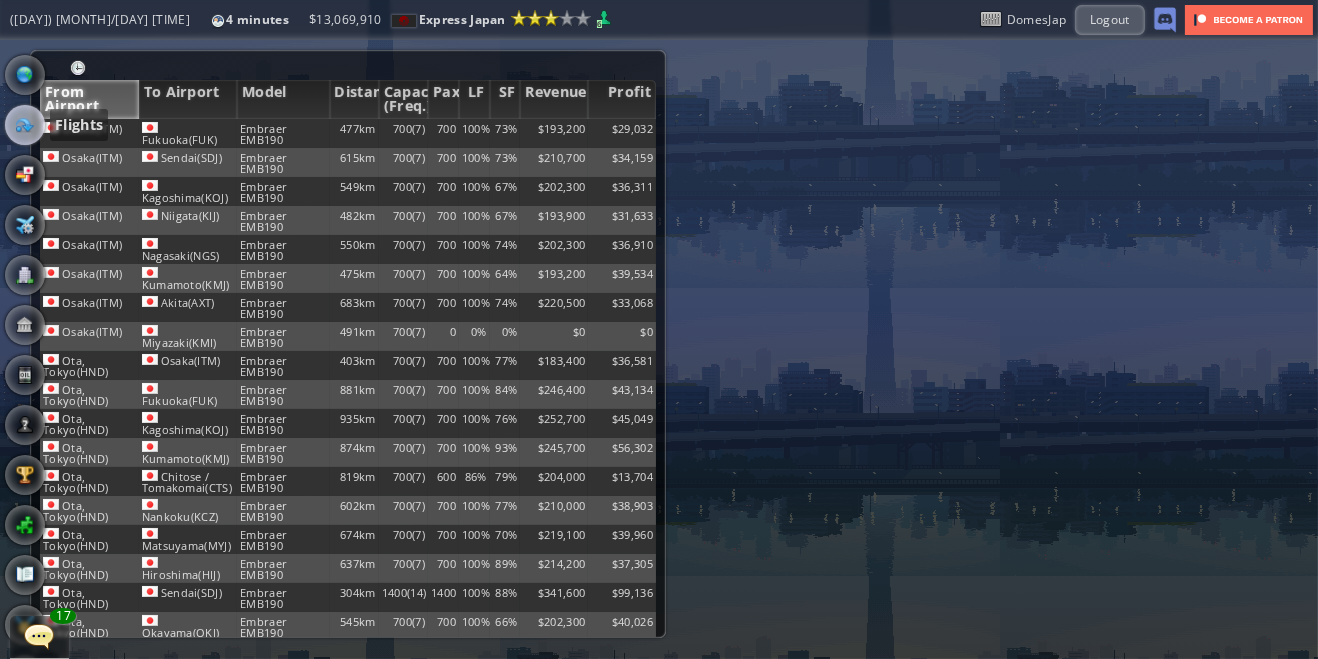 click on "From Airport" at bounding box center (89, 99) 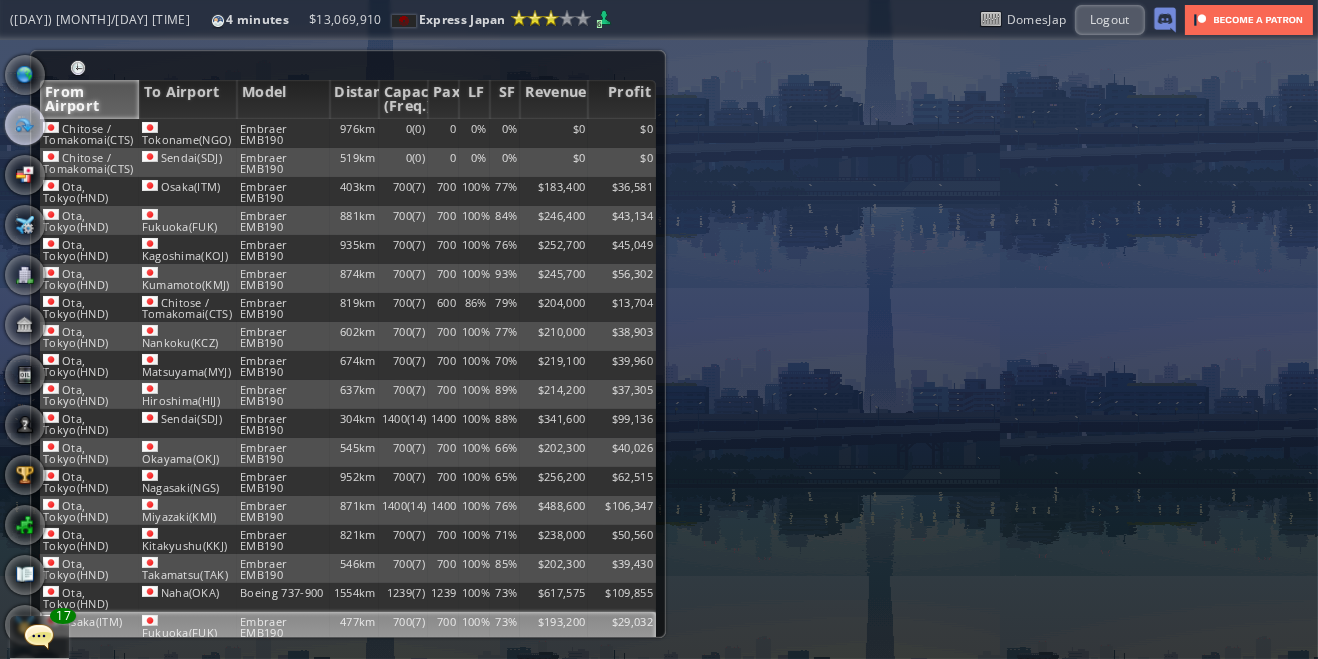 click on "Osaka(ITM)" at bounding box center (89, 133) 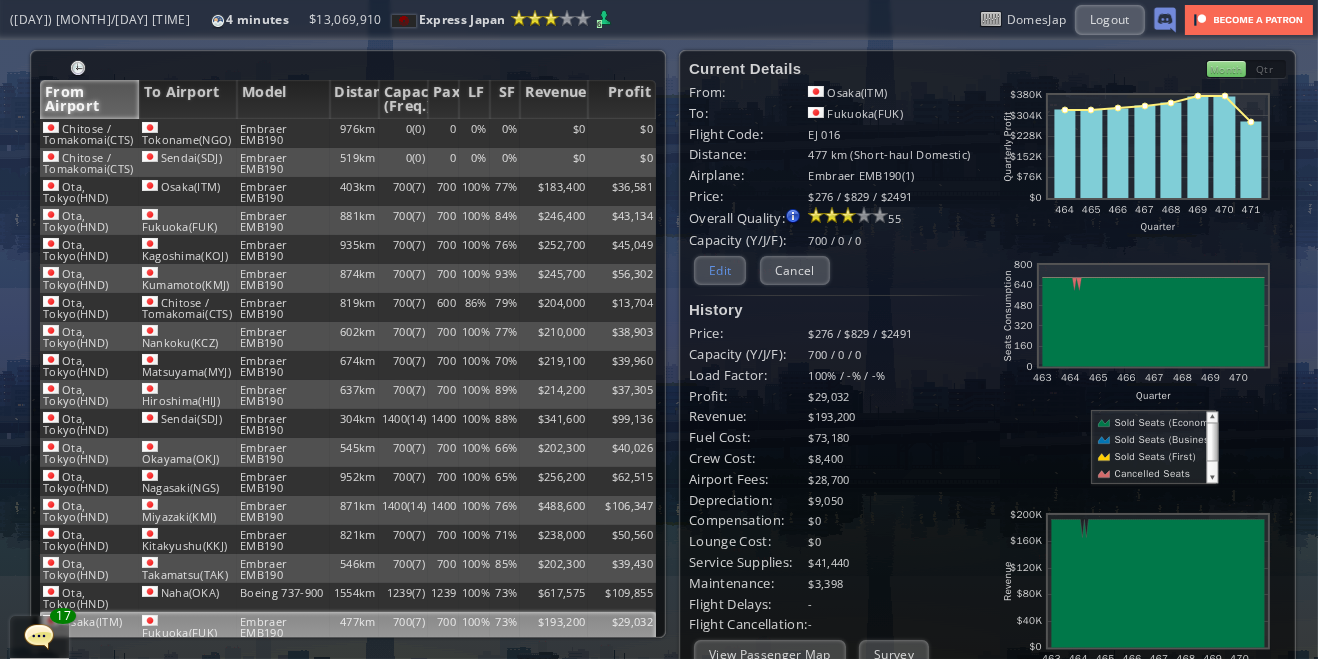 click on "Edit" at bounding box center (720, 270) 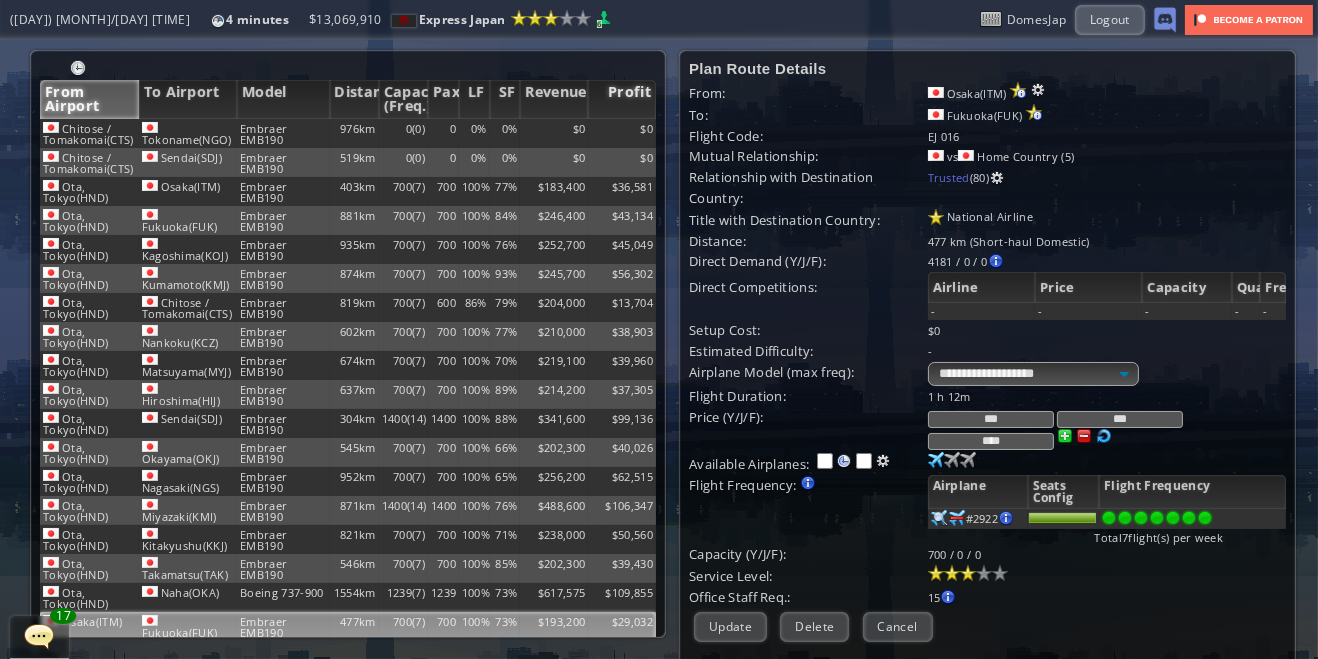 click on "Profit" at bounding box center [622, 99] 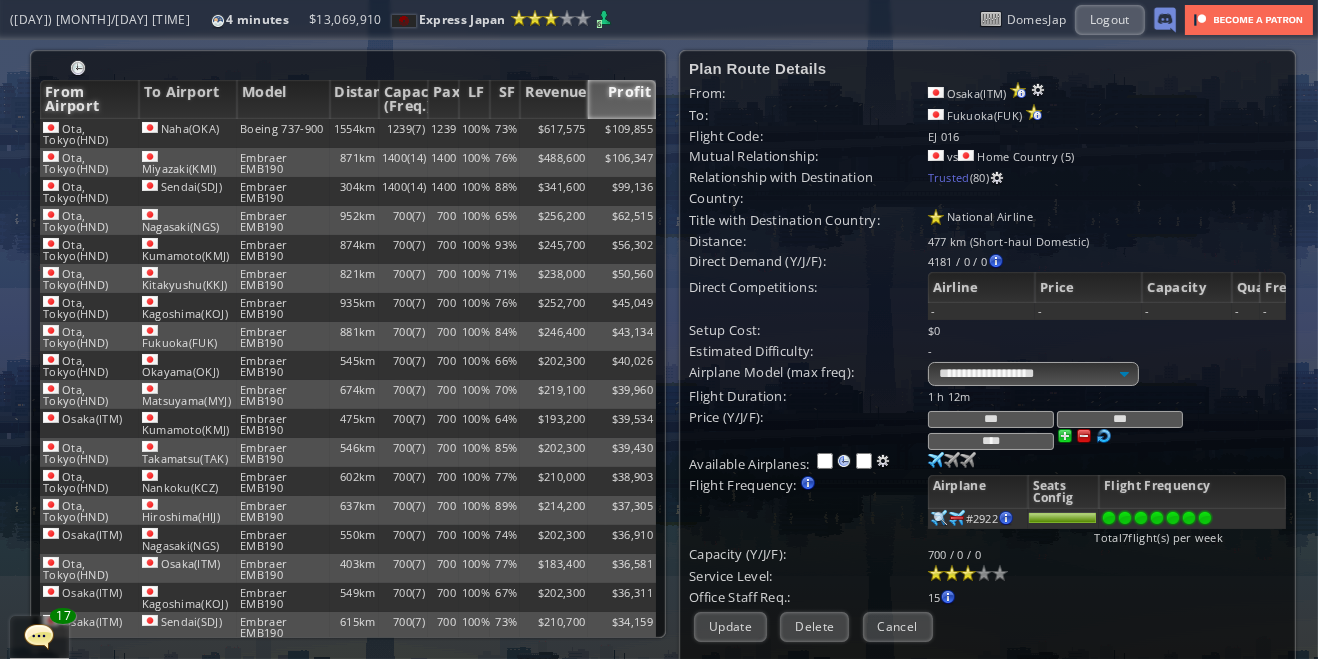 click on "From Airport" at bounding box center [89, 99] 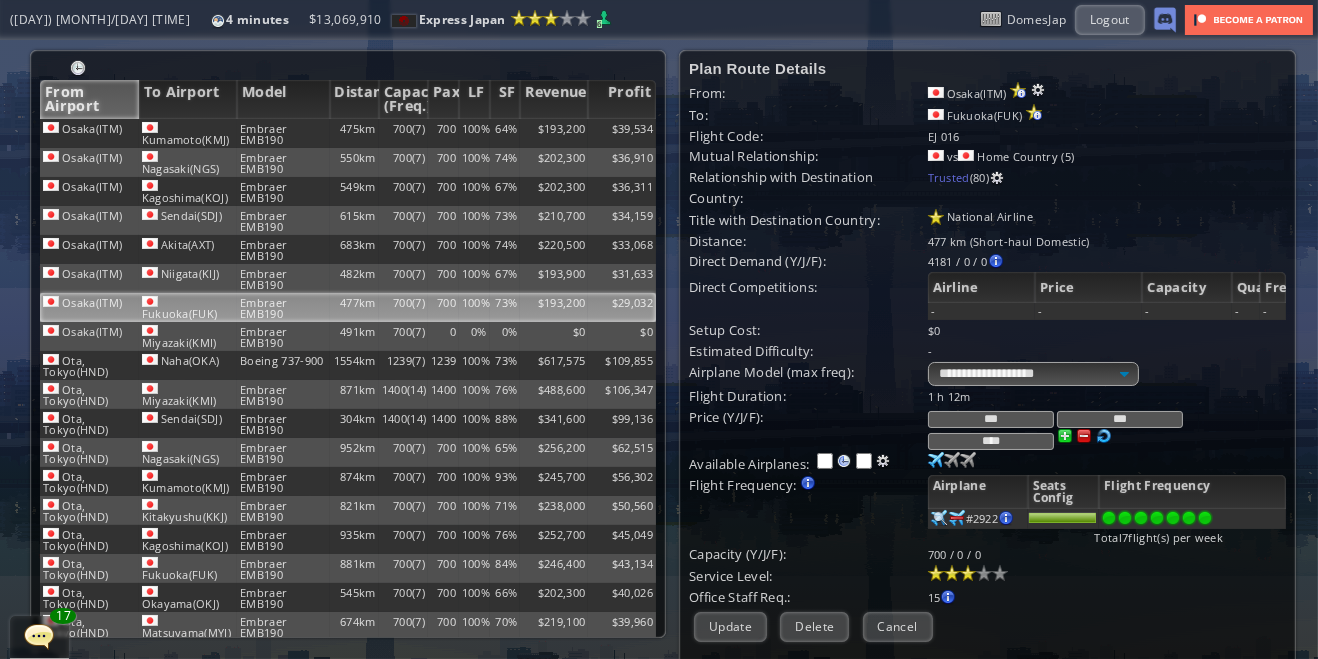 click on "From Airport" at bounding box center [89, 99] 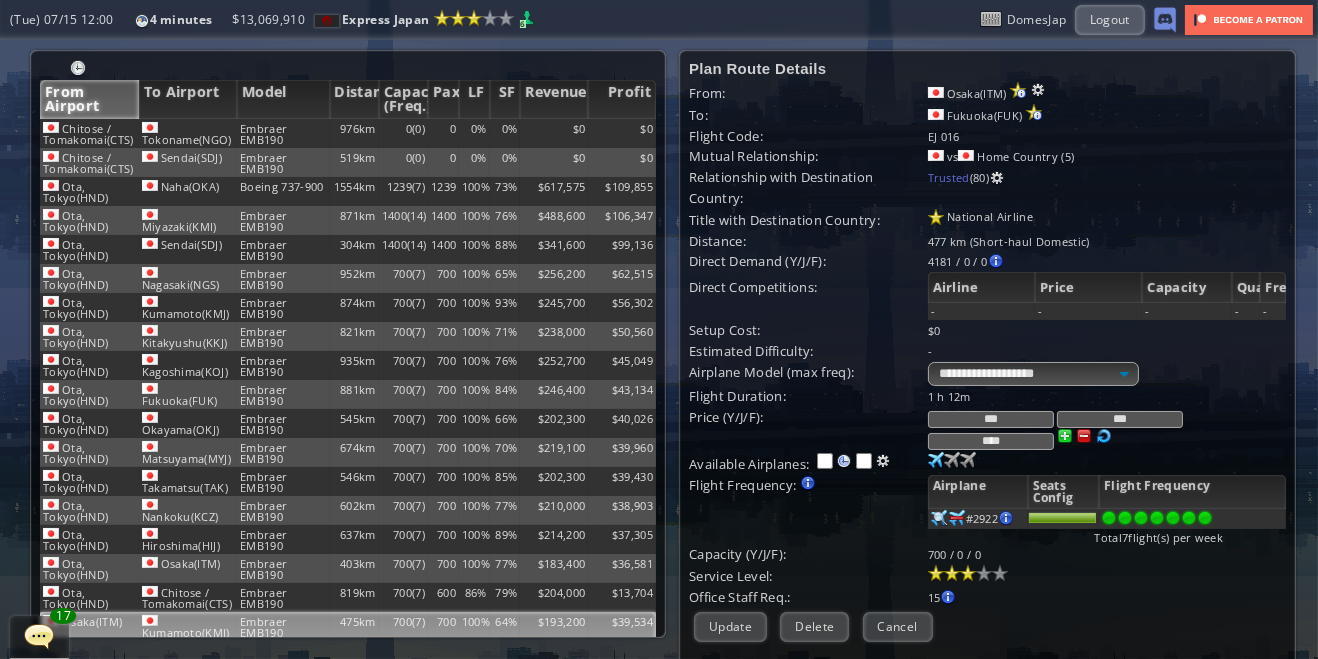 click at bounding box center (51, 127) 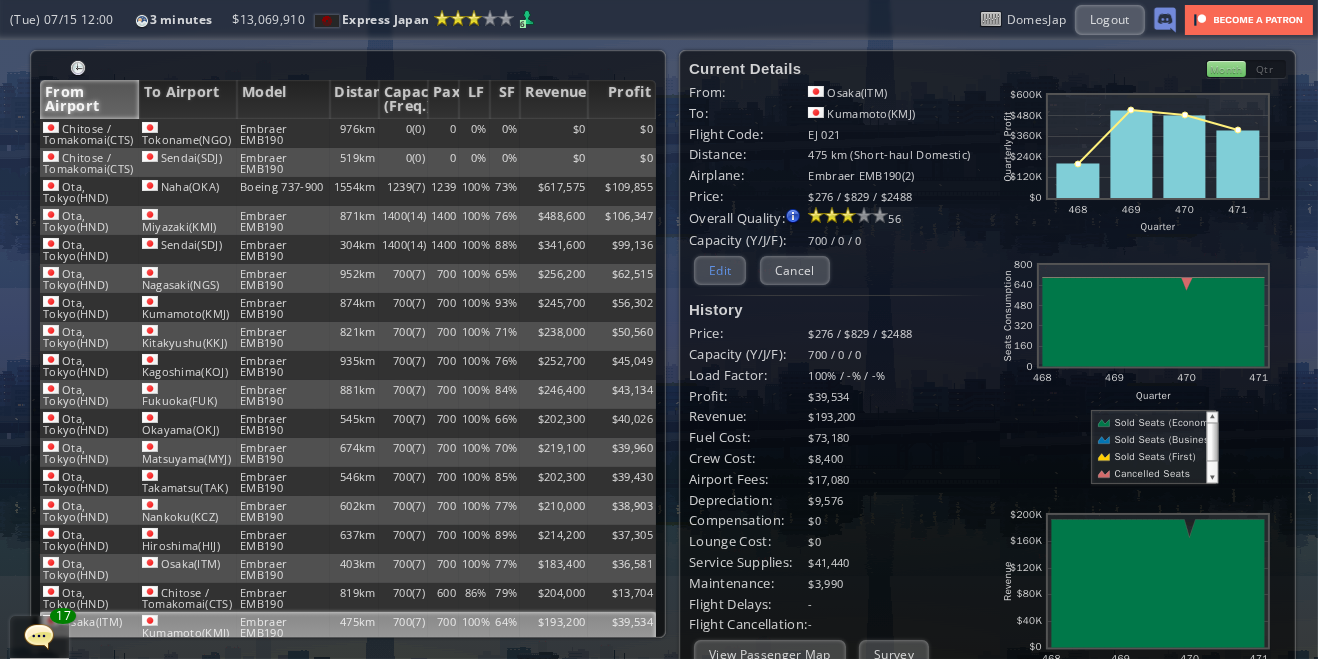 click on "Edit" at bounding box center [720, 270] 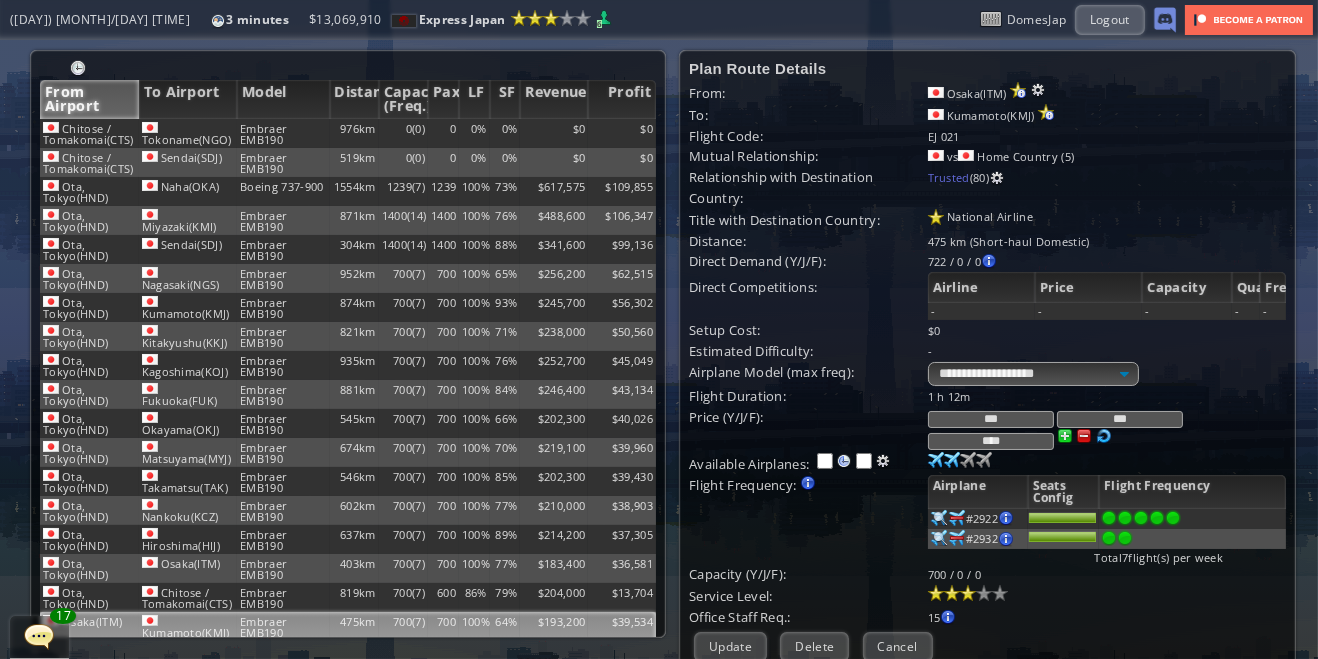 click at bounding box center [51, 127] 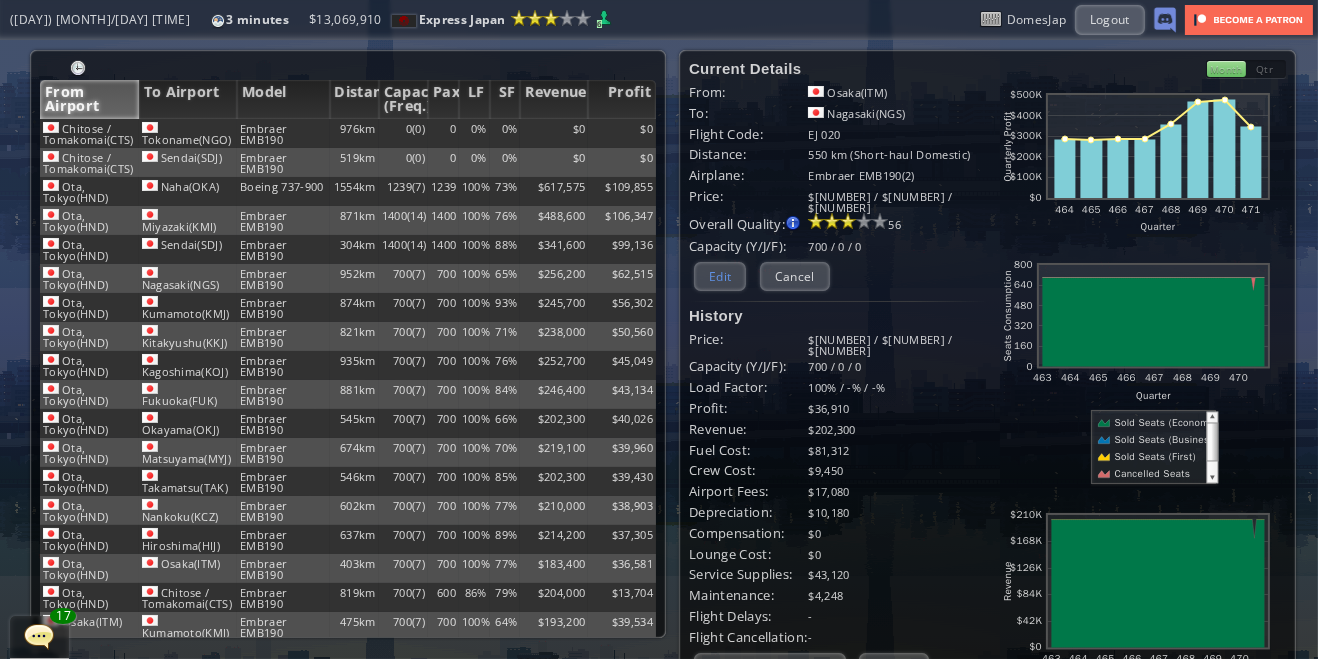 click on "Edit" at bounding box center (720, 276) 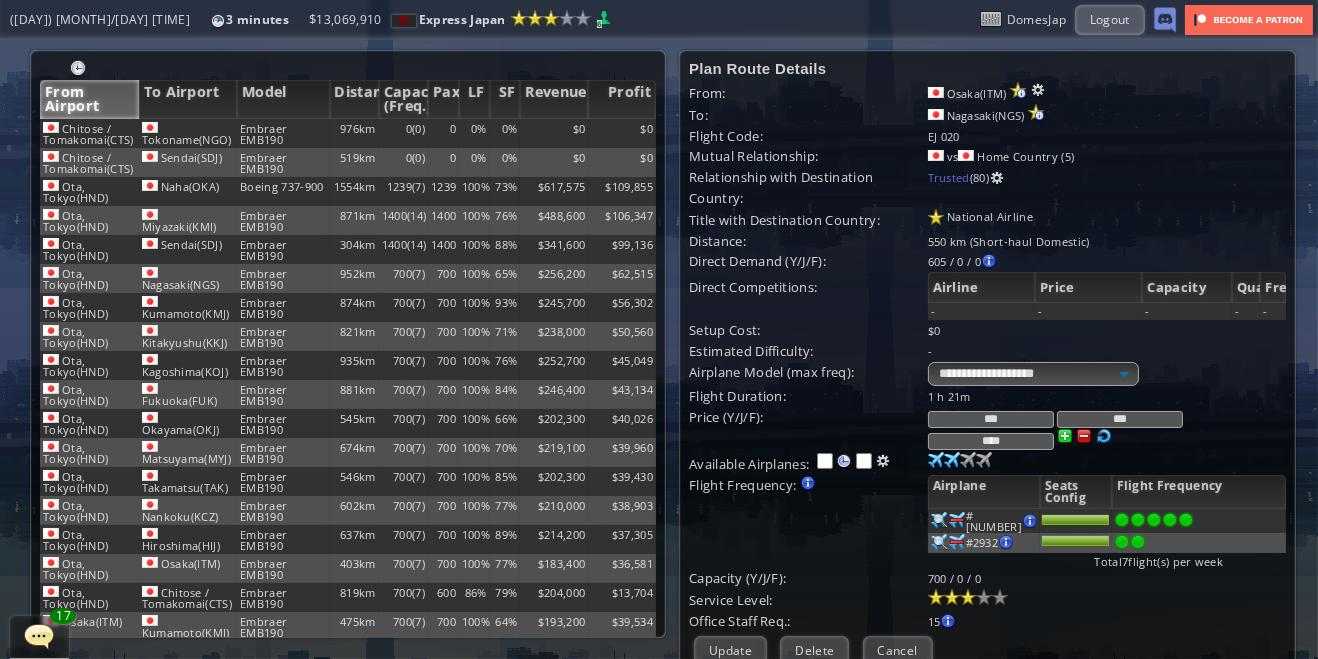 click at bounding box center (51, 127) 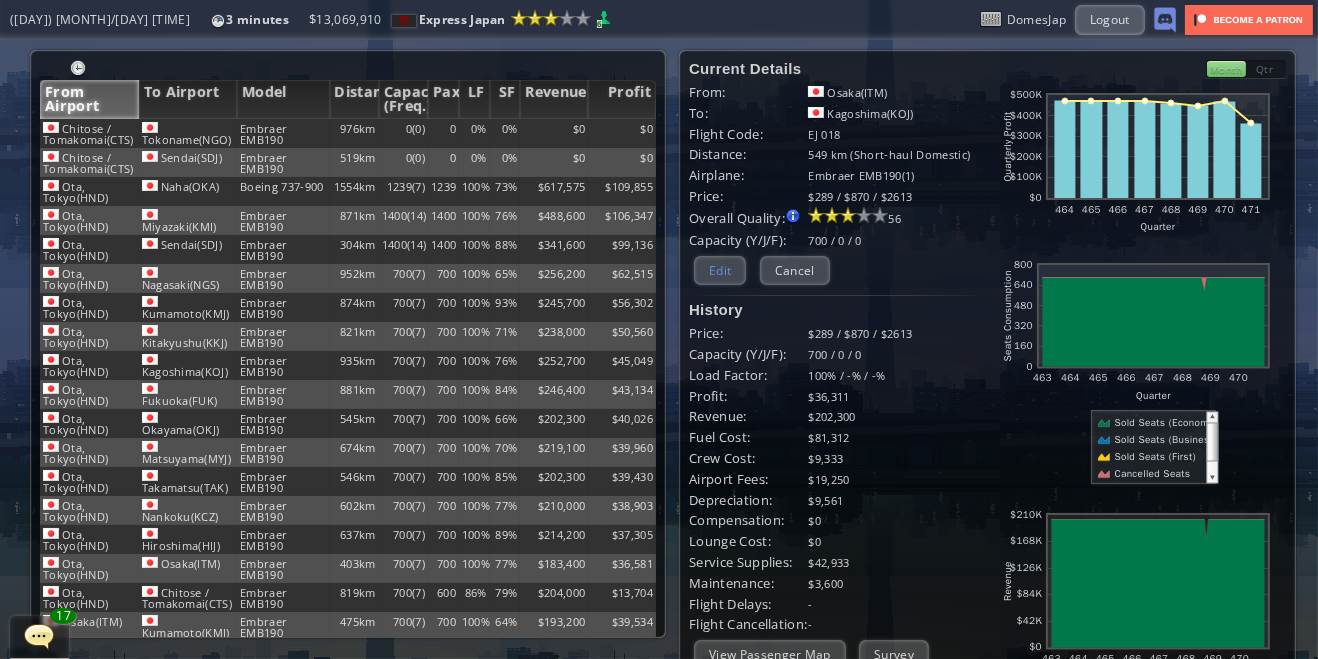 click on "Edit" at bounding box center (720, 270) 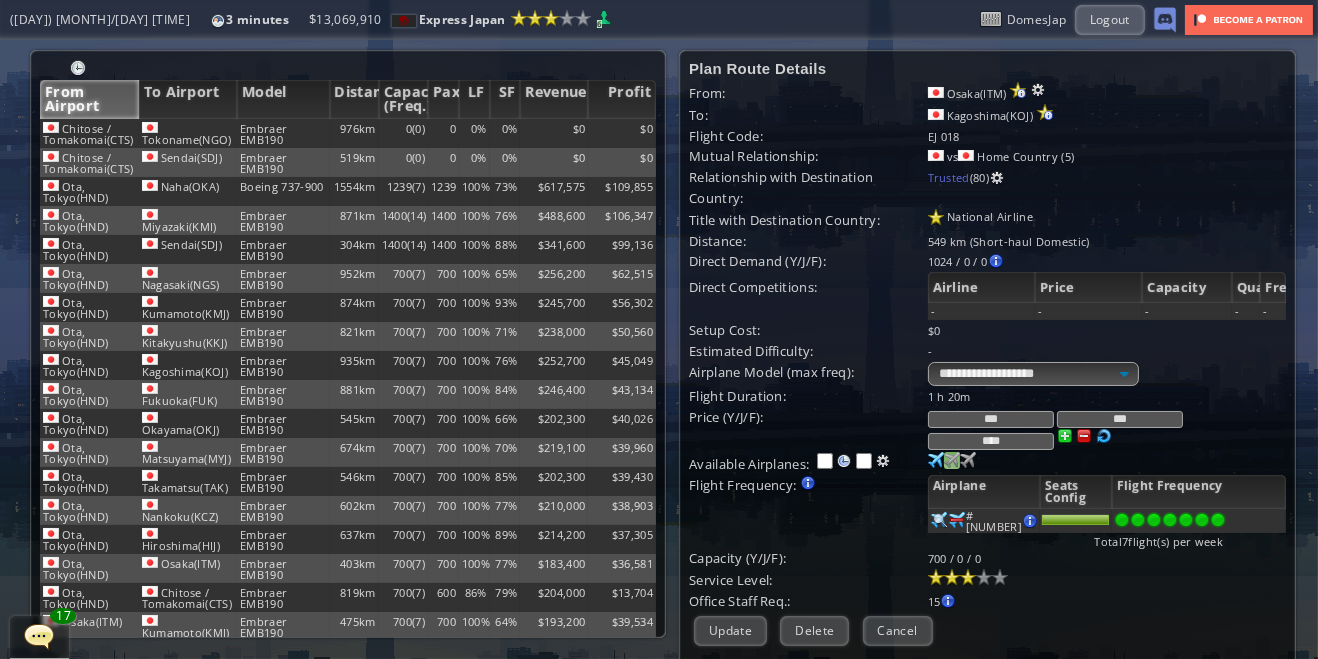 click at bounding box center (936, 460) 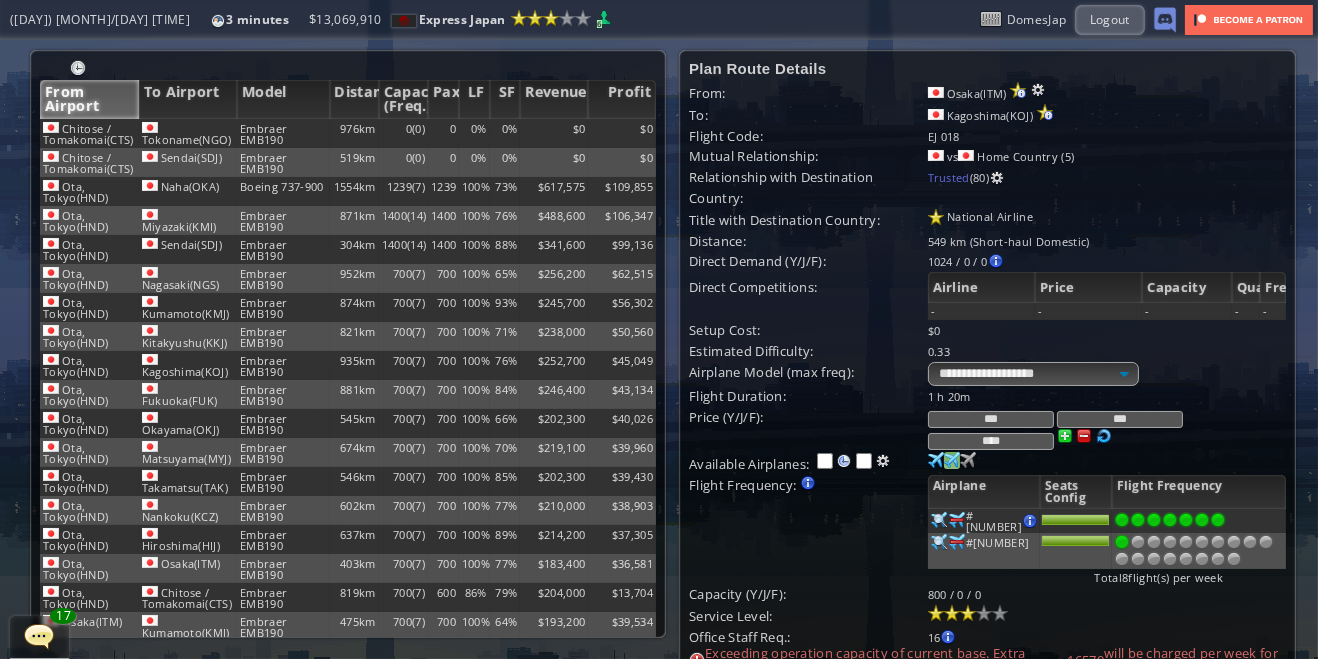 click at bounding box center [1234, 542] 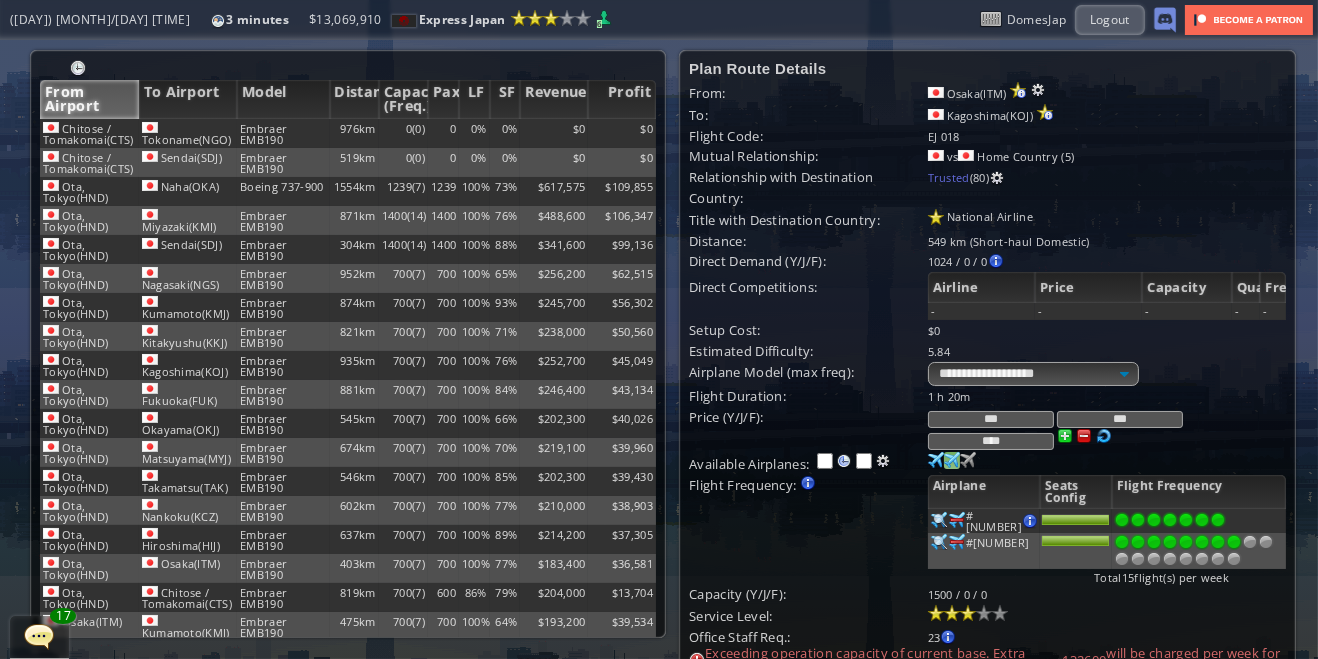 click at bounding box center [1218, 520] 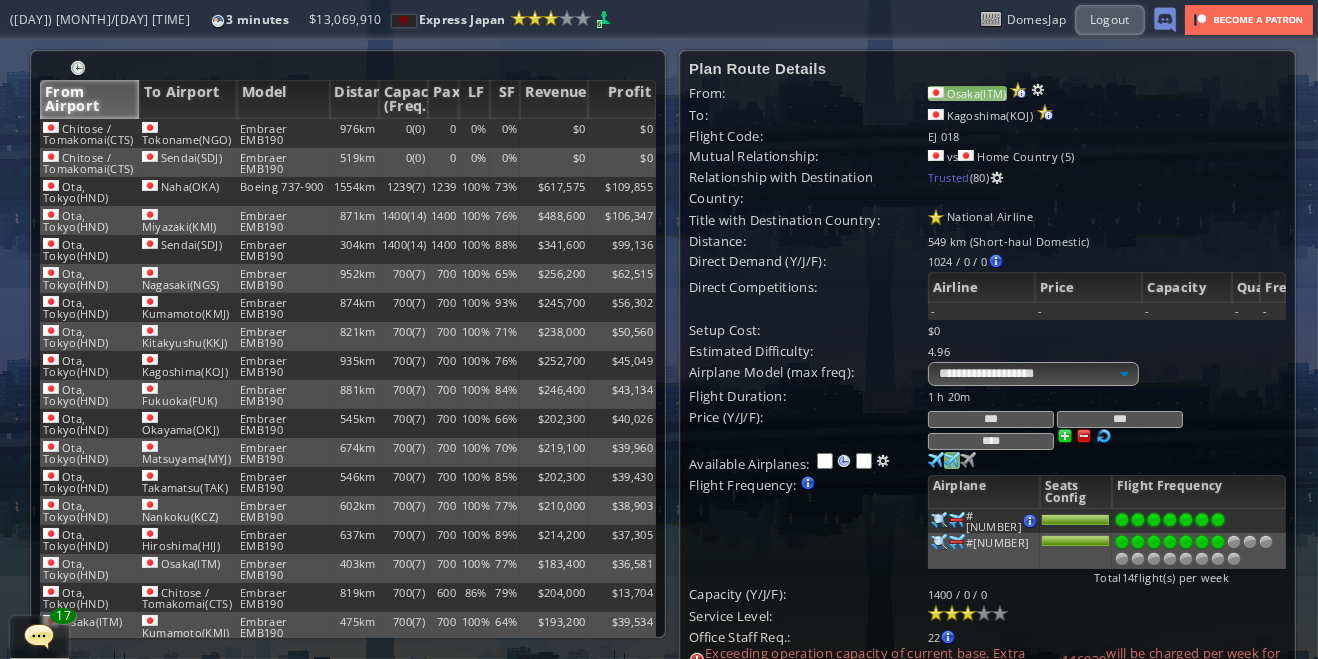 click on "Osaka(ITM)" at bounding box center [967, 93] 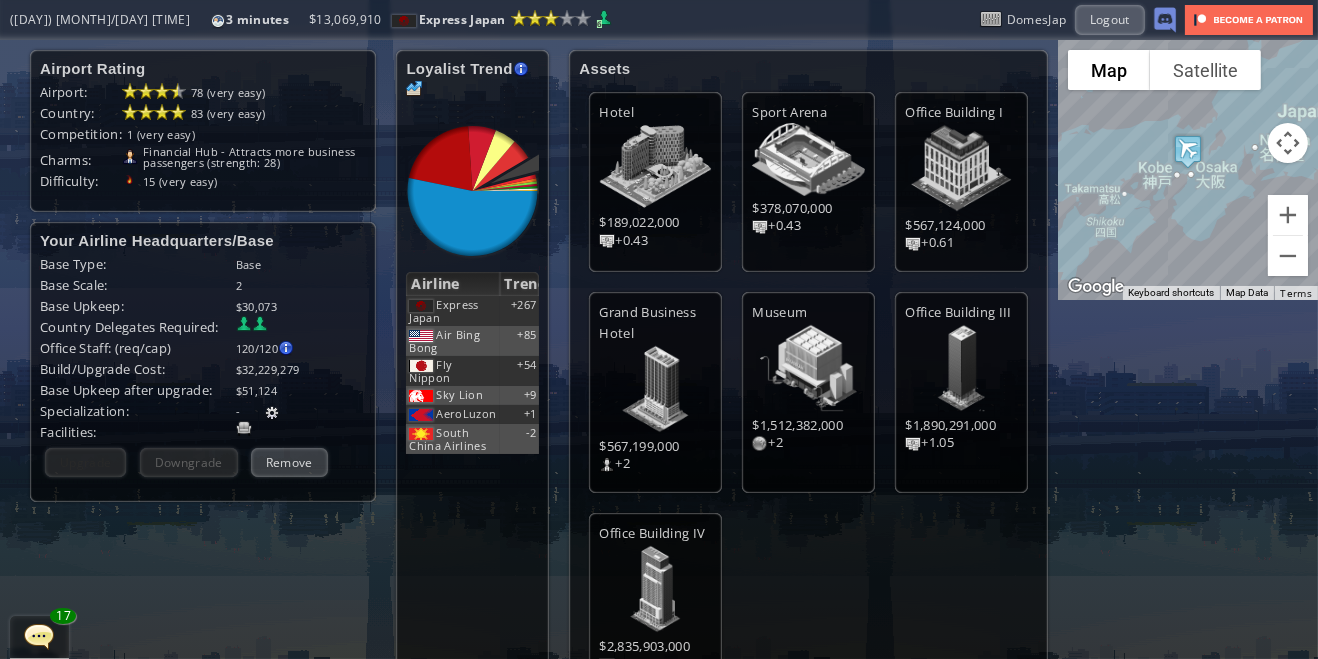 click on "Upgrade Not enough cash to build/upgrade the base" at bounding box center (85, 462) 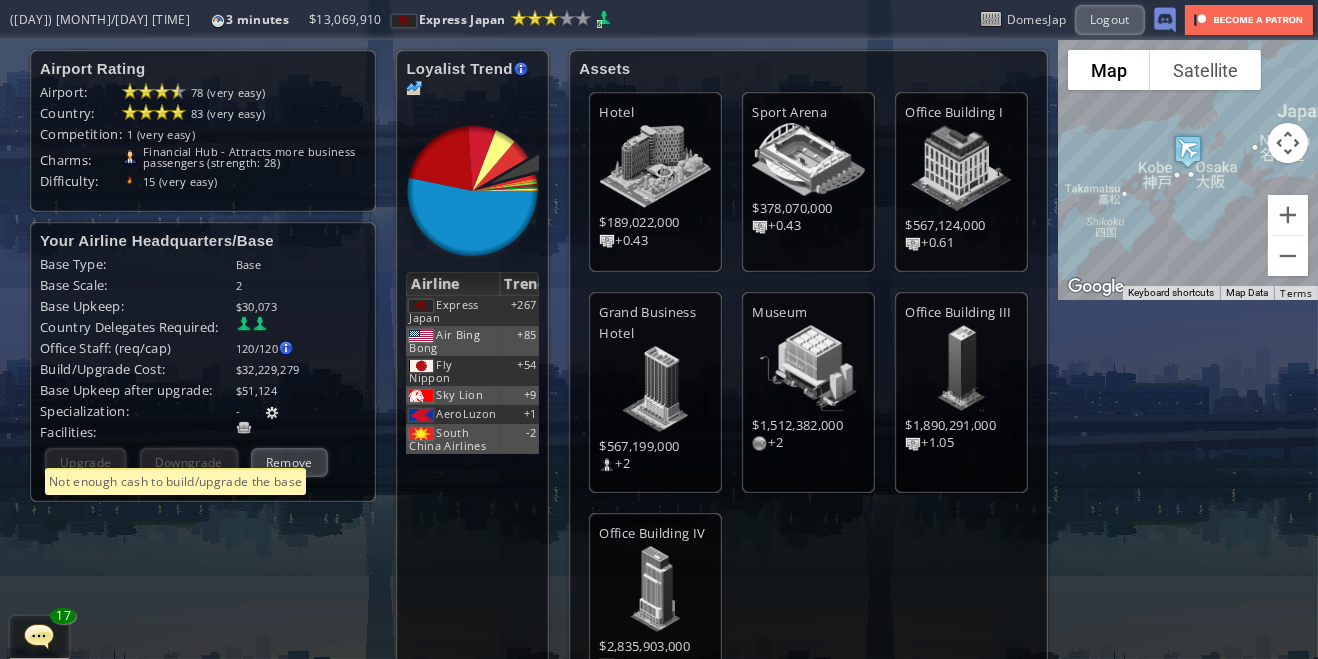 click at bounding box center [7, 329] 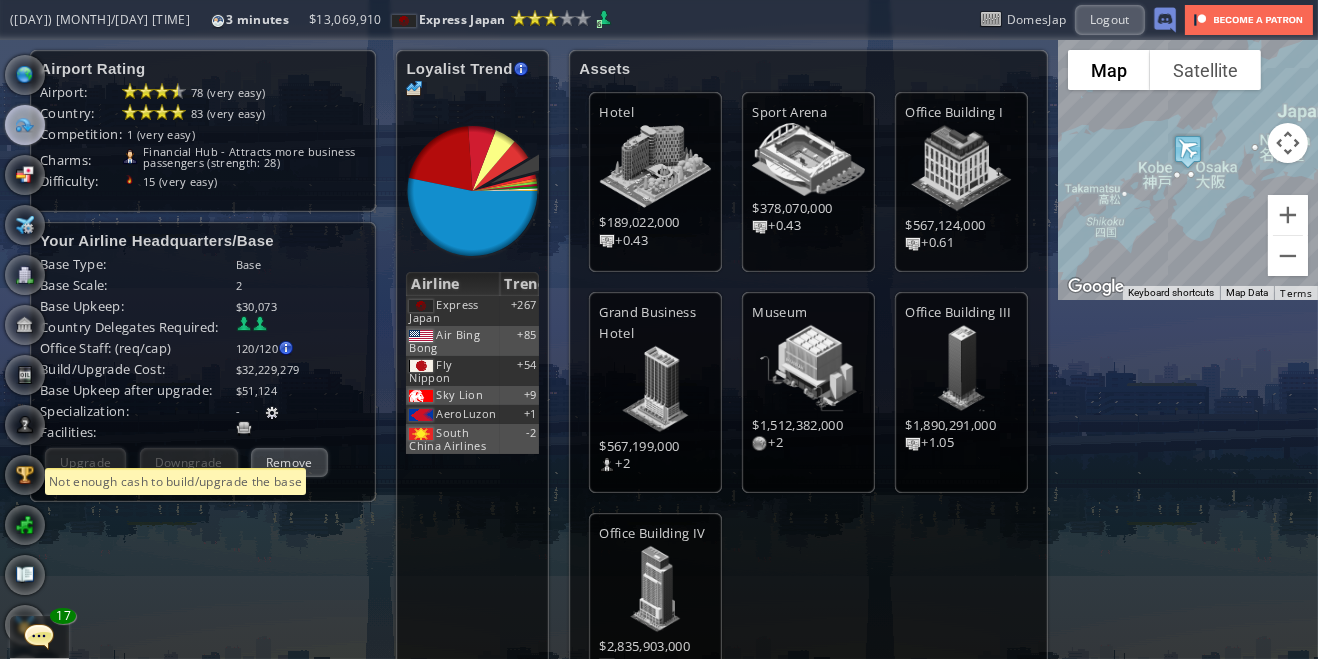 click at bounding box center (25, 75) 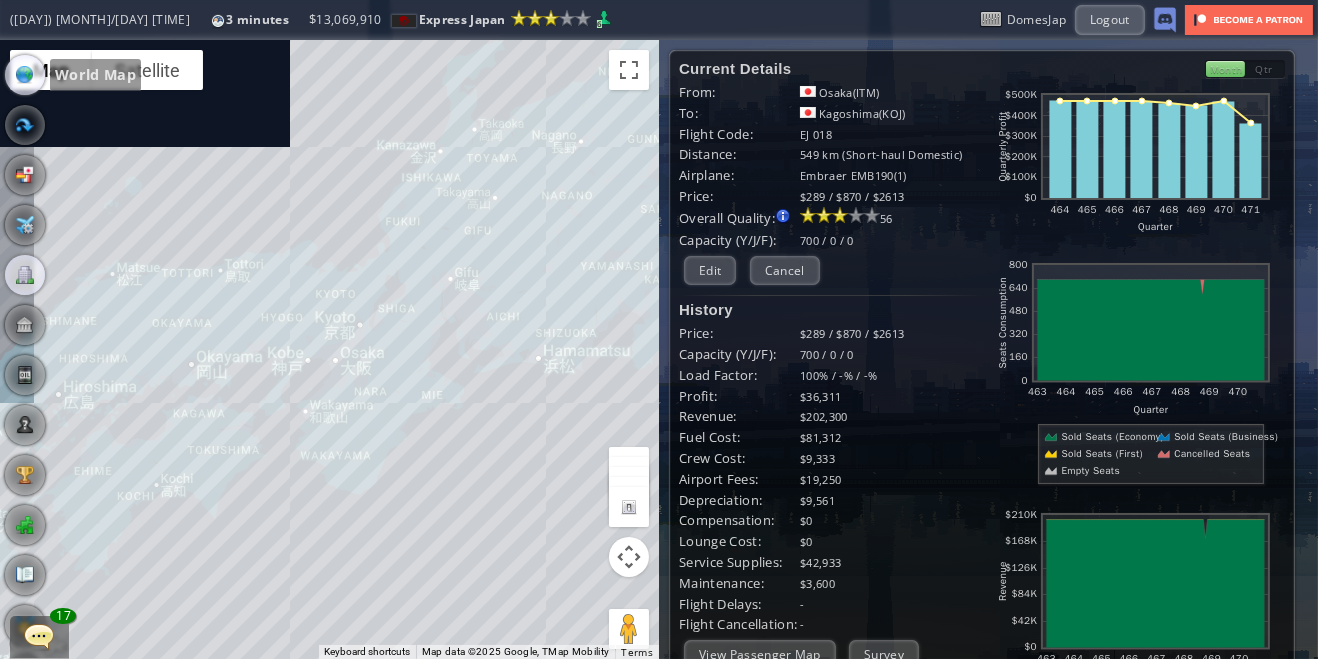 click at bounding box center (25, 275) 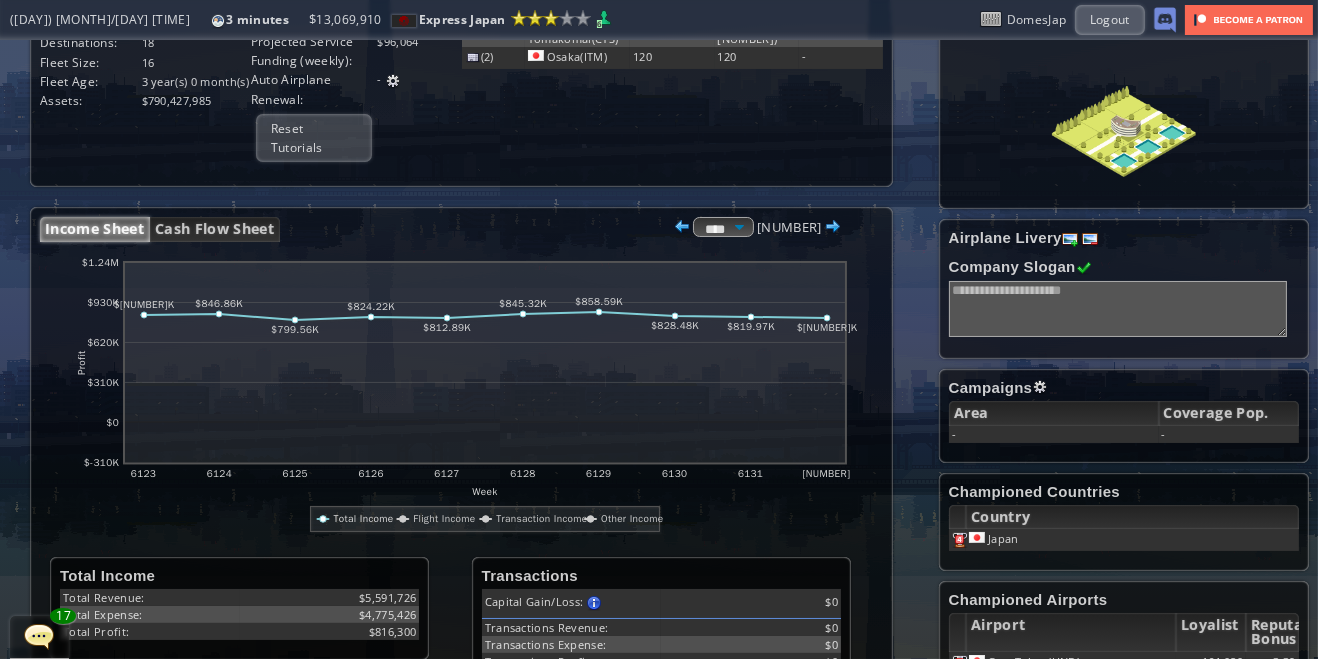 scroll, scrollTop: 0, scrollLeft: 0, axis: both 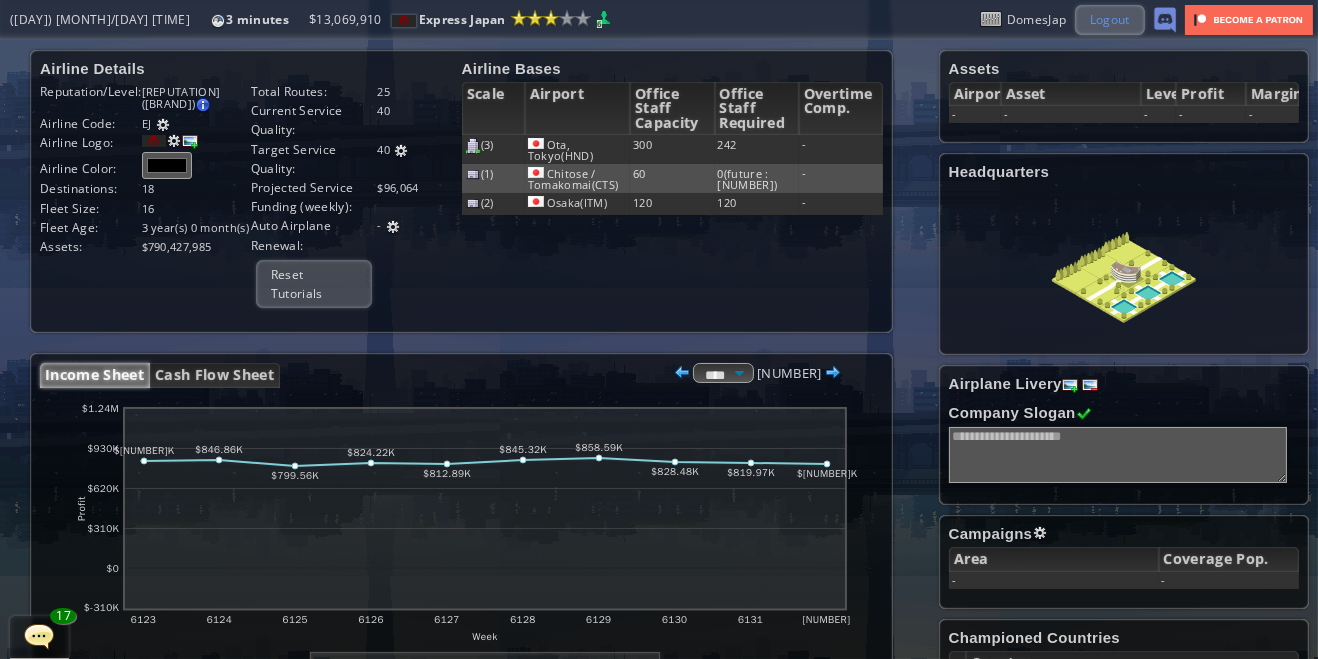 click on "Logout" at bounding box center (1110, 19) 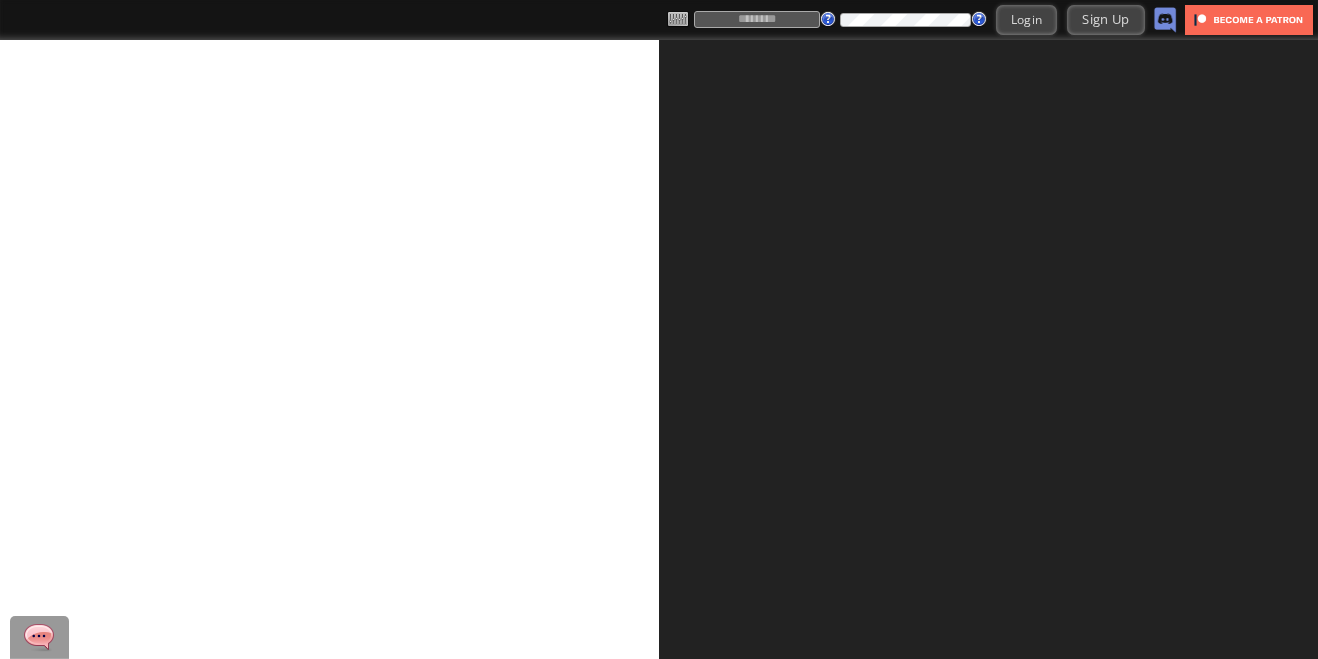 scroll, scrollTop: 0, scrollLeft: 0, axis: both 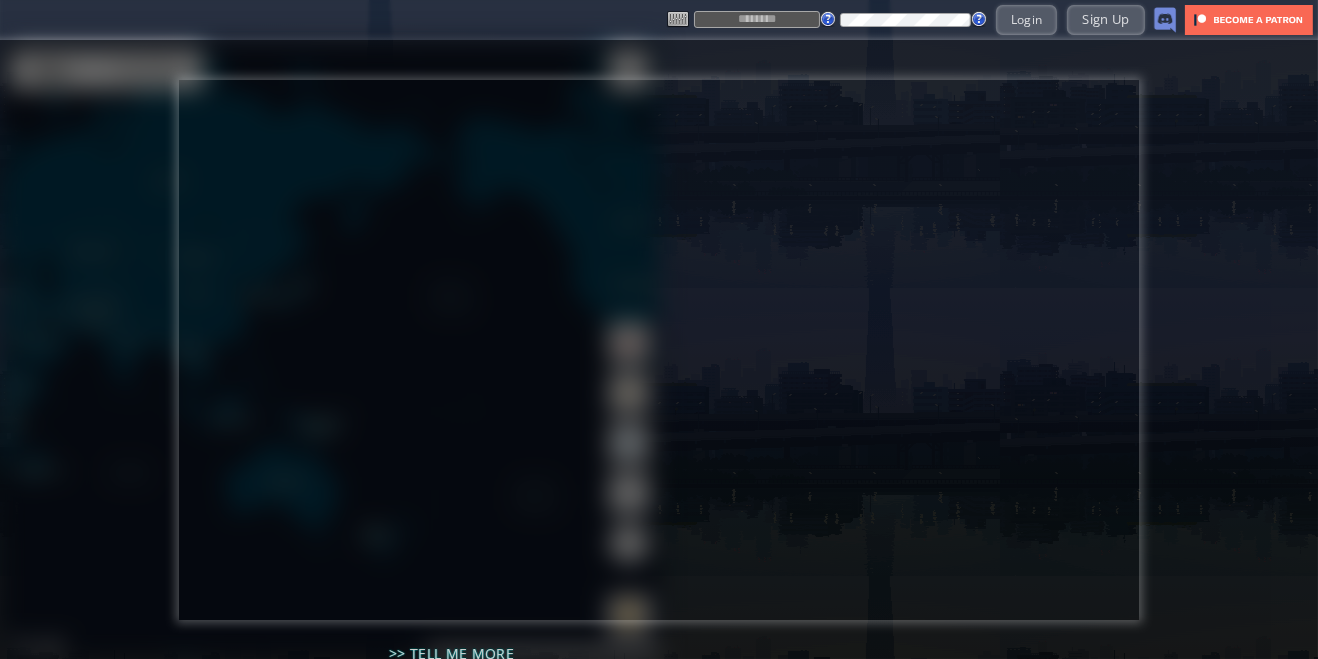 click at bounding box center (757, 19) 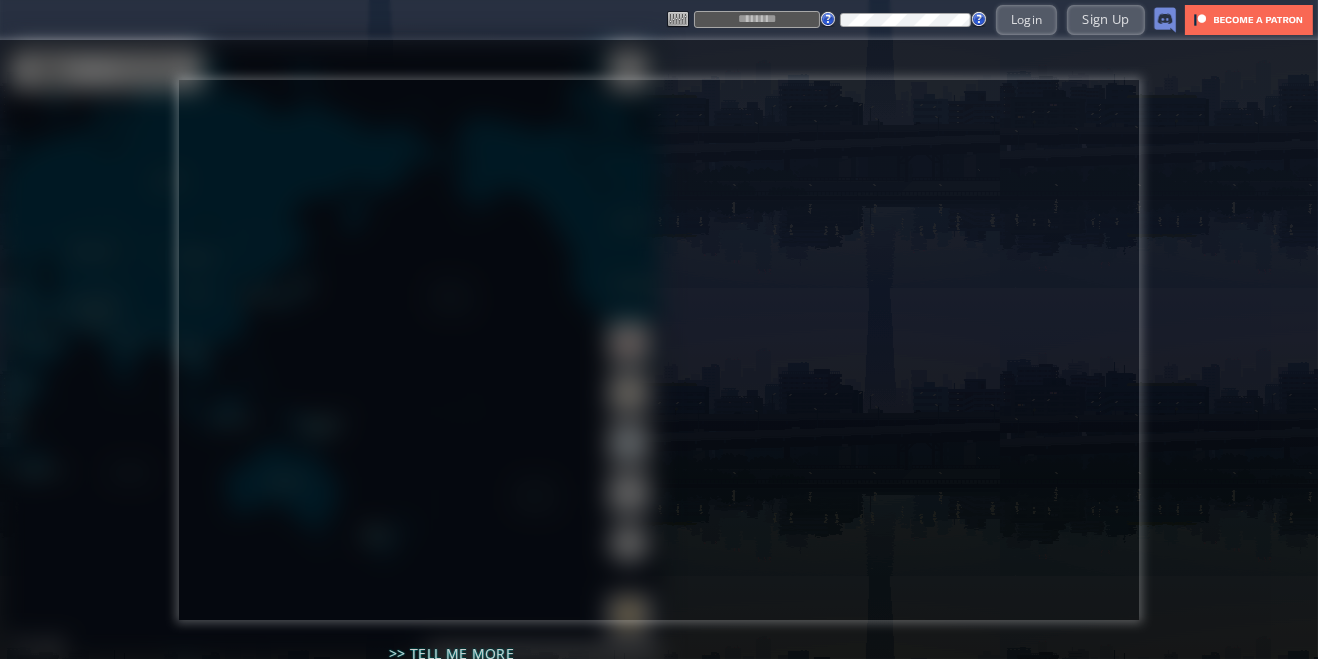 type on "**********" 